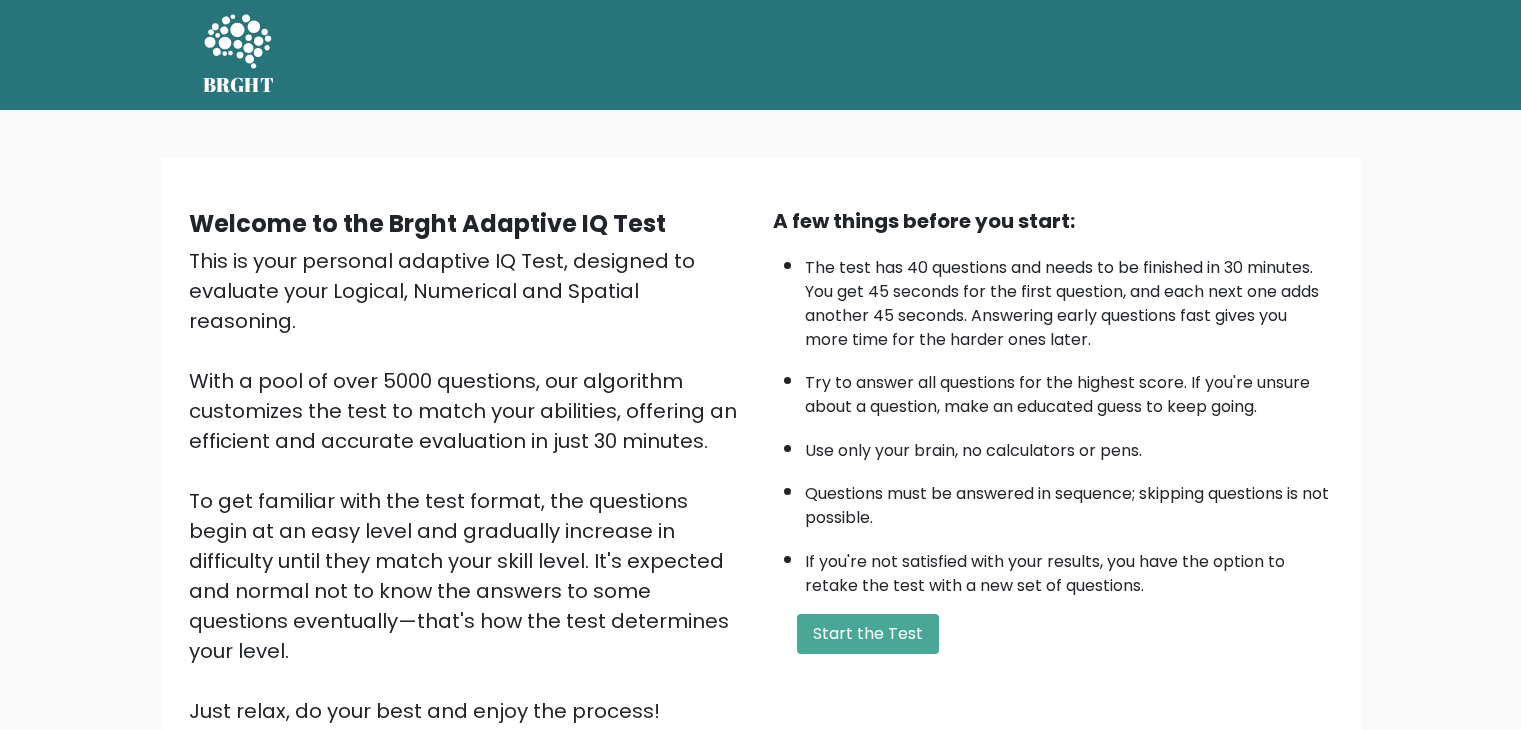 scroll, scrollTop: 0, scrollLeft: 0, axis: both 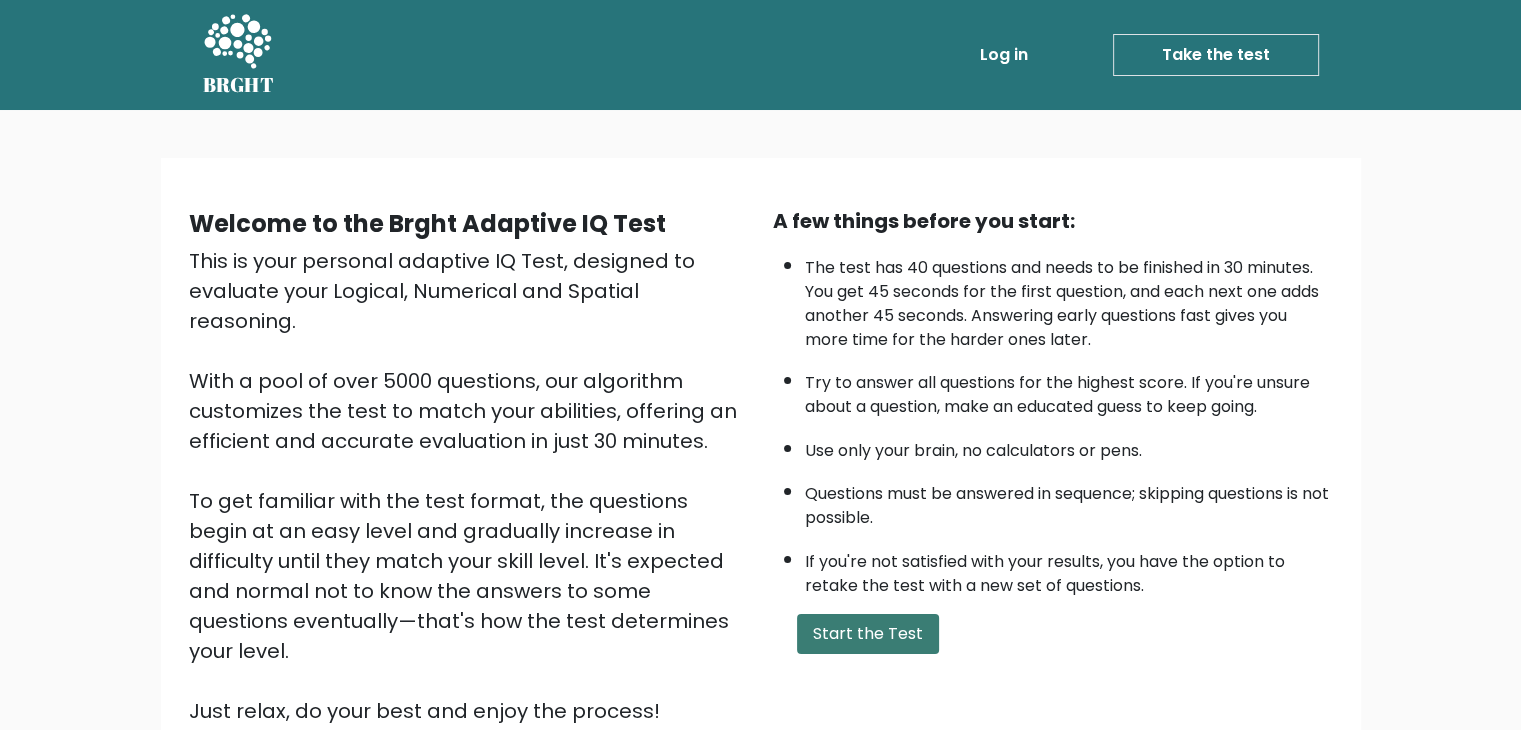 click on "Start the Test" at bounding box center [868, 634] 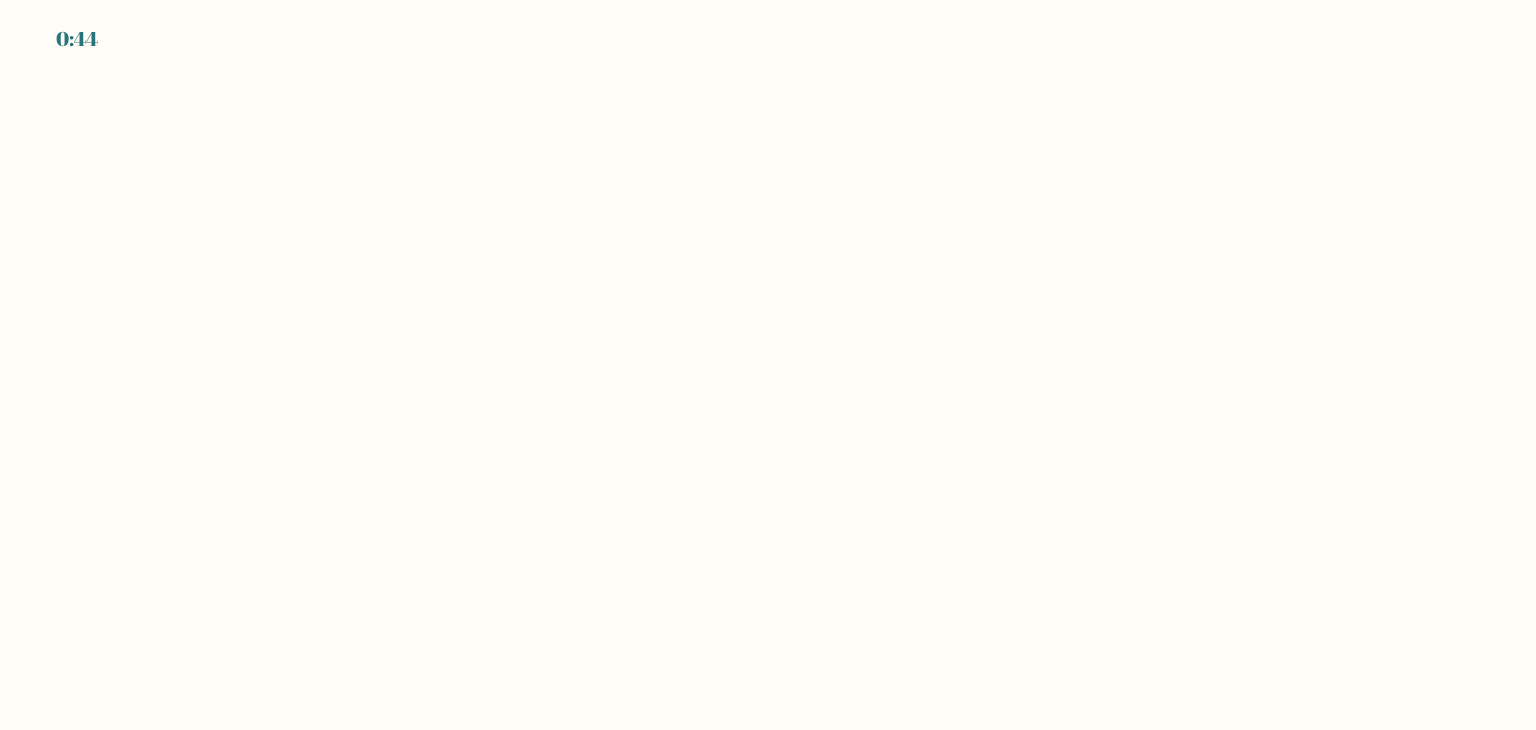 scroll, scrollTop: 0, scrollLeft: 0, axis: both 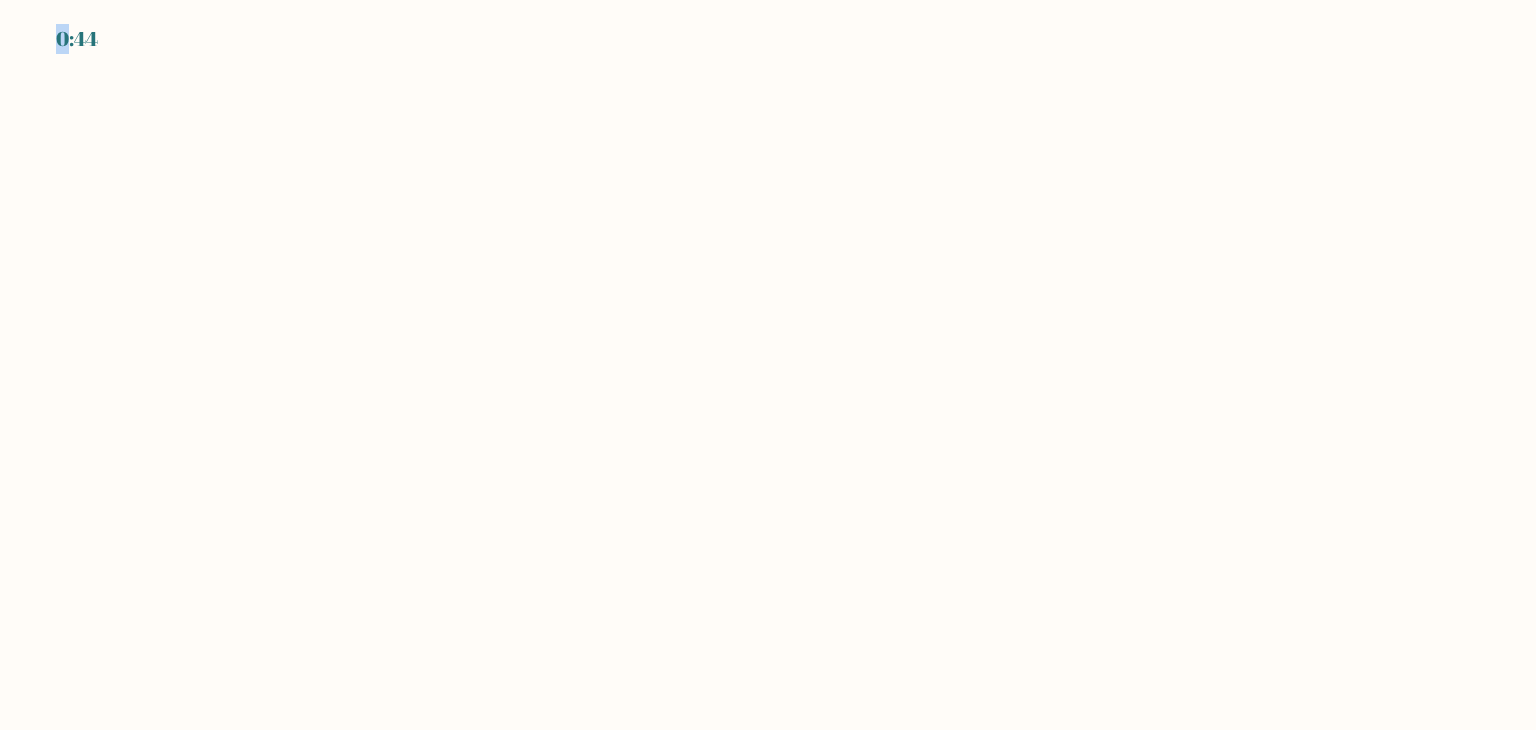 click on "0:44" at bounding box center (768, 365) 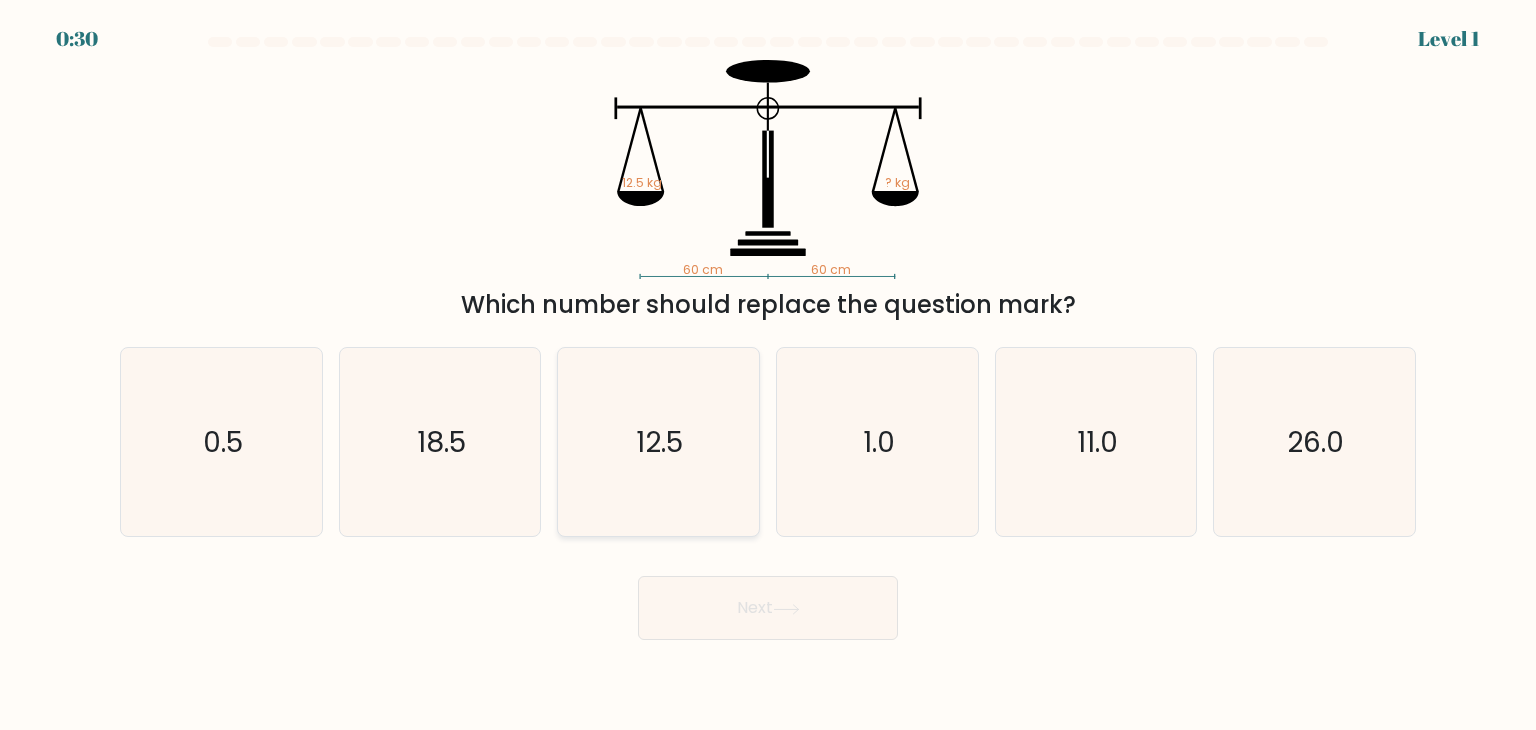 click on "12.5" 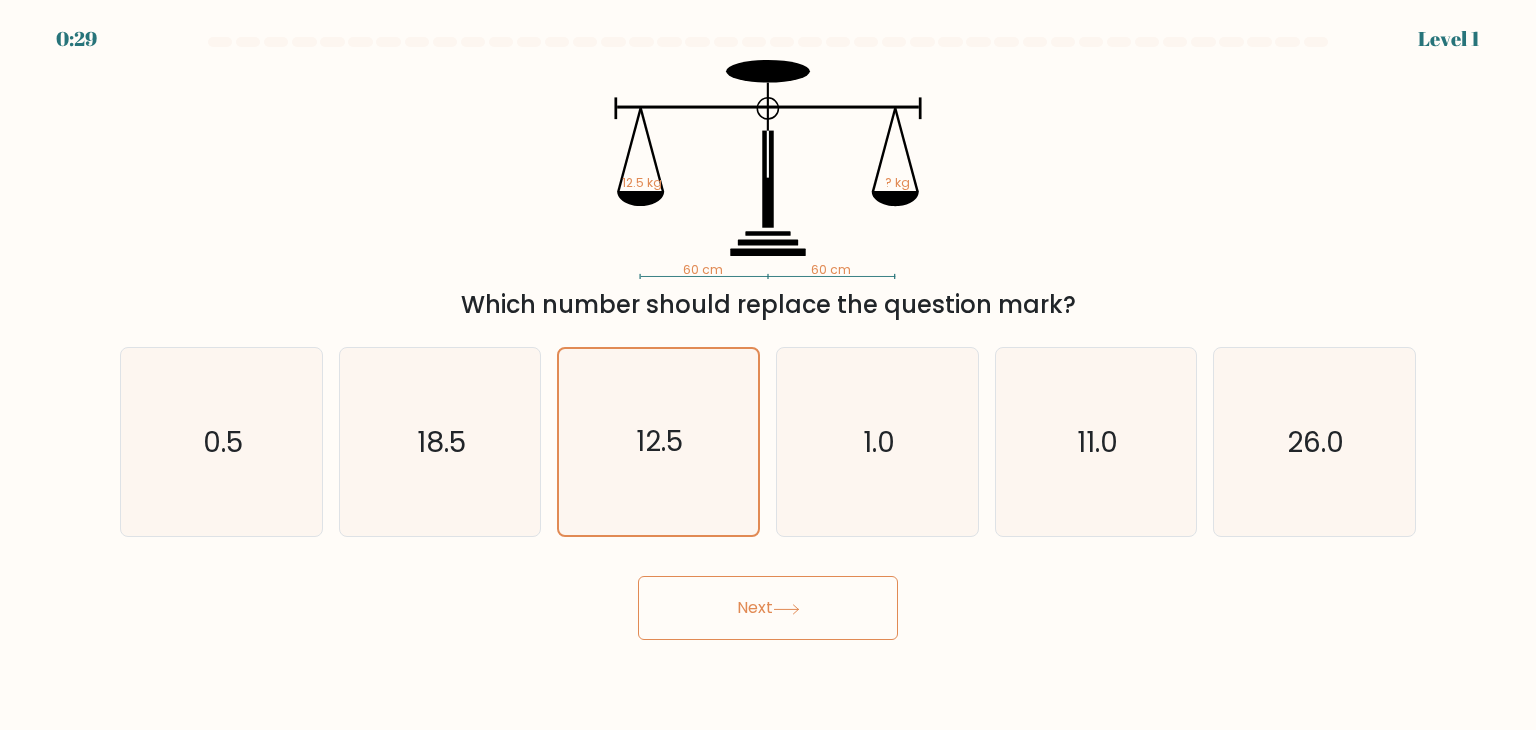 click on "Next" at bounding box center [768, 608] 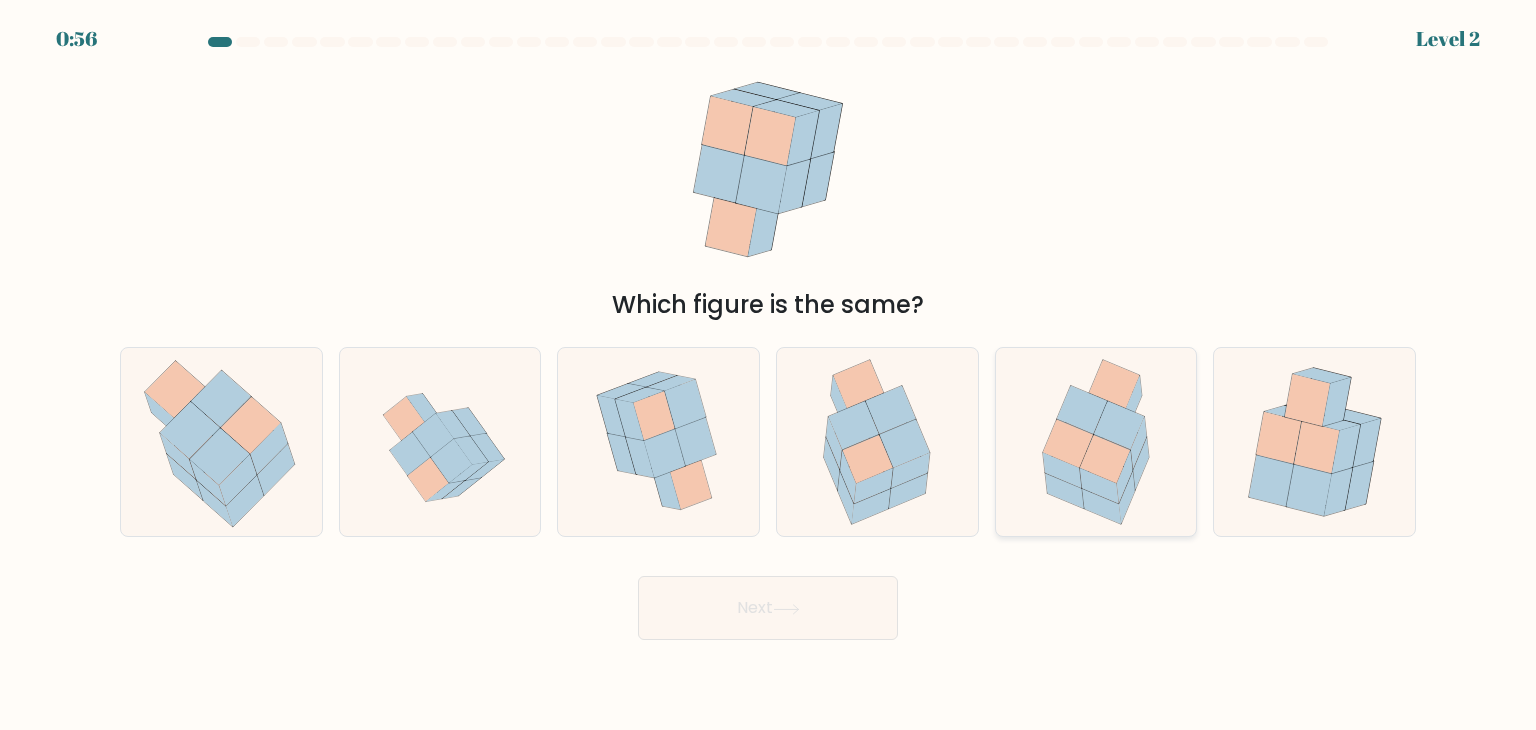 click 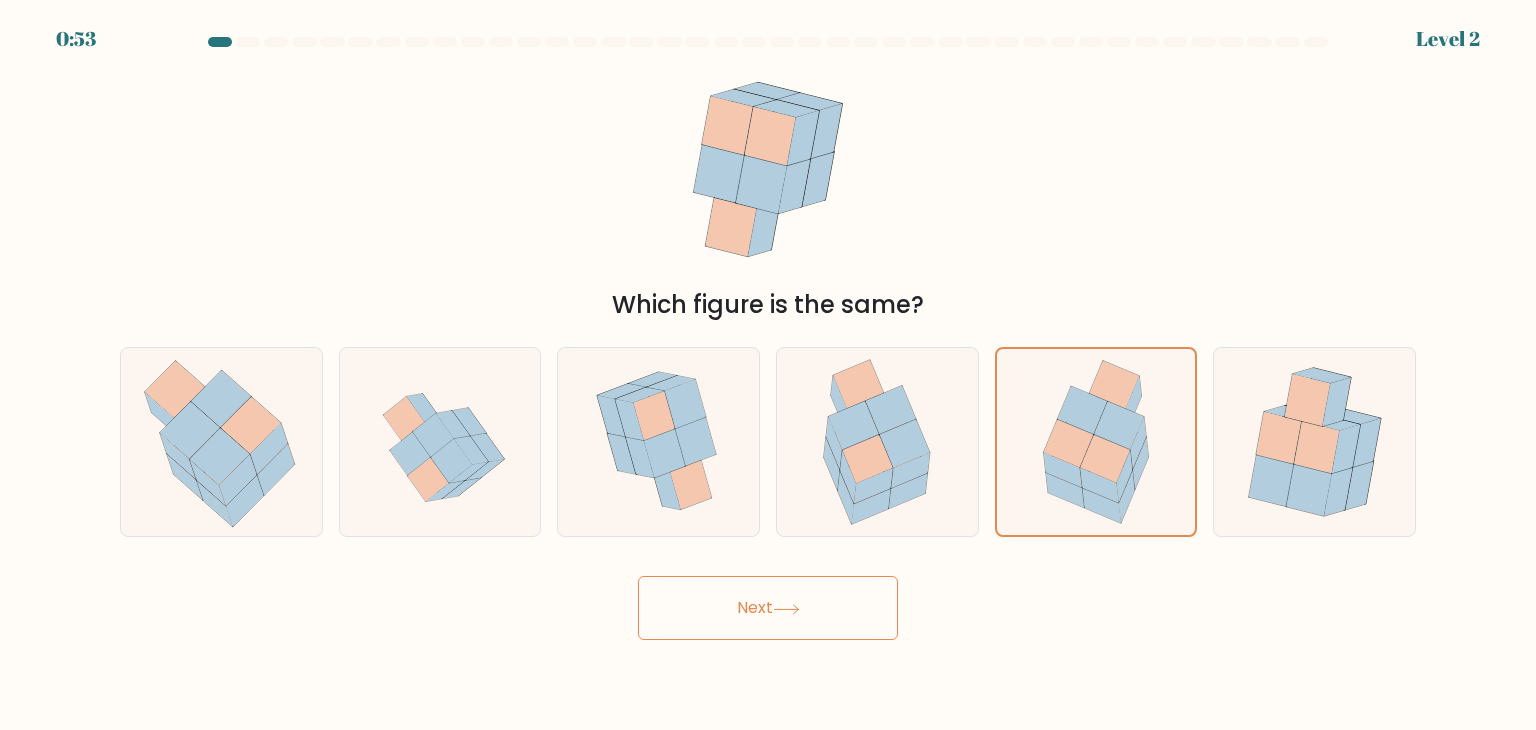 click on "Next" at bounding box center (768, 608) 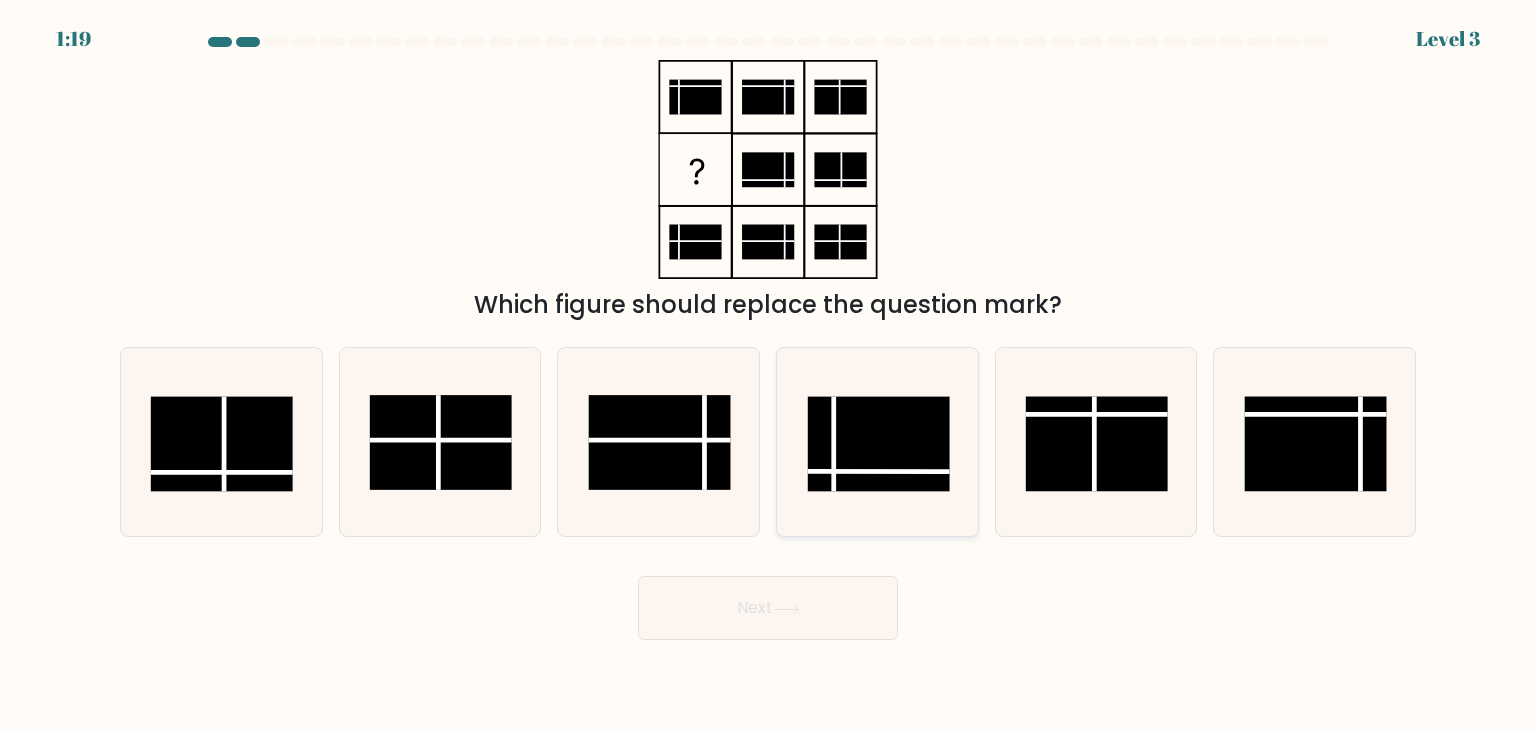click 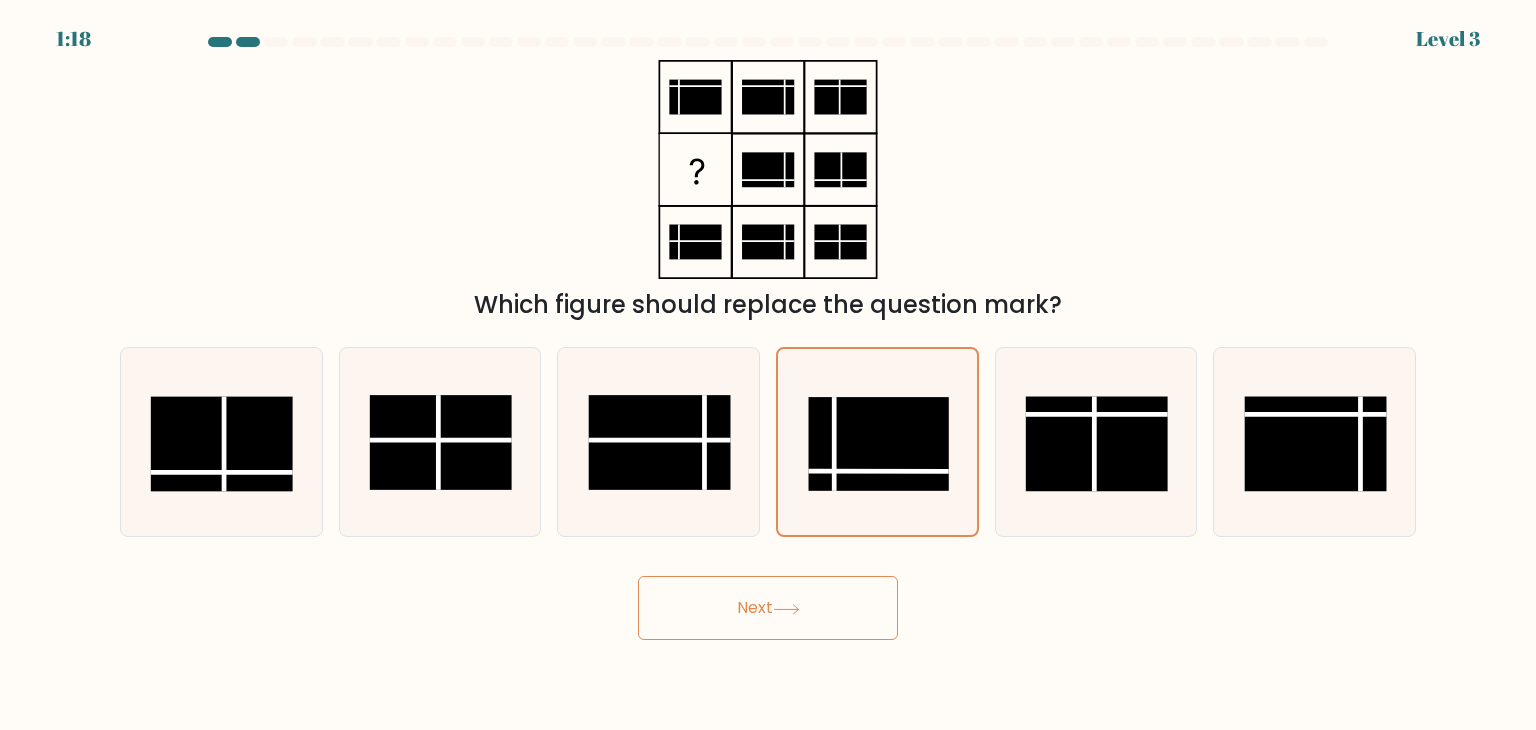 click on "Next" at bounding box center (768, 608) 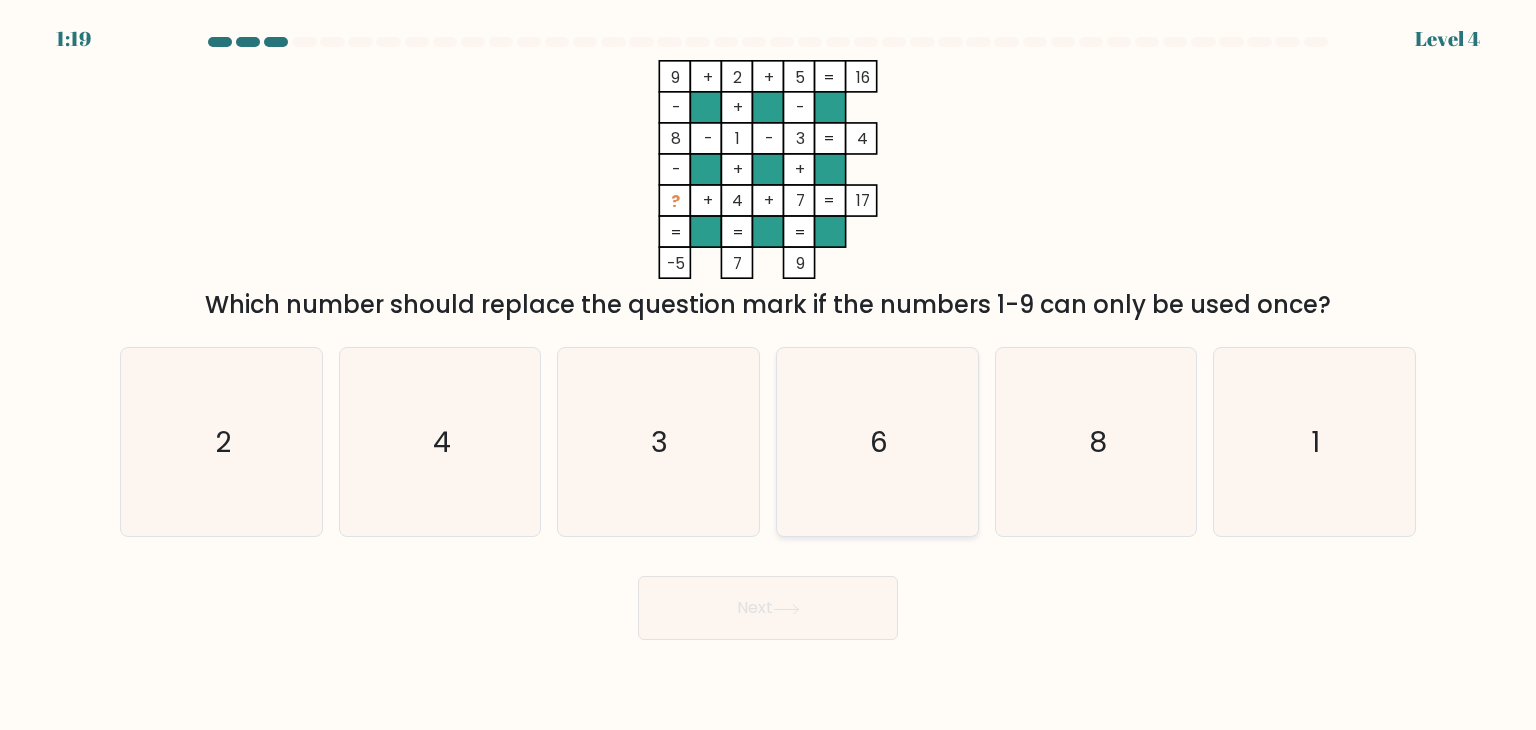 click on "6" 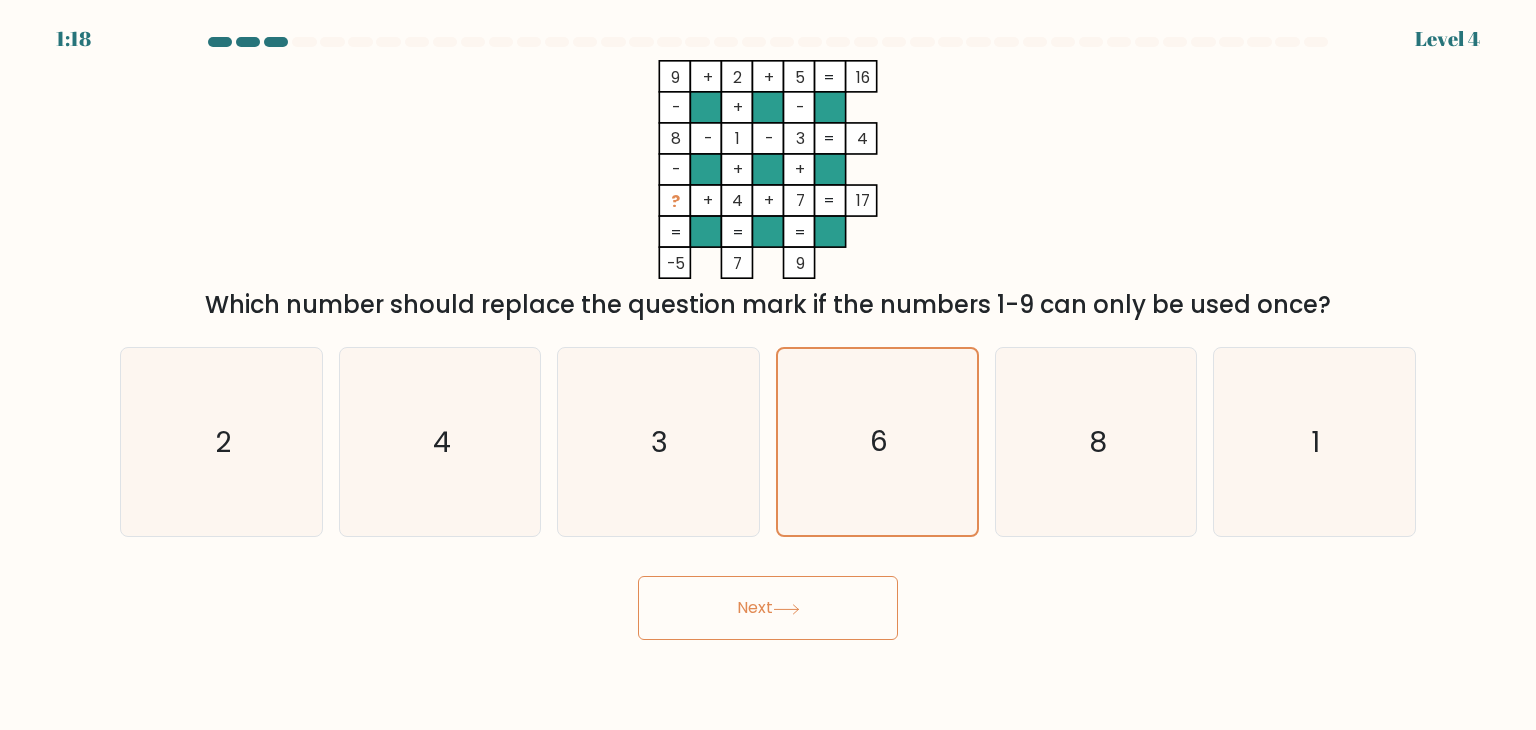 click on "Next" at bounding box center (768, 608) 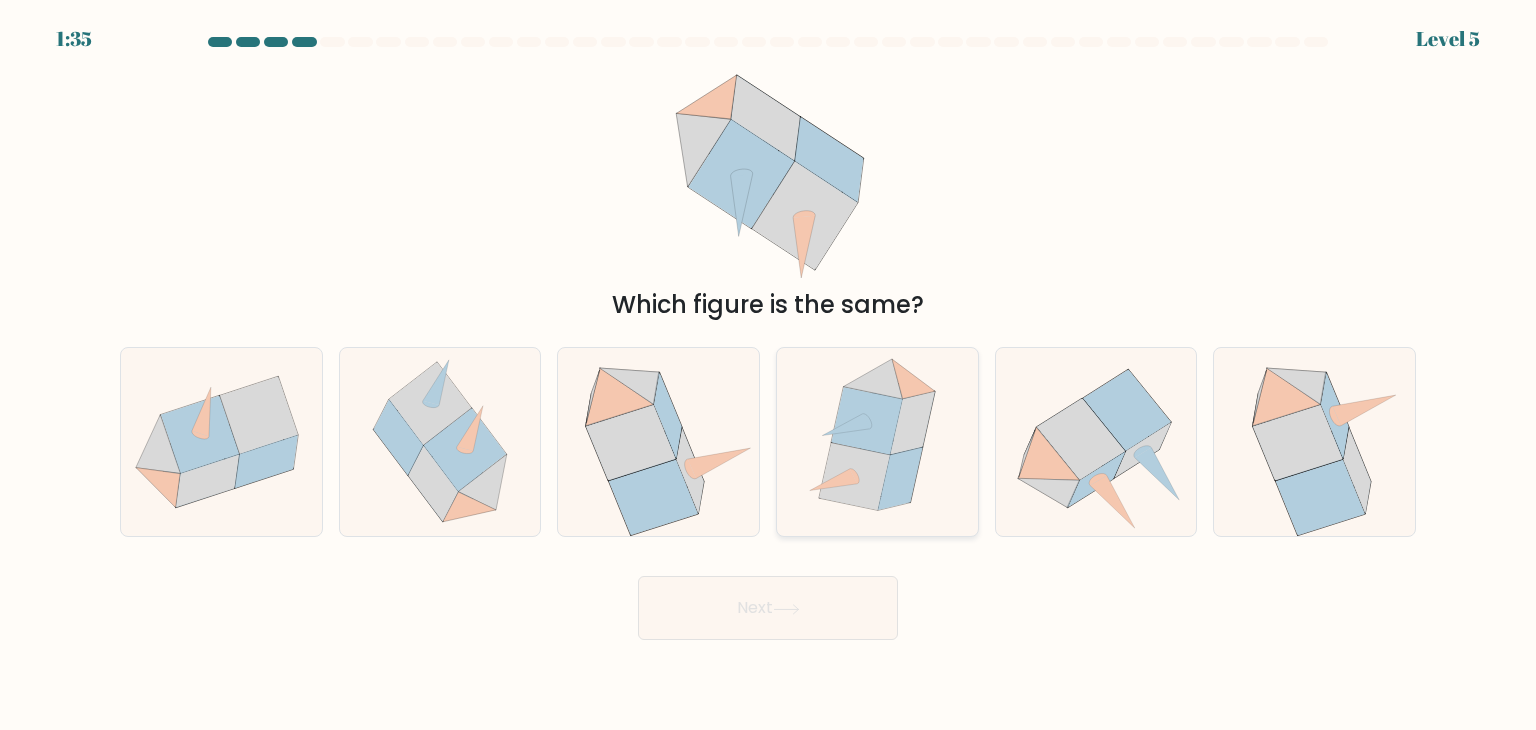 click 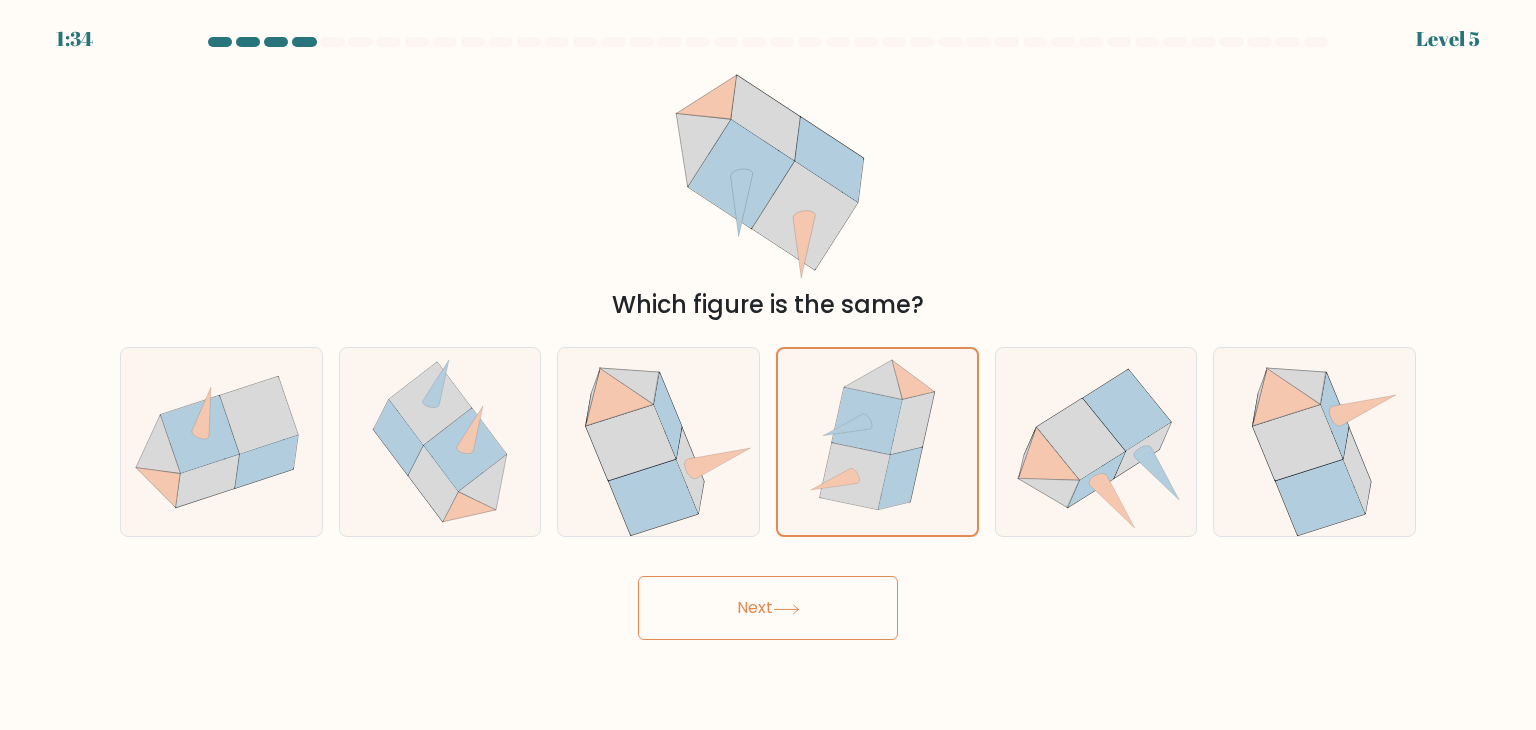 click on "Next" at bounding box center (768, 608) 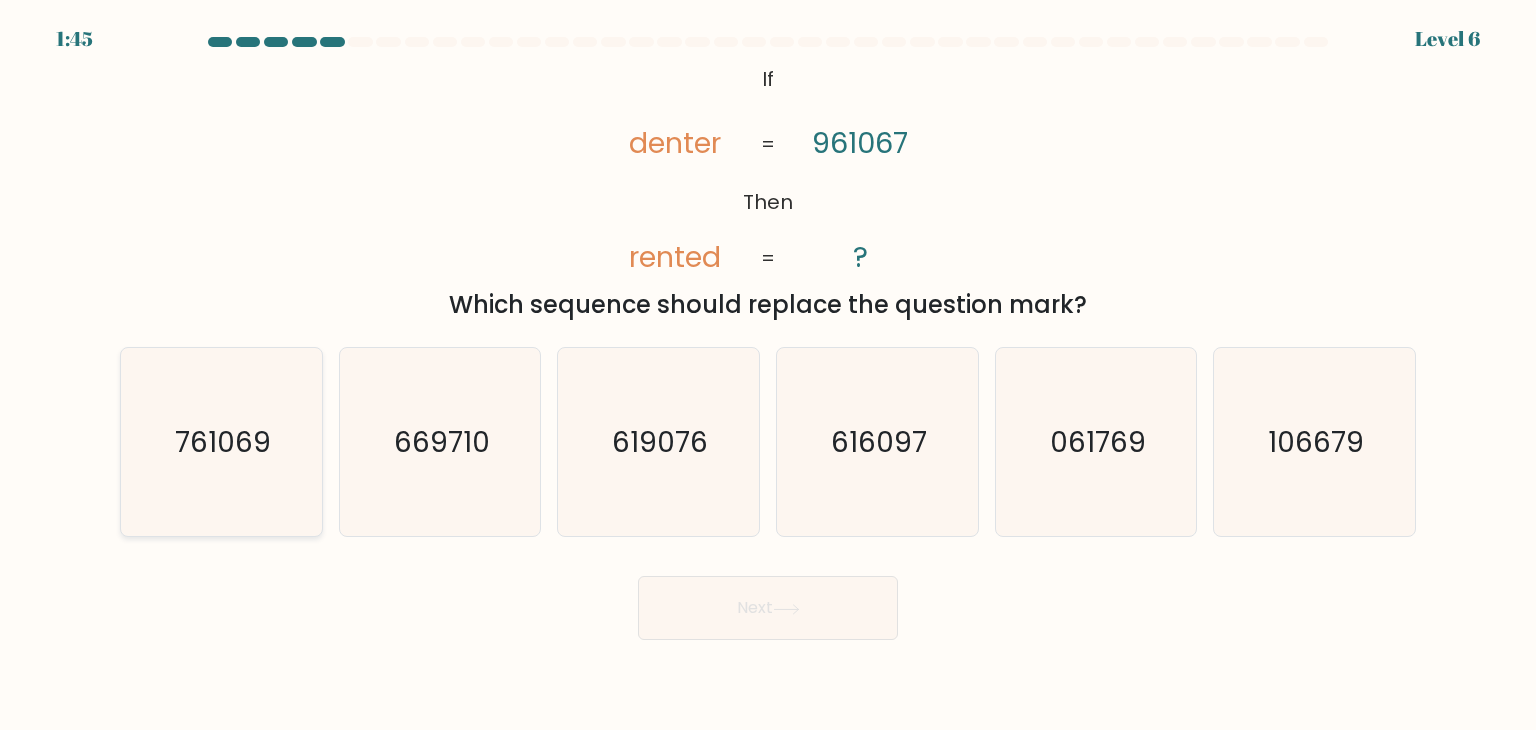 click on "761069" 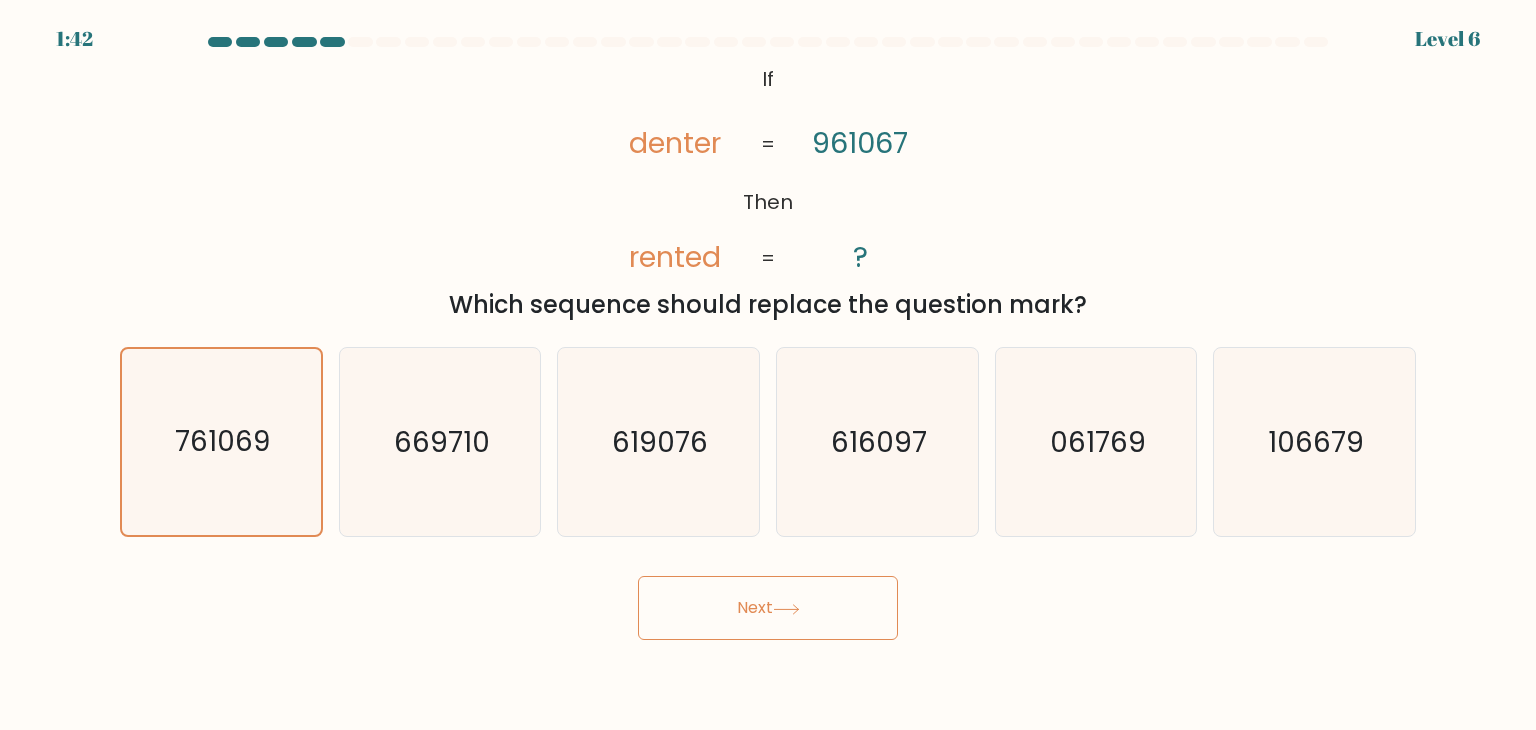 click on "Next" at bounding box center [768, 608] 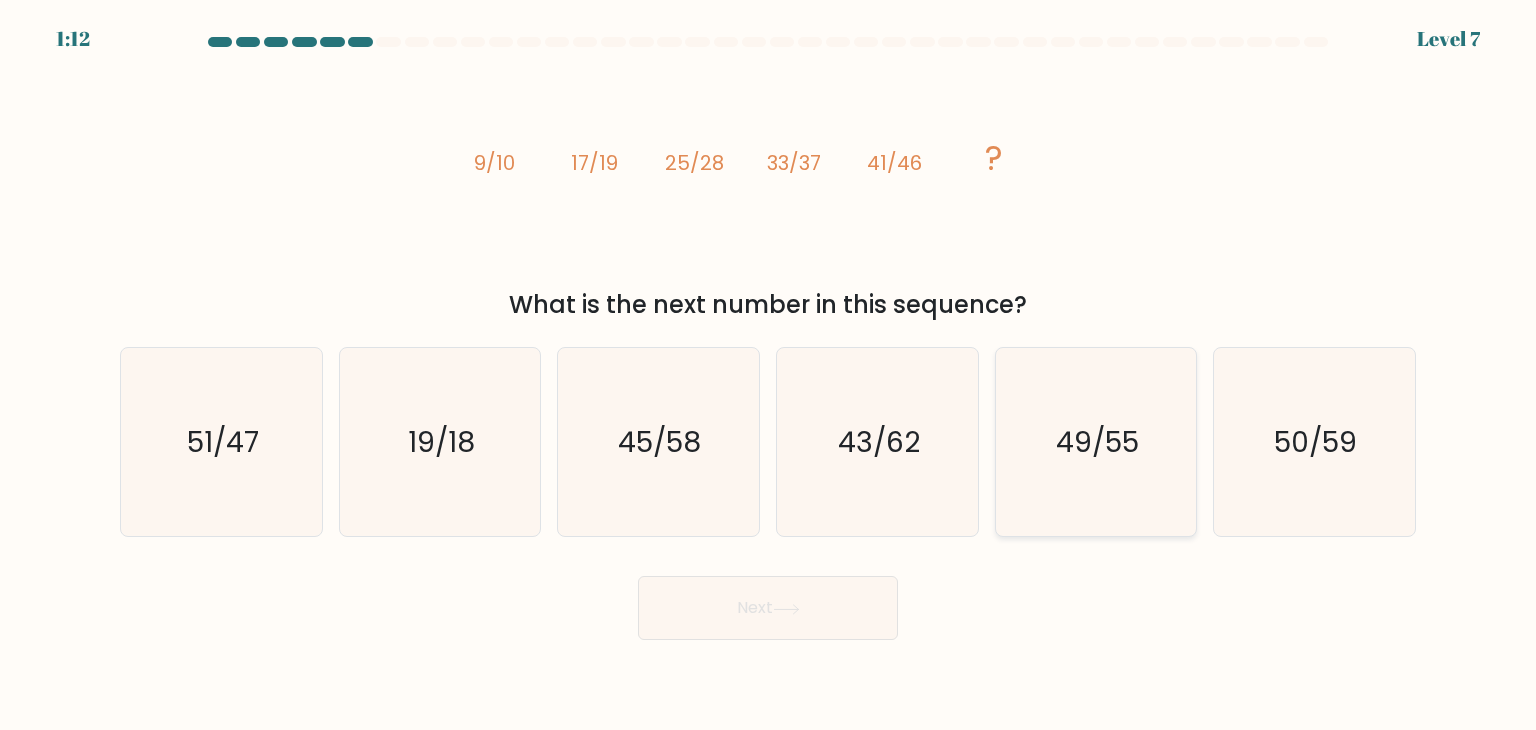 click on "49/55" 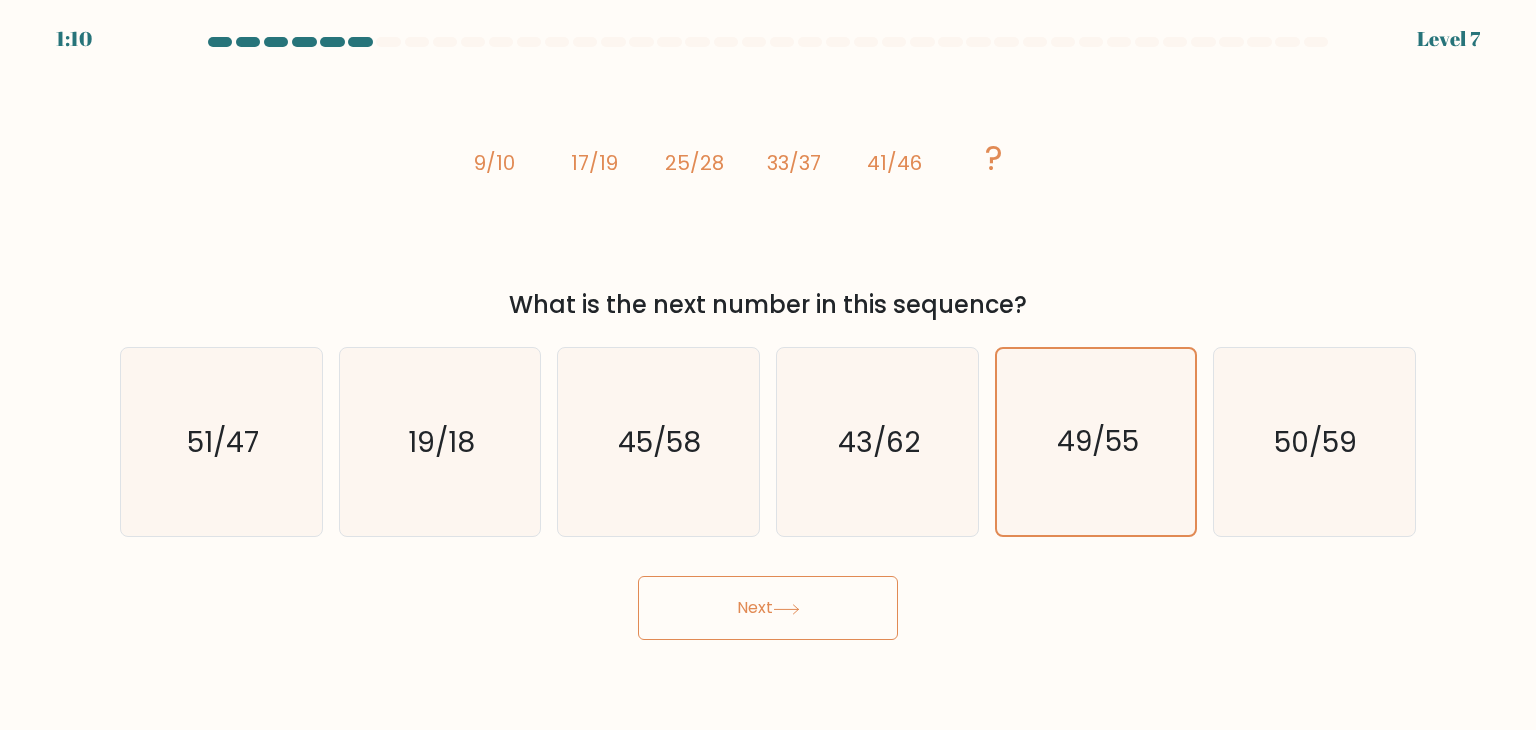 click 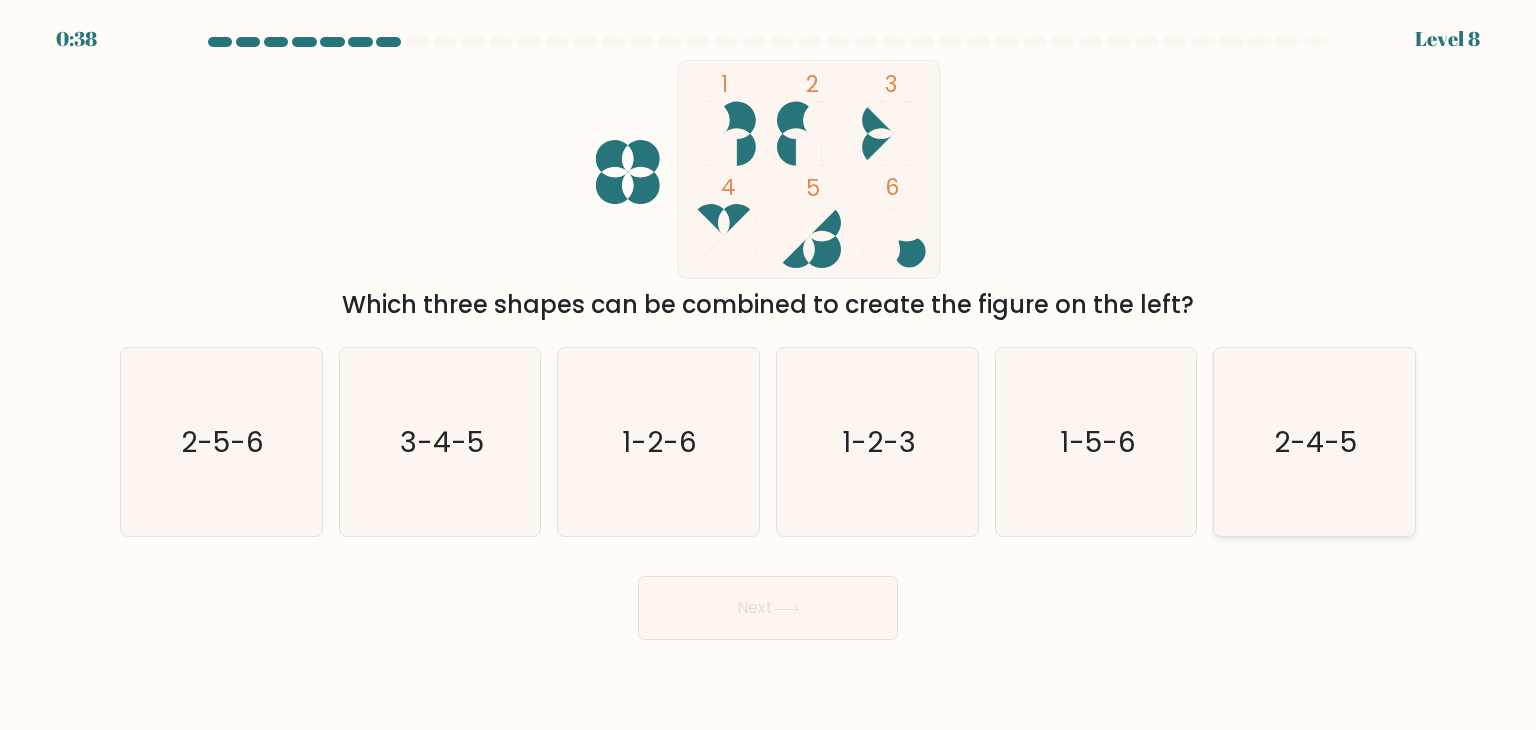 click on "2-4-5" 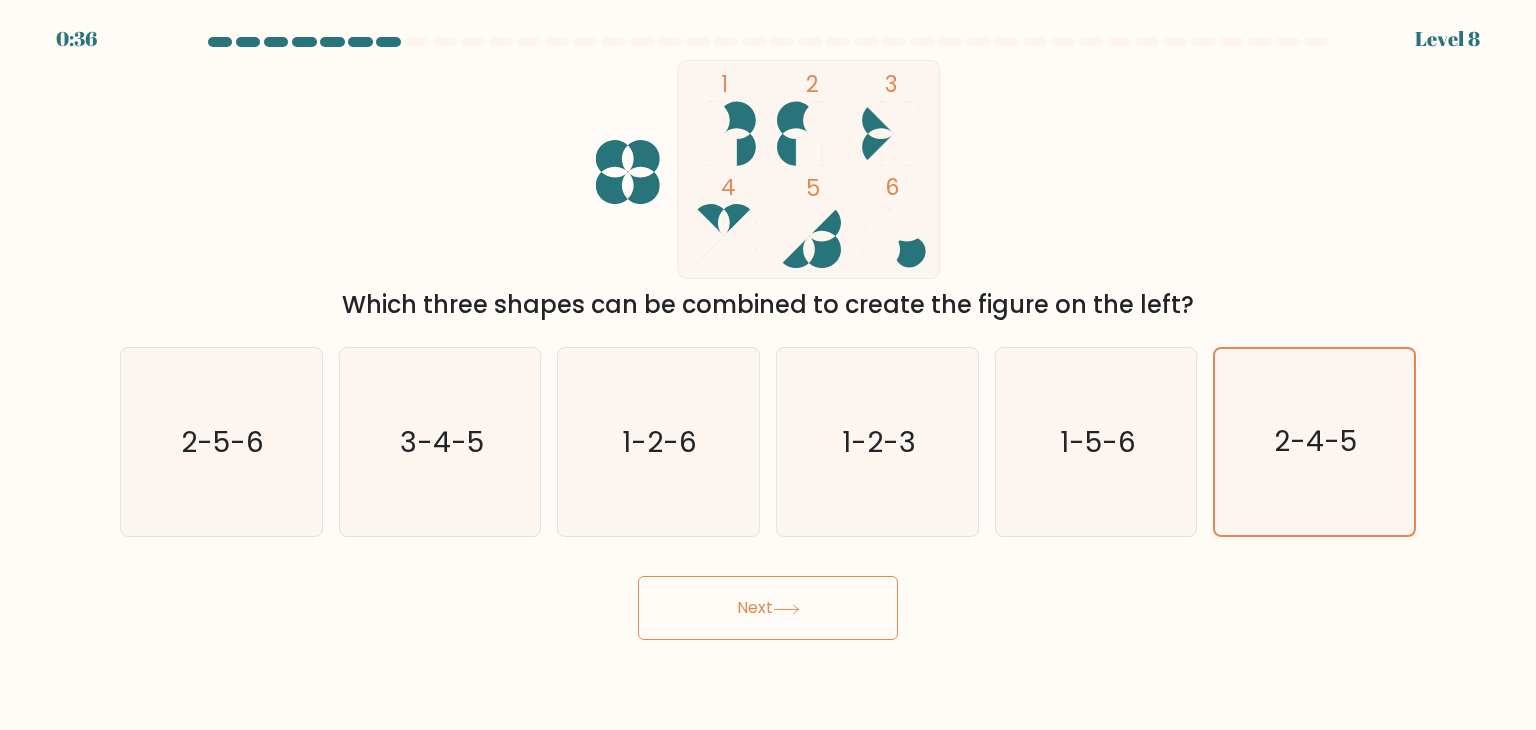 click on "Next" at bounding box center (768, 608) 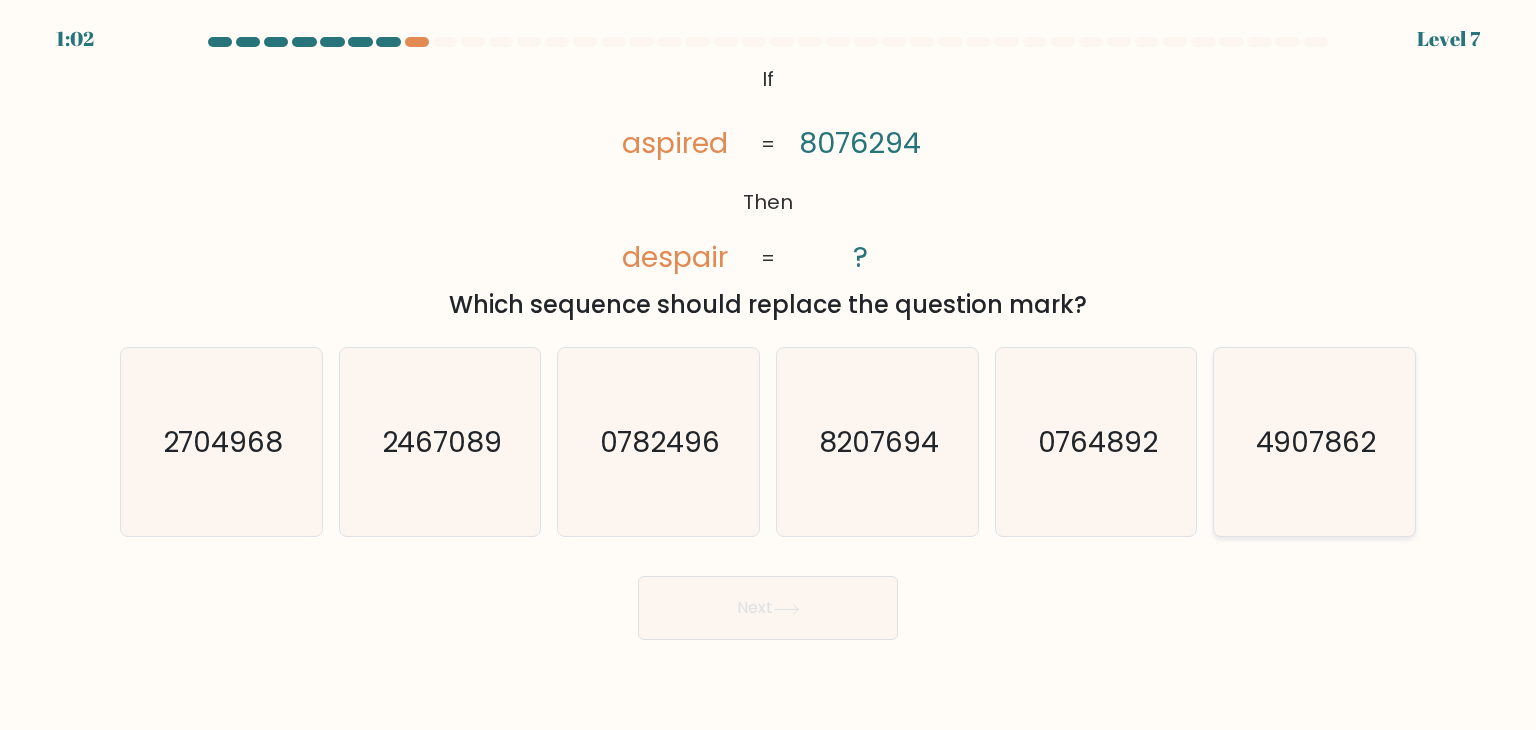 click on "4907862" 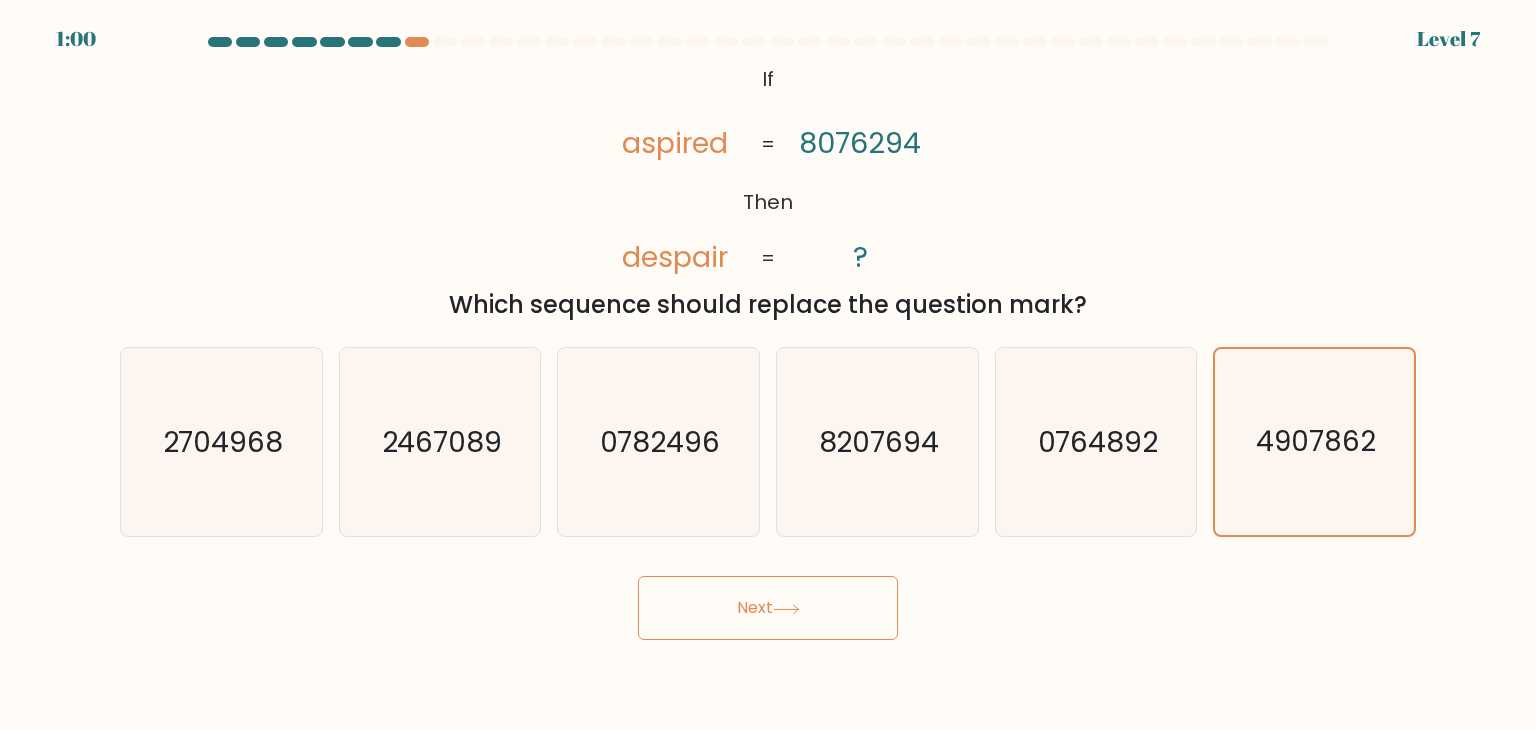 click on "Next" at bounding box center (768, 608) 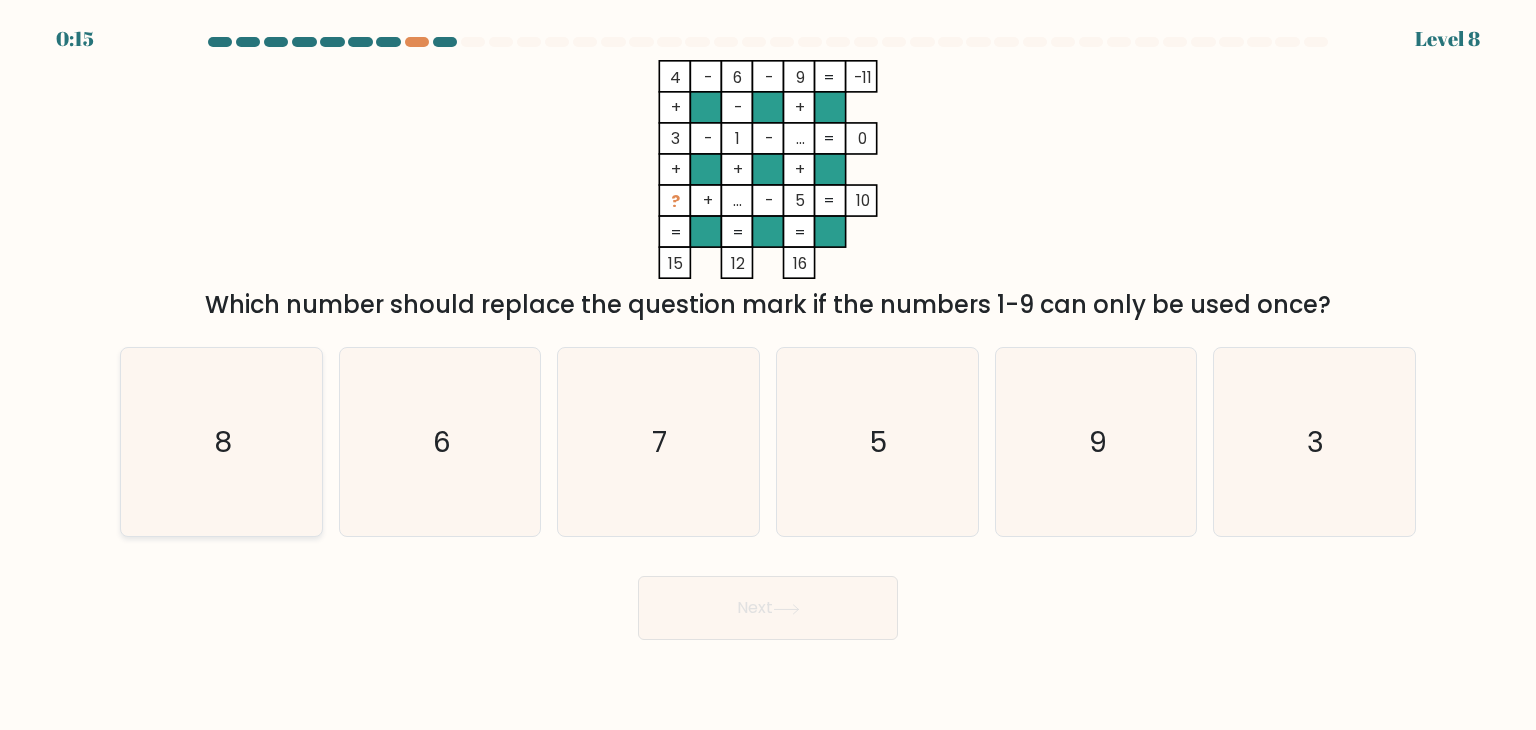 click on "8" 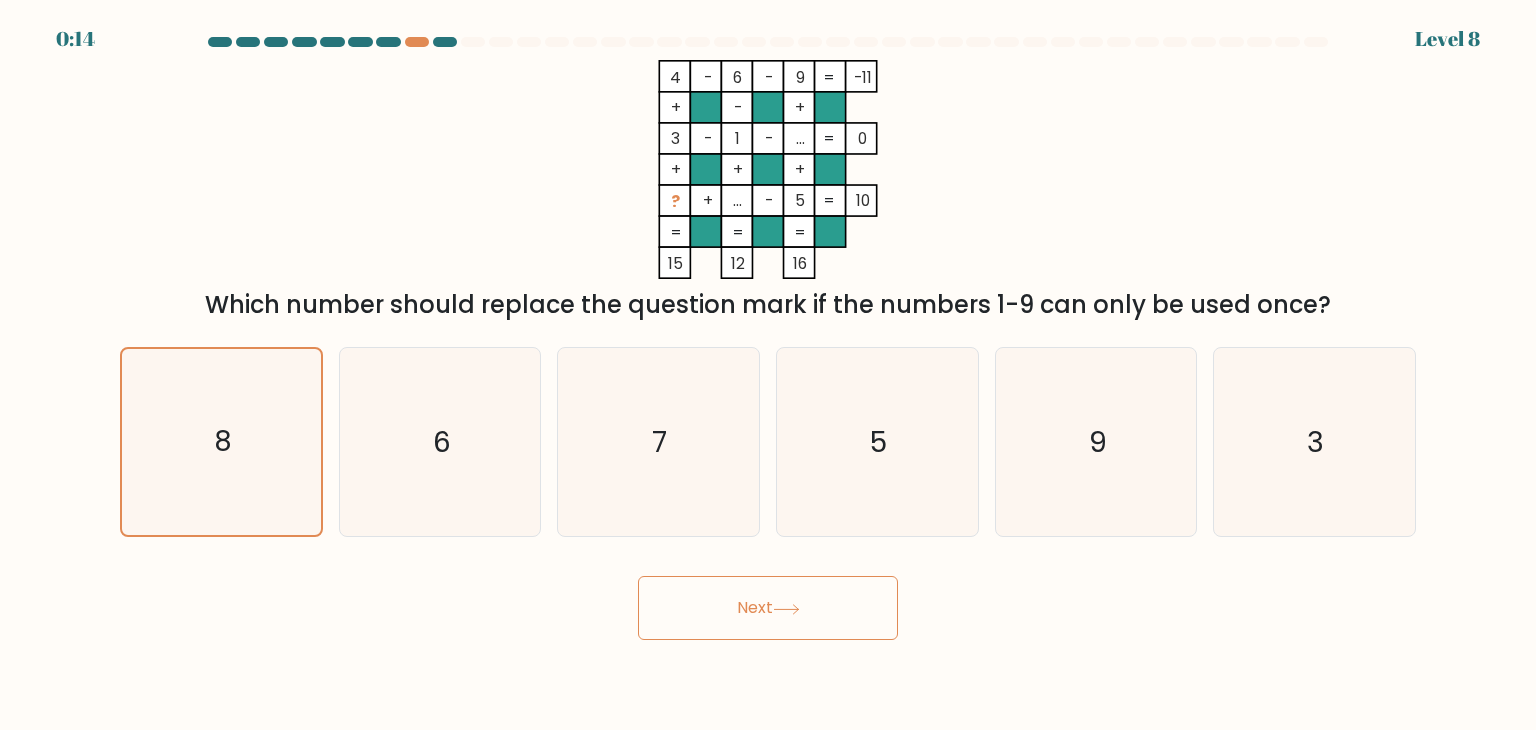 click on "Next" at bounding box center [768, 608] 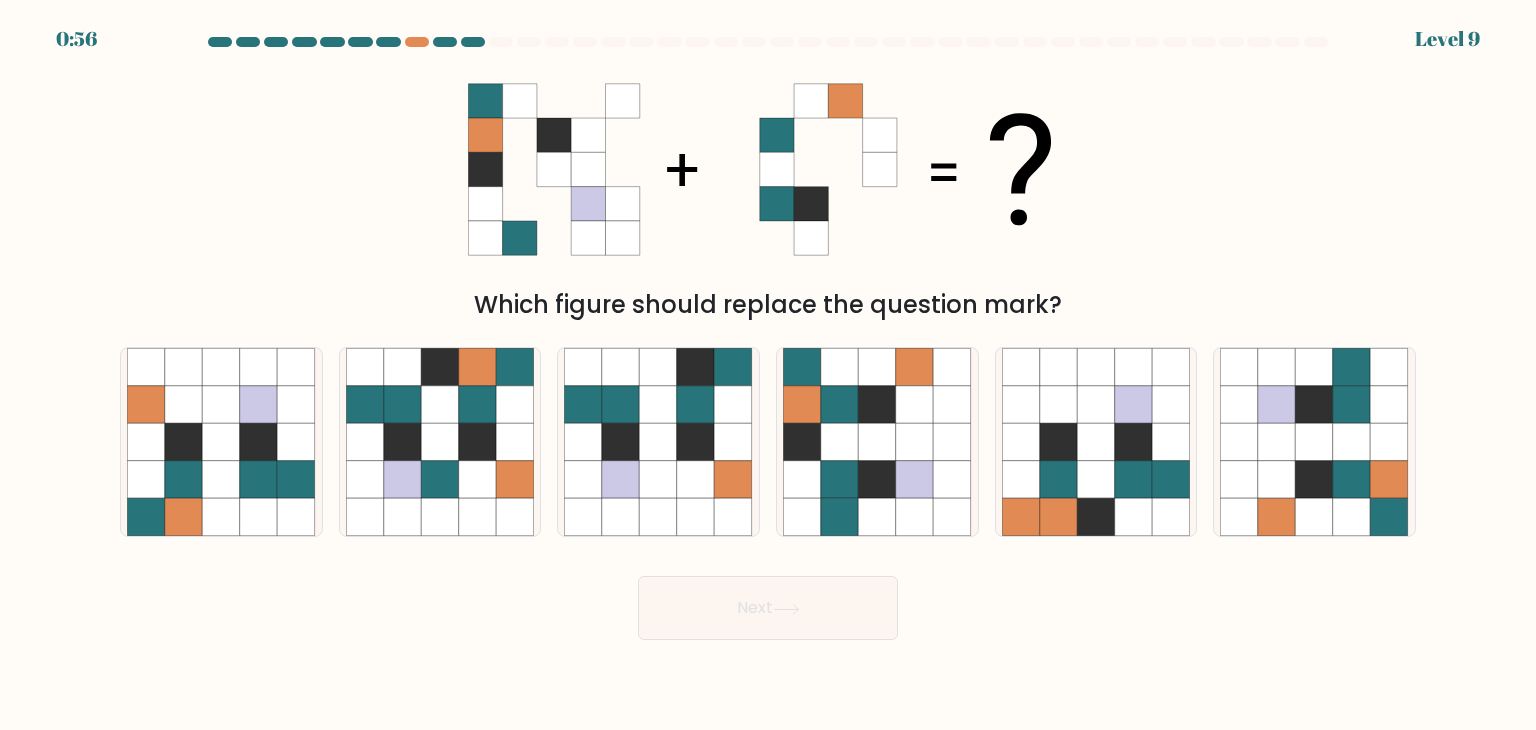 click on "Next" at bounding box center (768, 608) 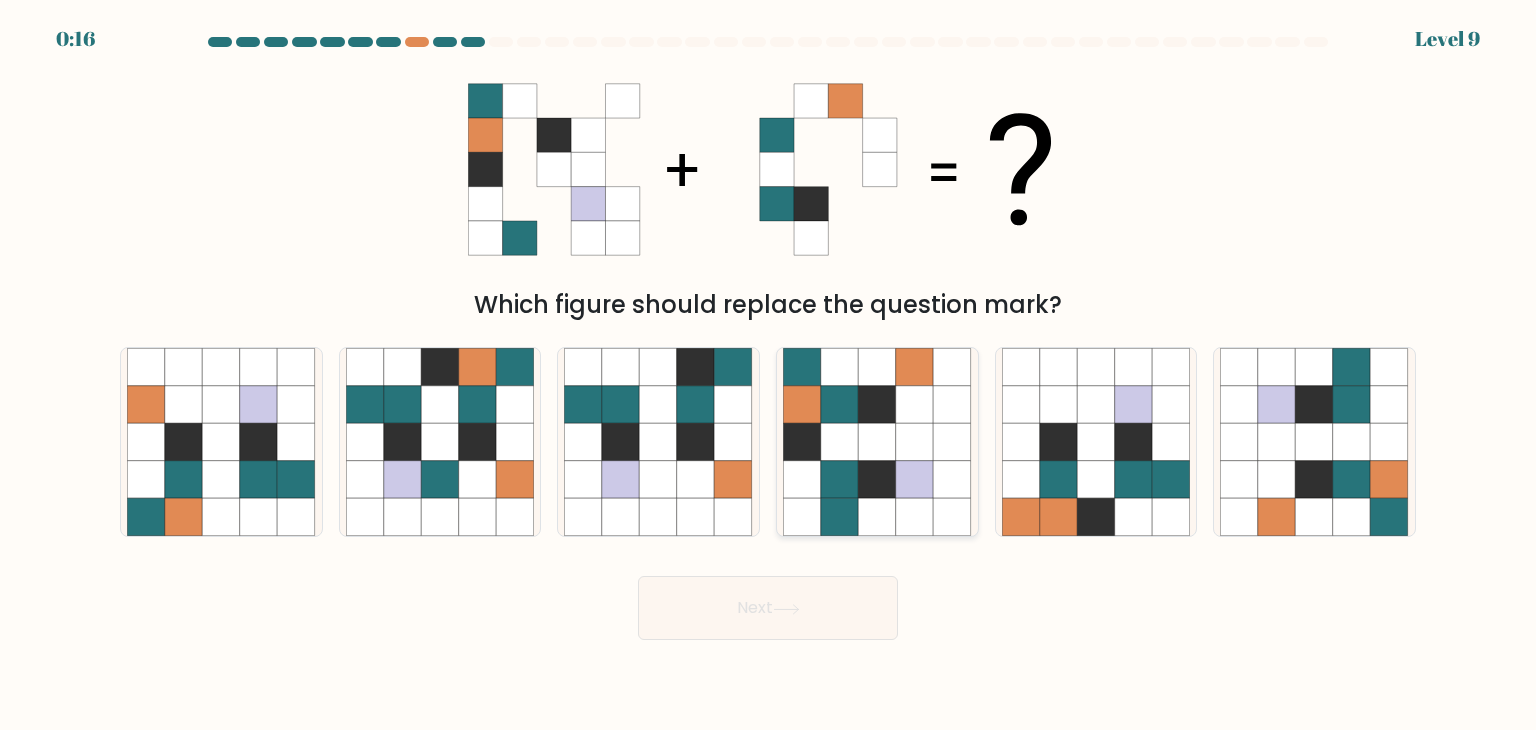click 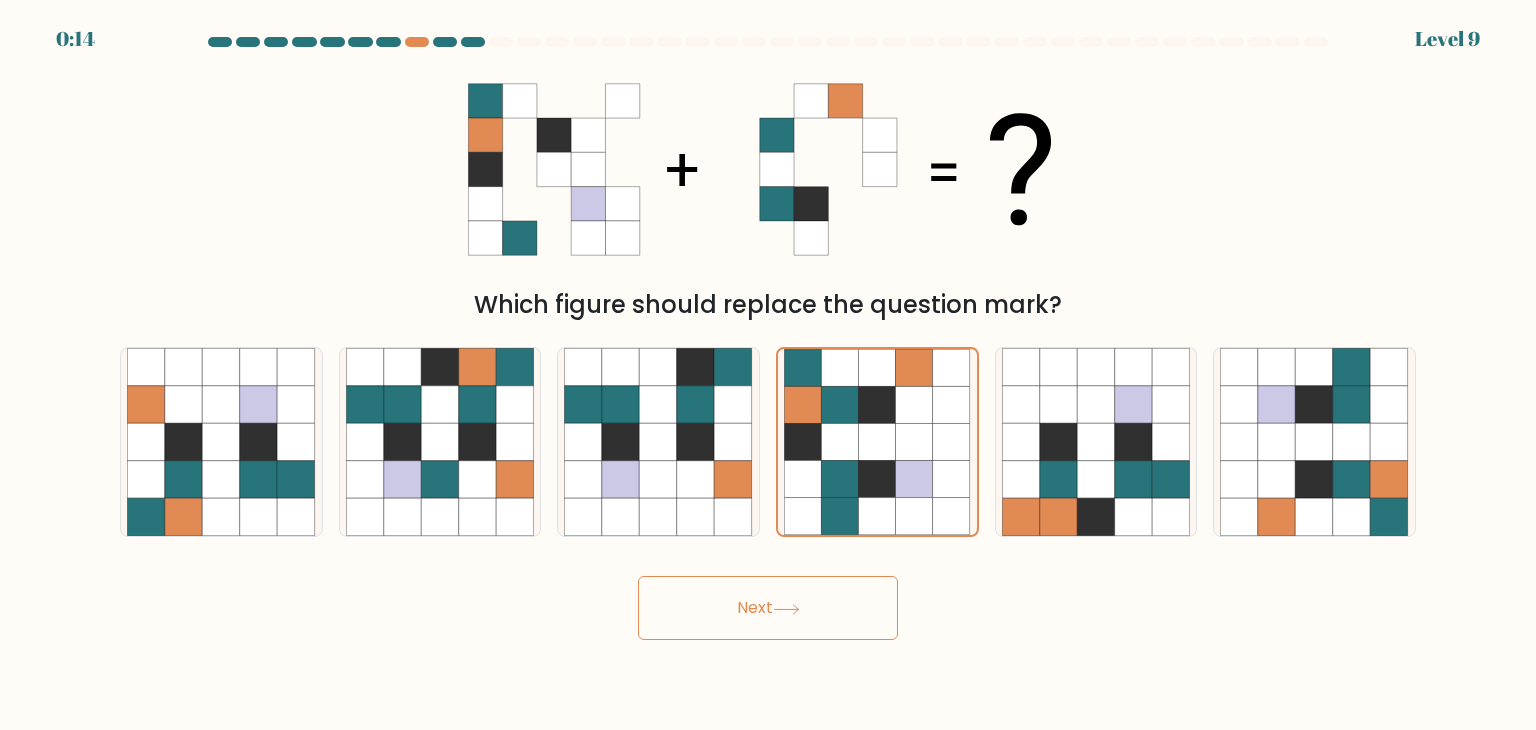click on "Next" at bounding box center (768, 608) 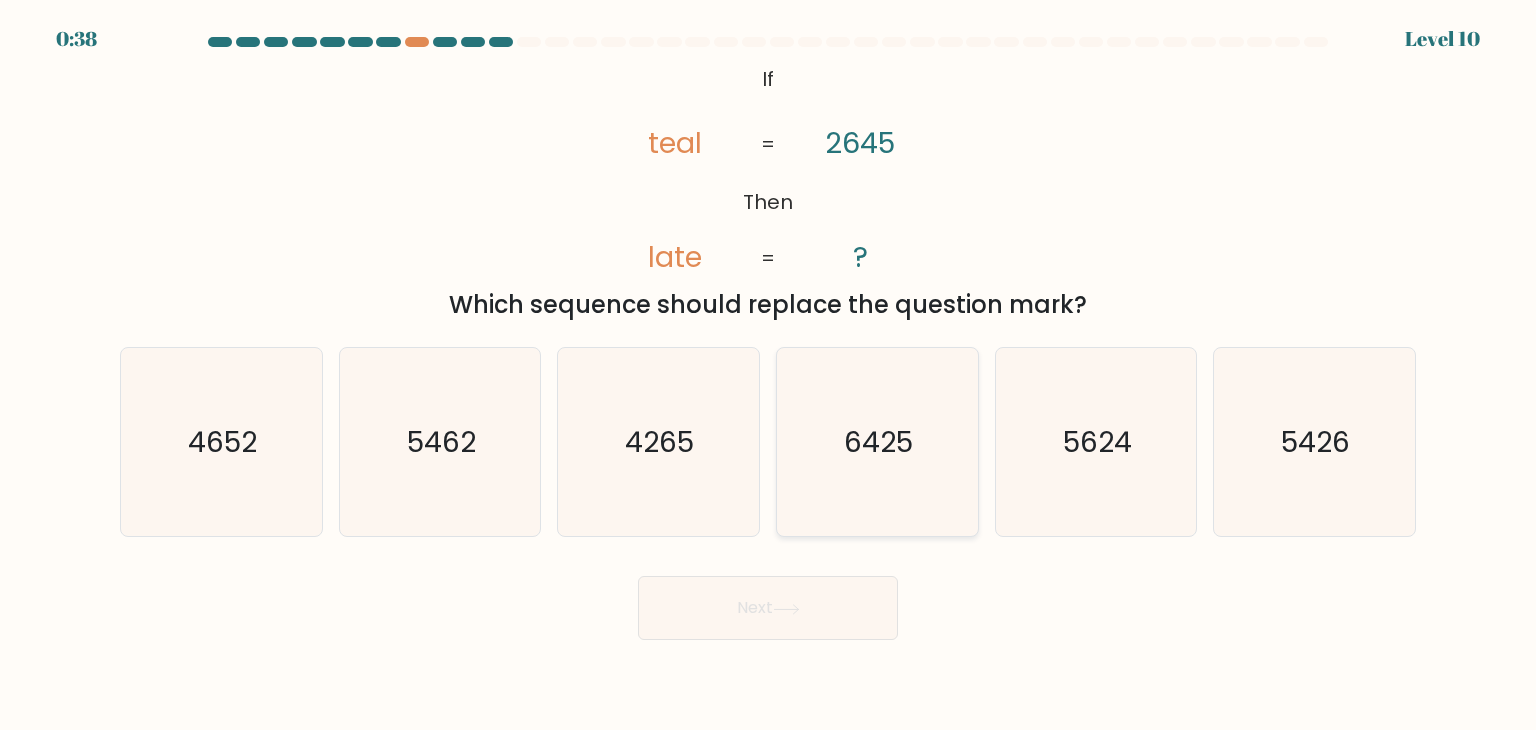 click on "6425" 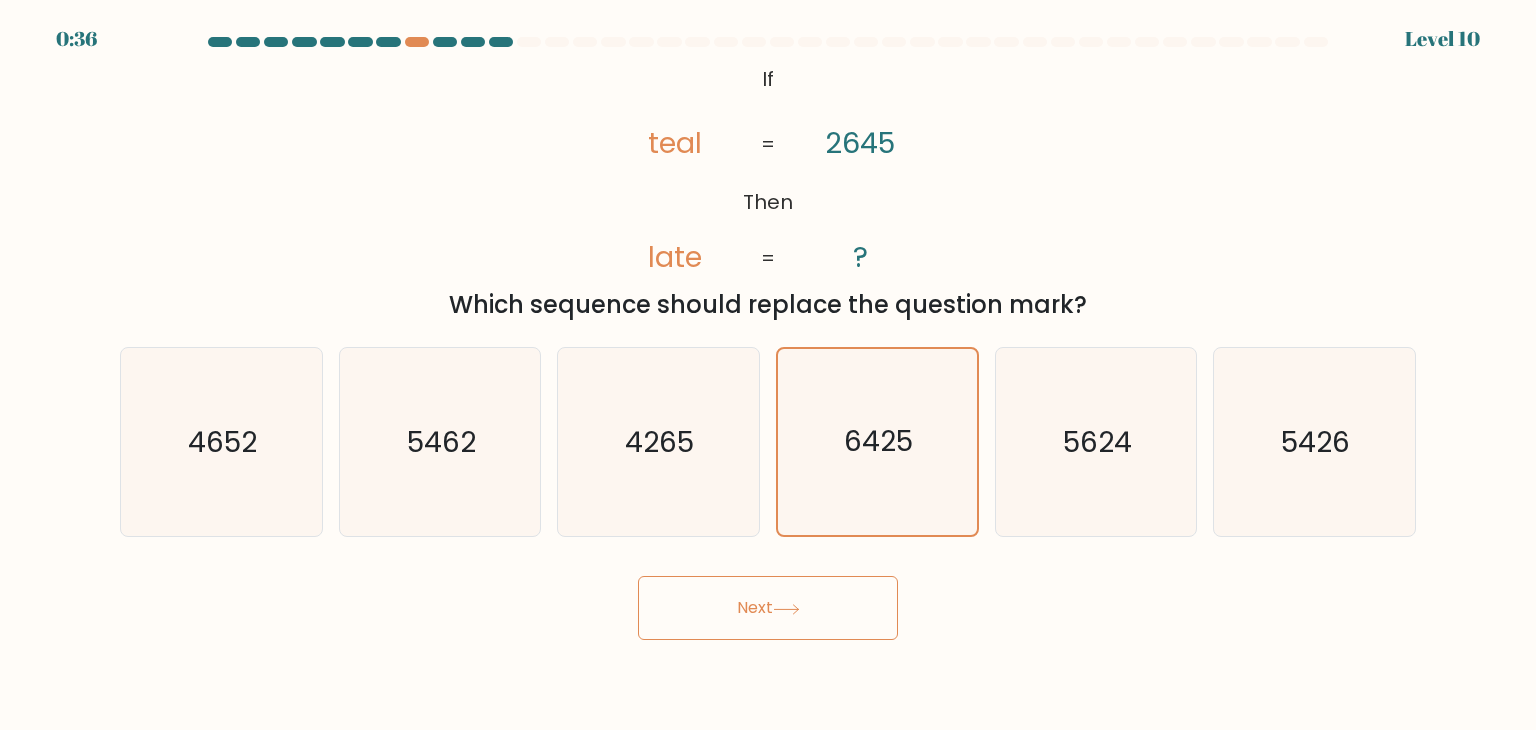 click on "Next" at bounding box center [768, 608] 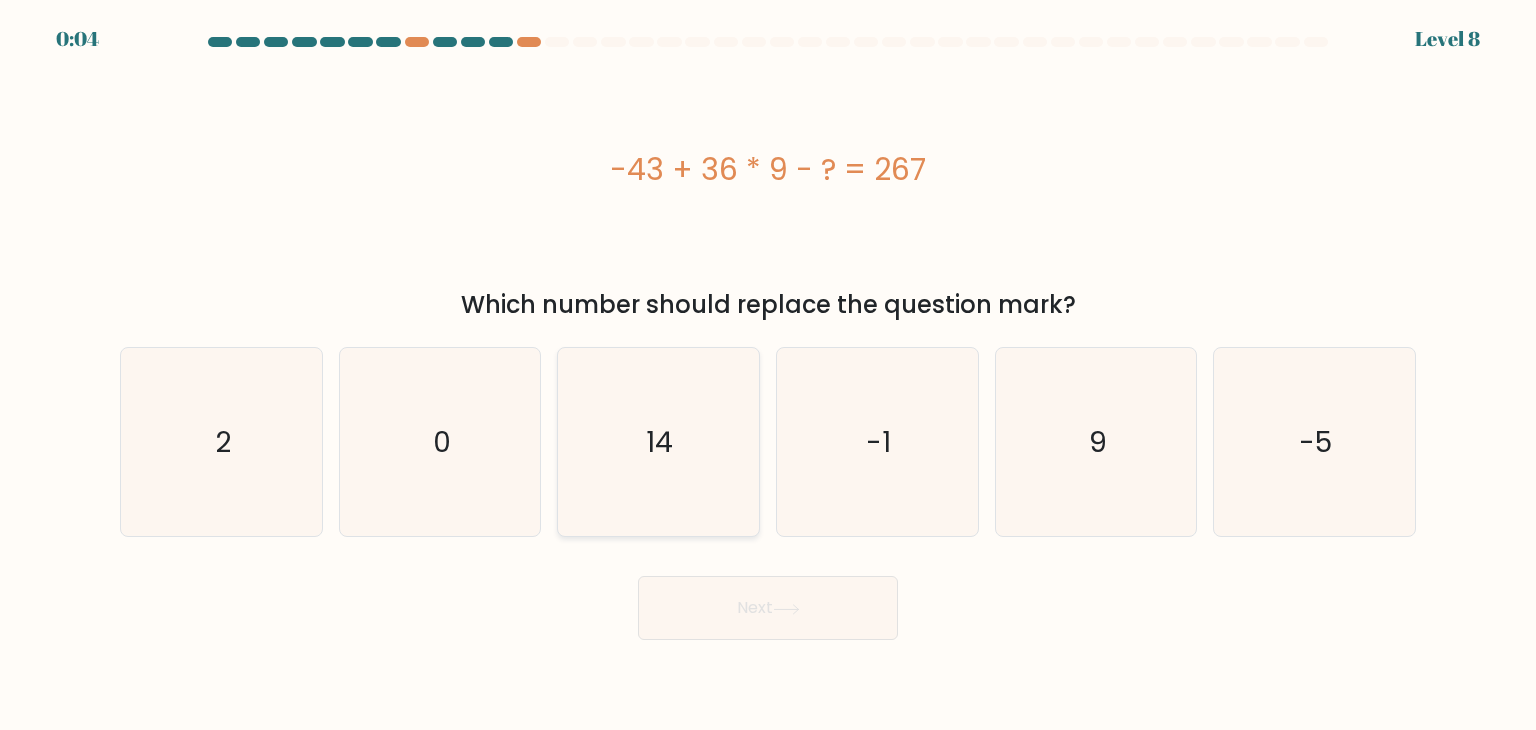 click on "14" 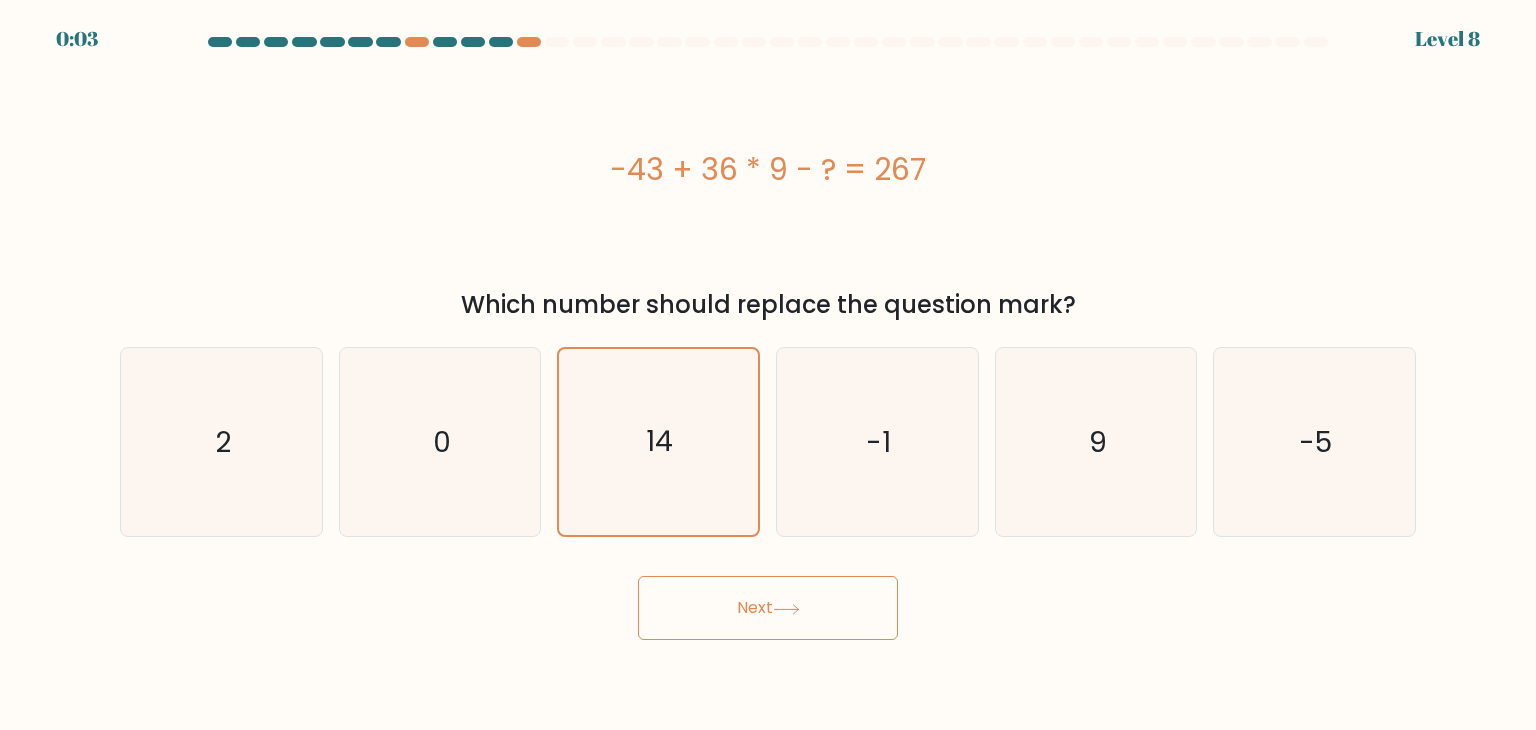 click on "Next" at bounding box center [768, 608] 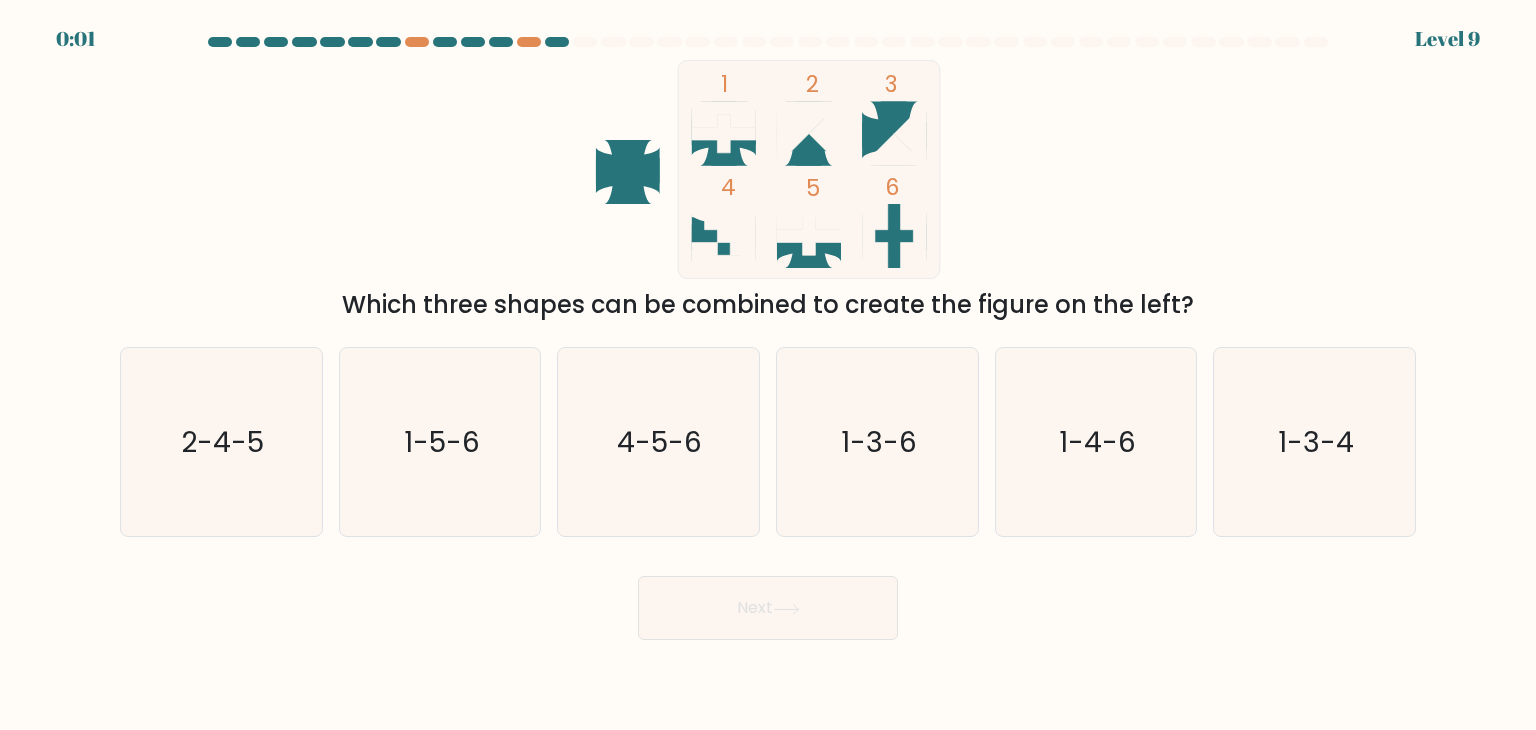 click on "Next" at bounding box center [768, 608] 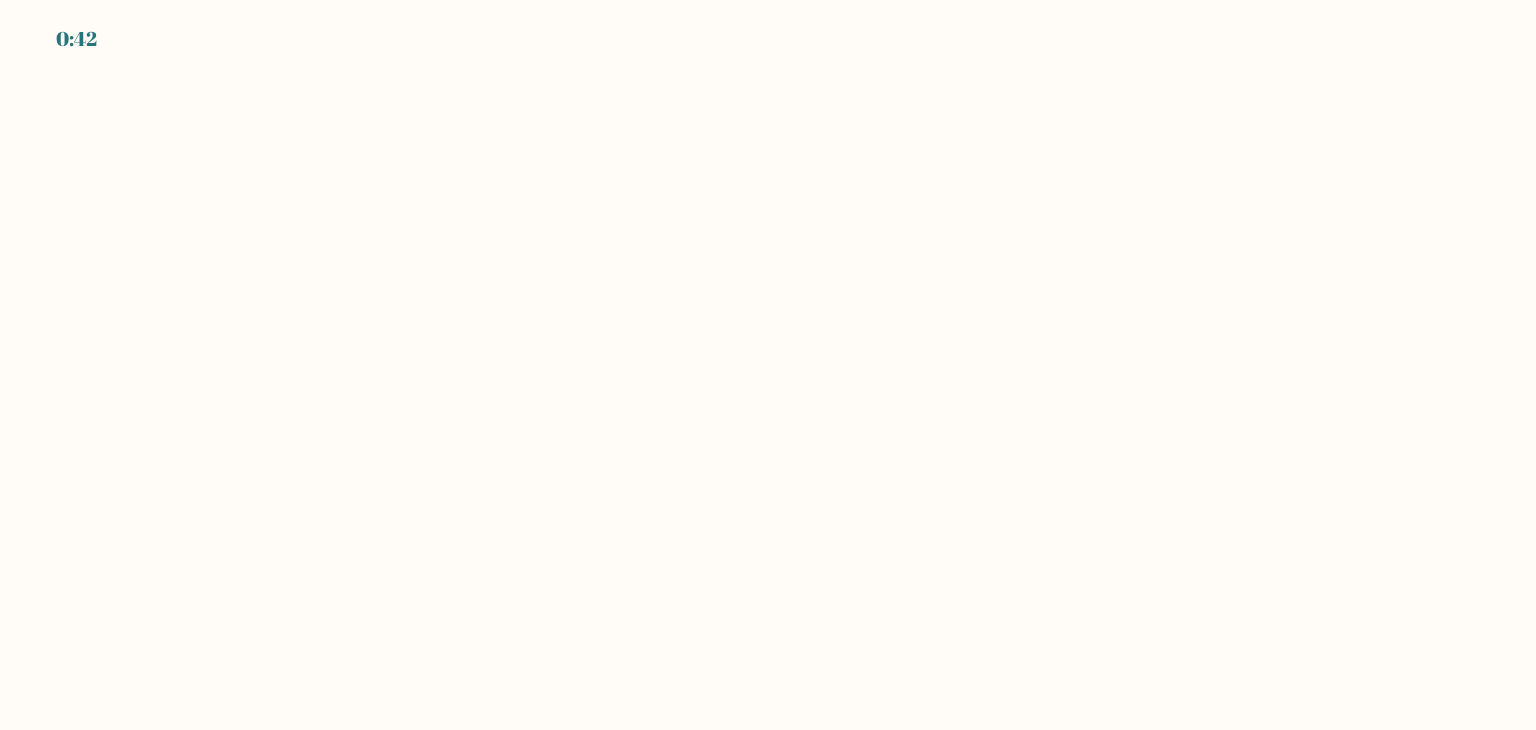 scroll, scrollTop: 0, scrollLeft: 0, axis: both 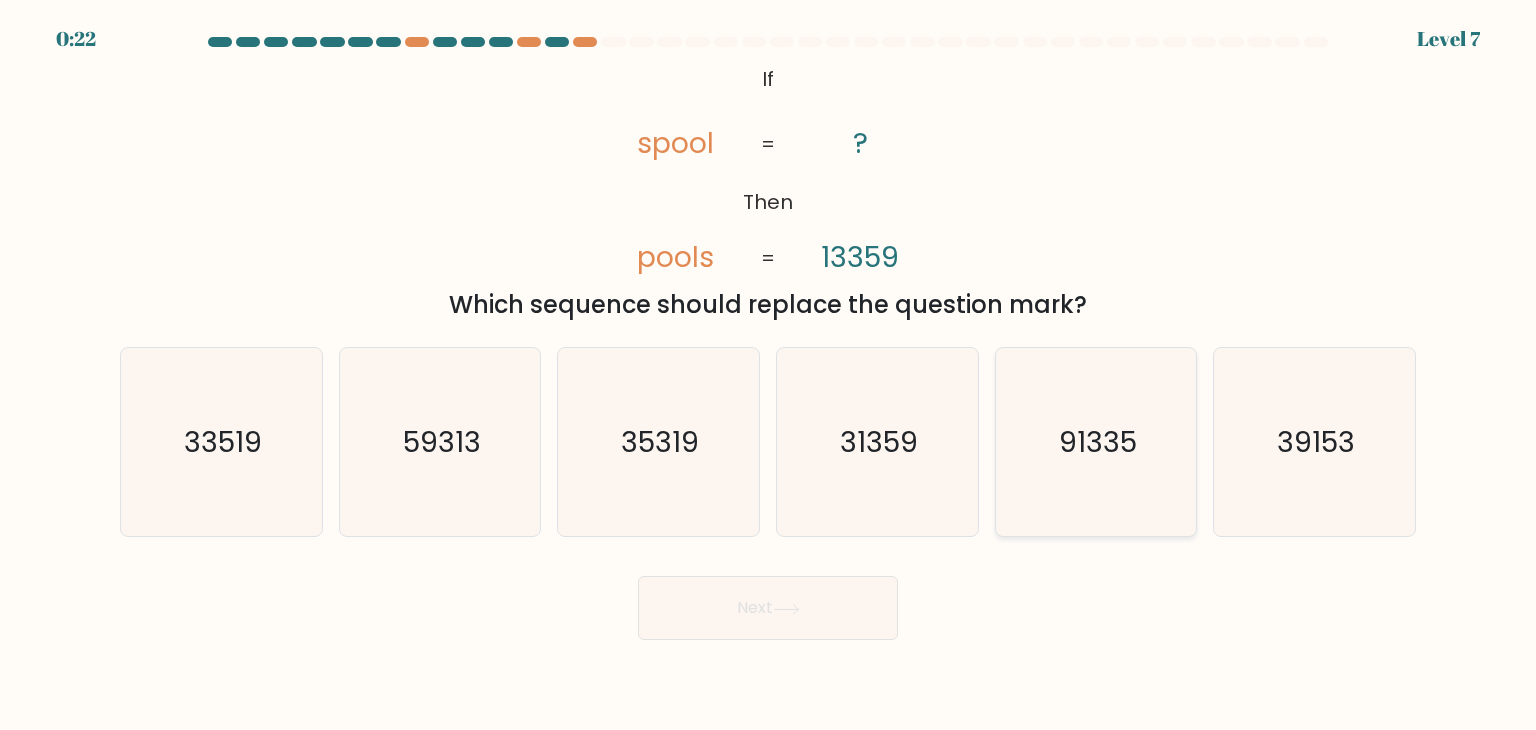 click on "91335" 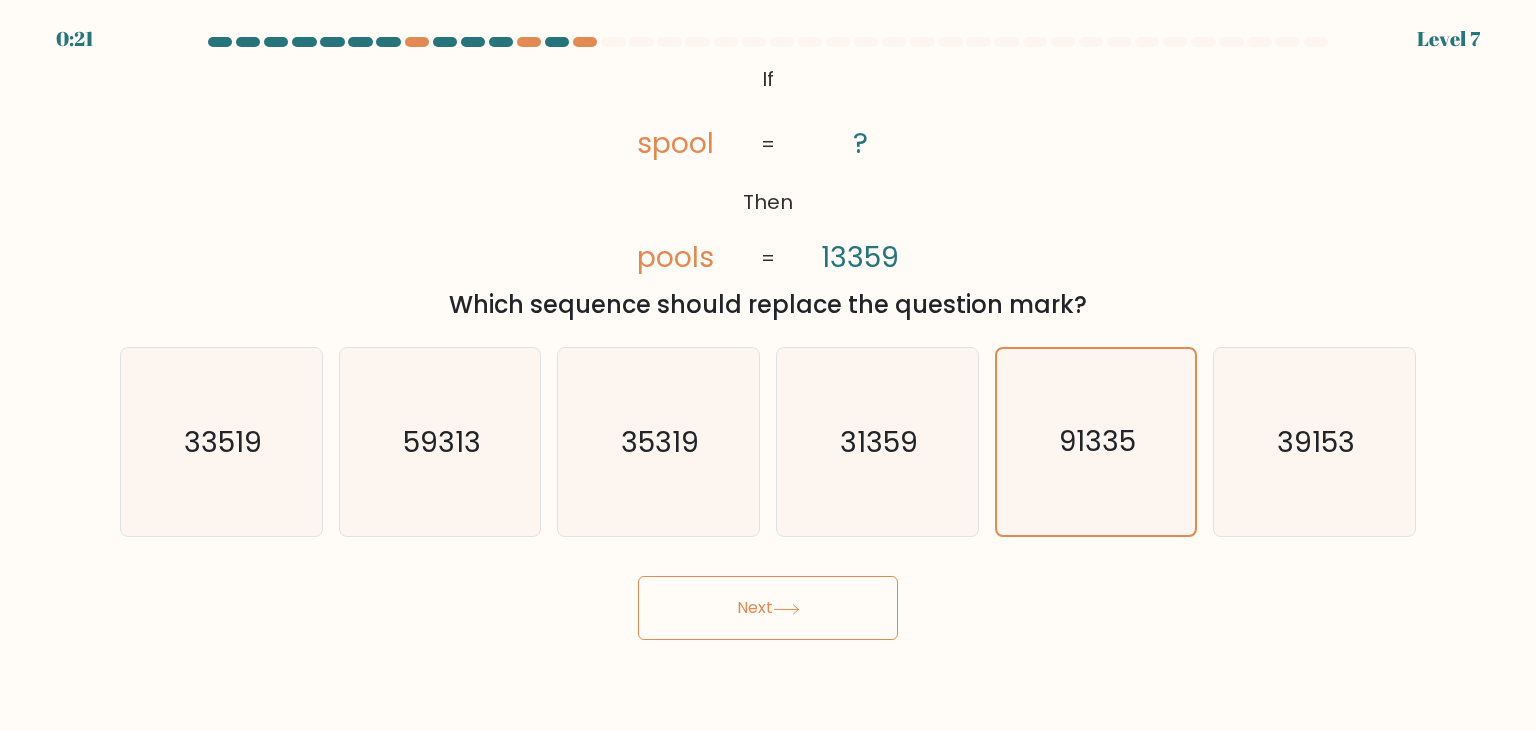 click on "Next" at bounding box center (768, 608) 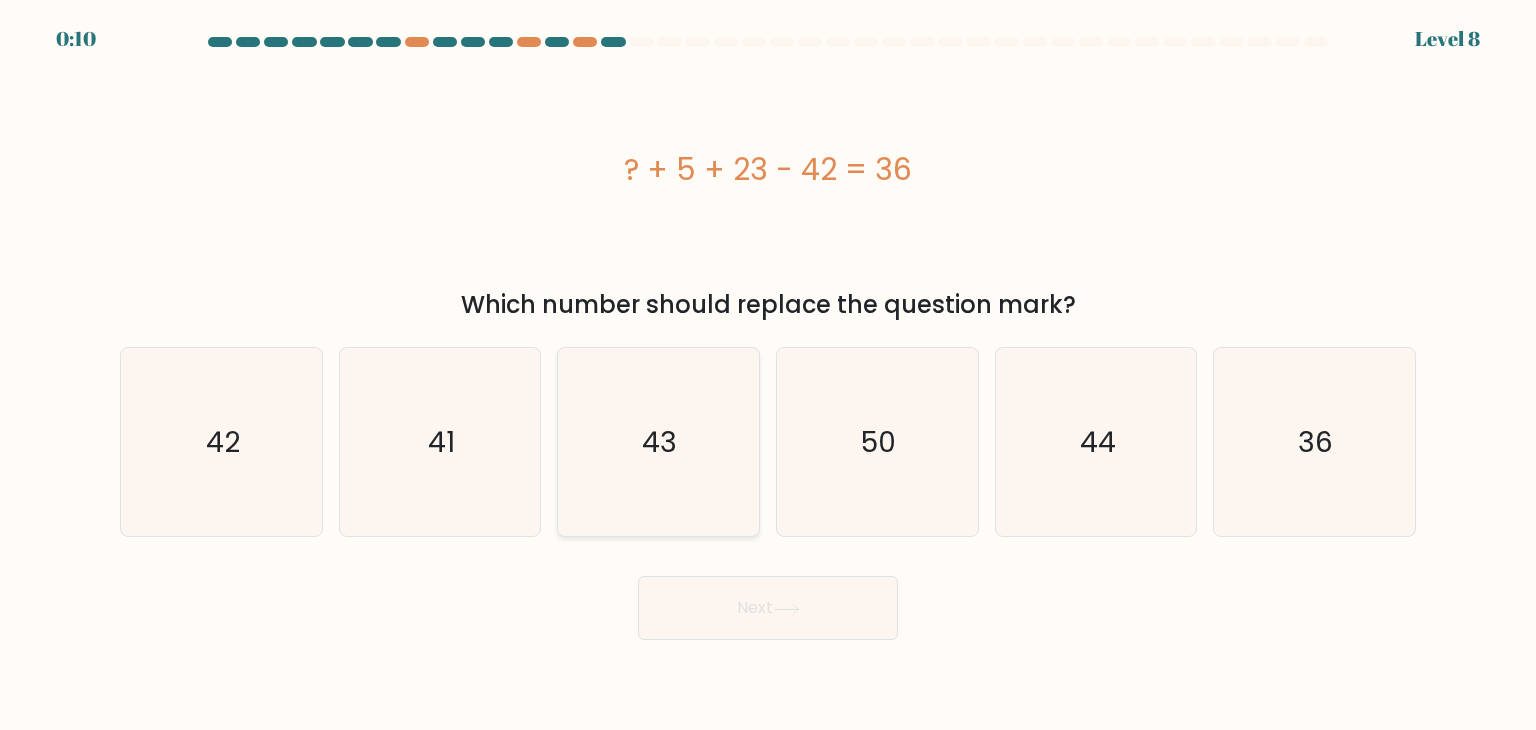 click on "43" 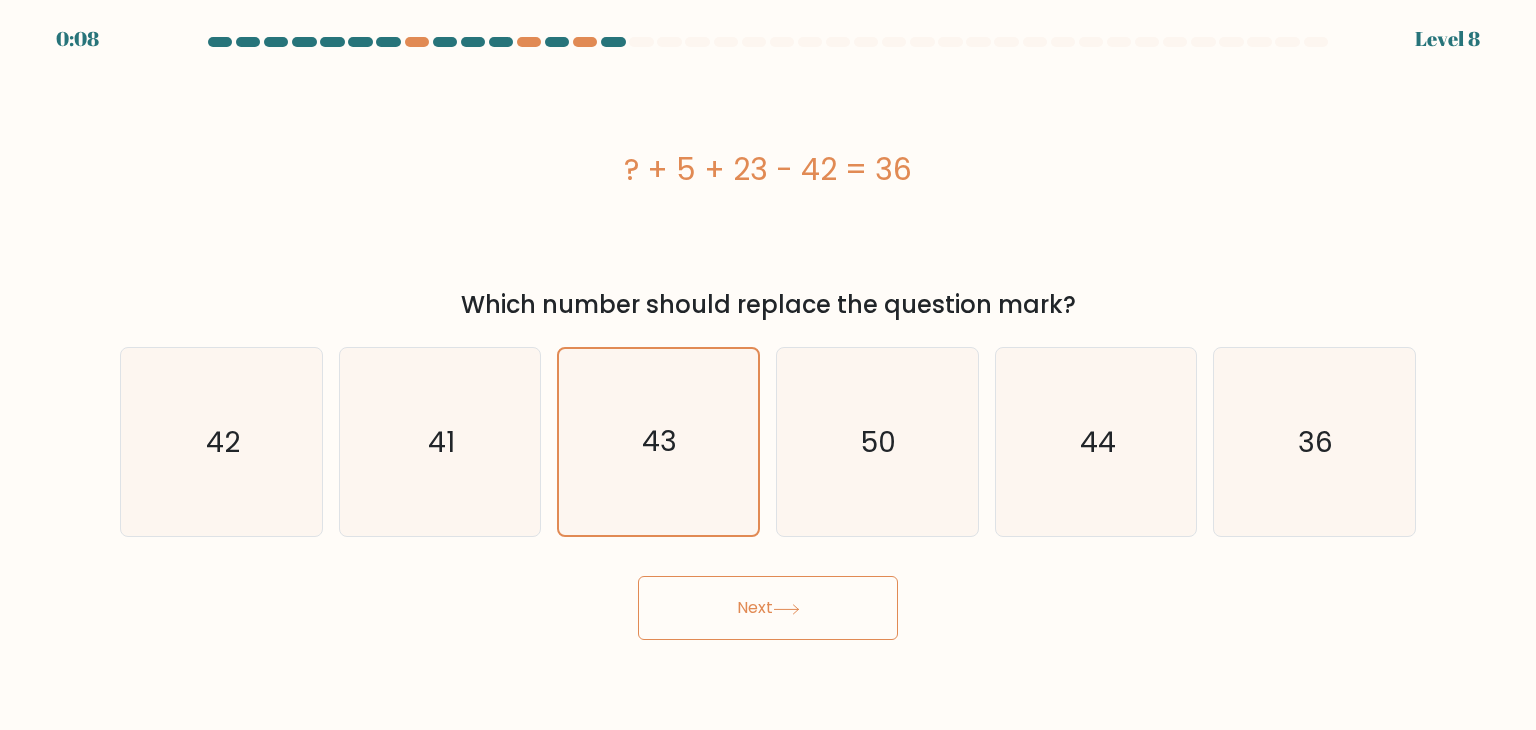 click on "Next" at bounding box center [768, 608] 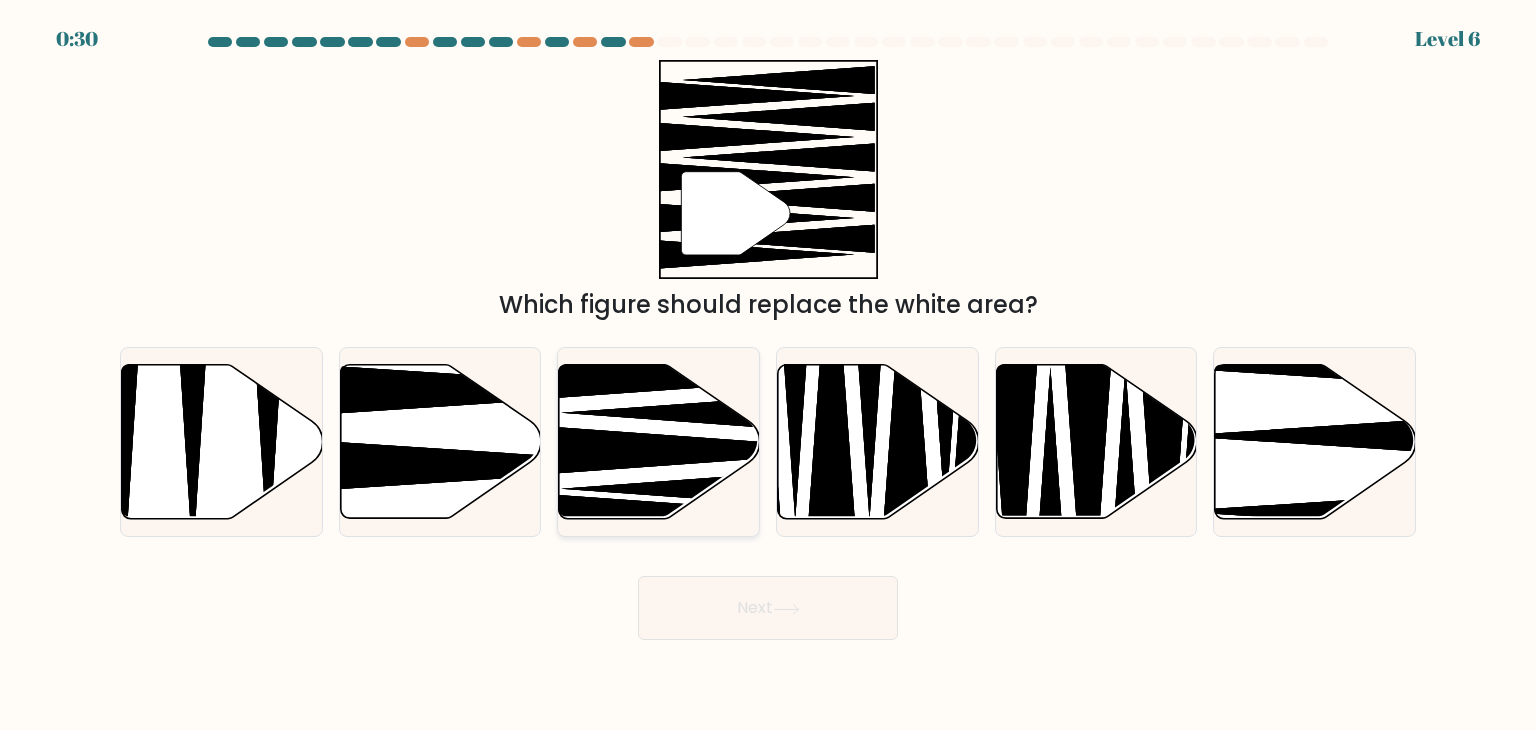 click 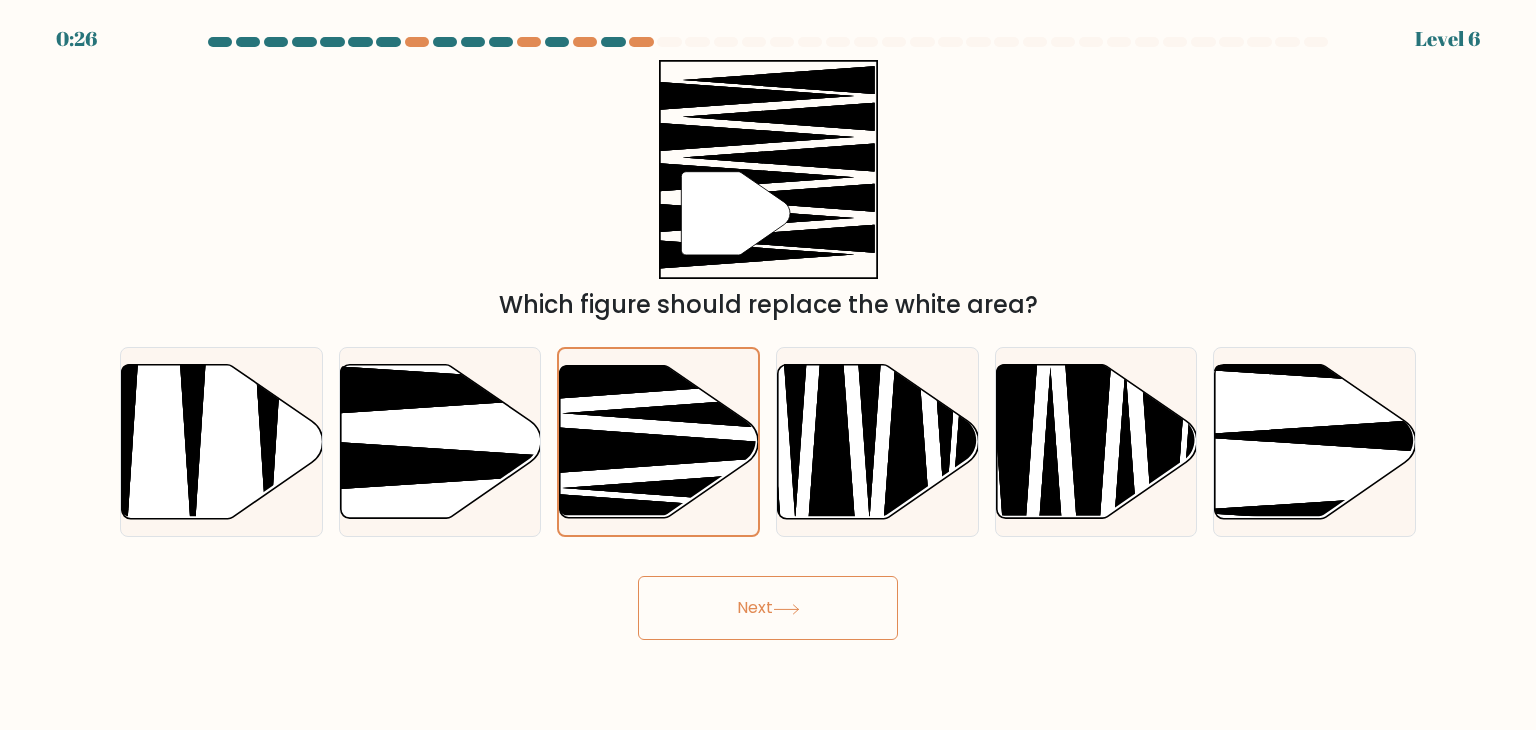click on "Next" at bounding box center [768, 608] 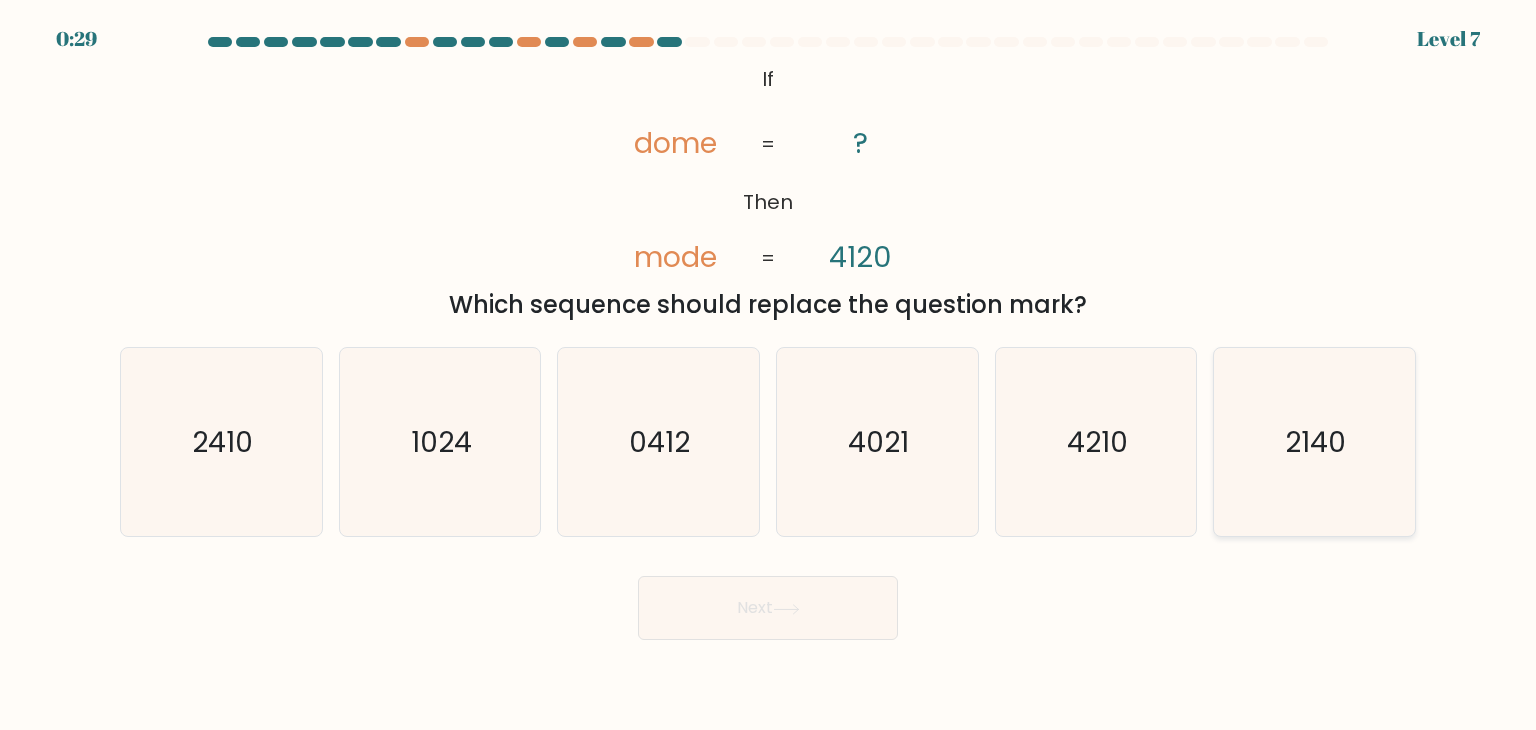 click on "2140" 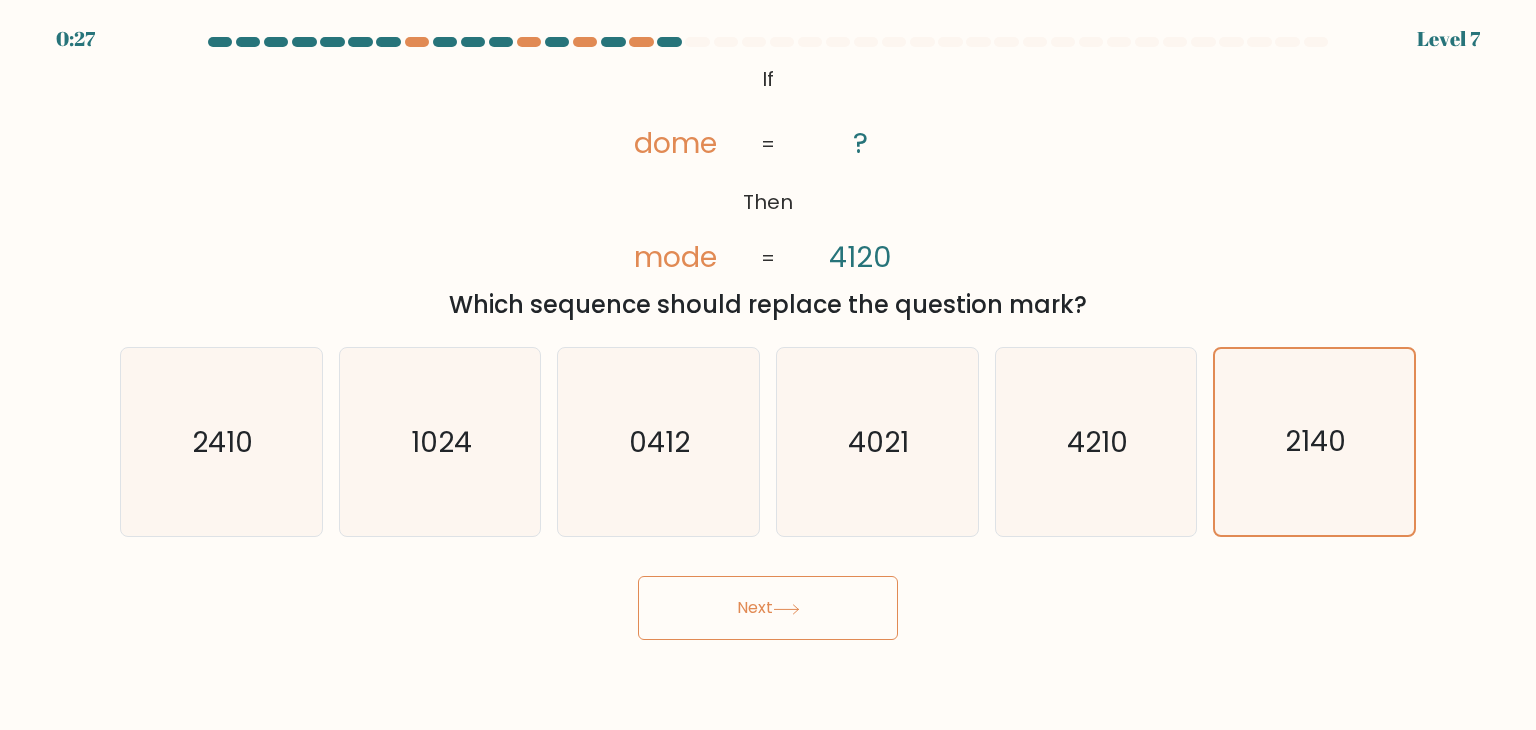 click on "Next" at bounding box center [768, 608] 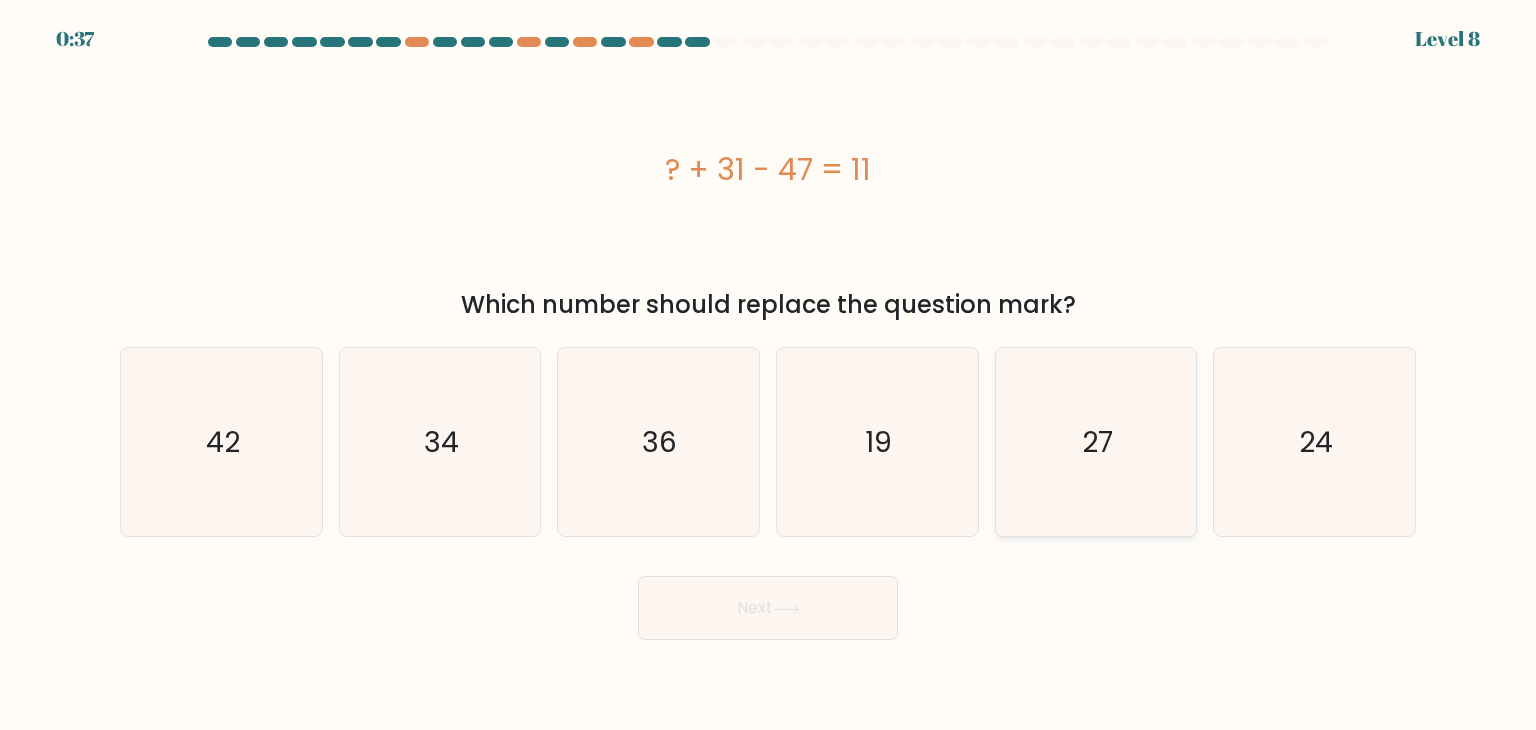 click on "27" 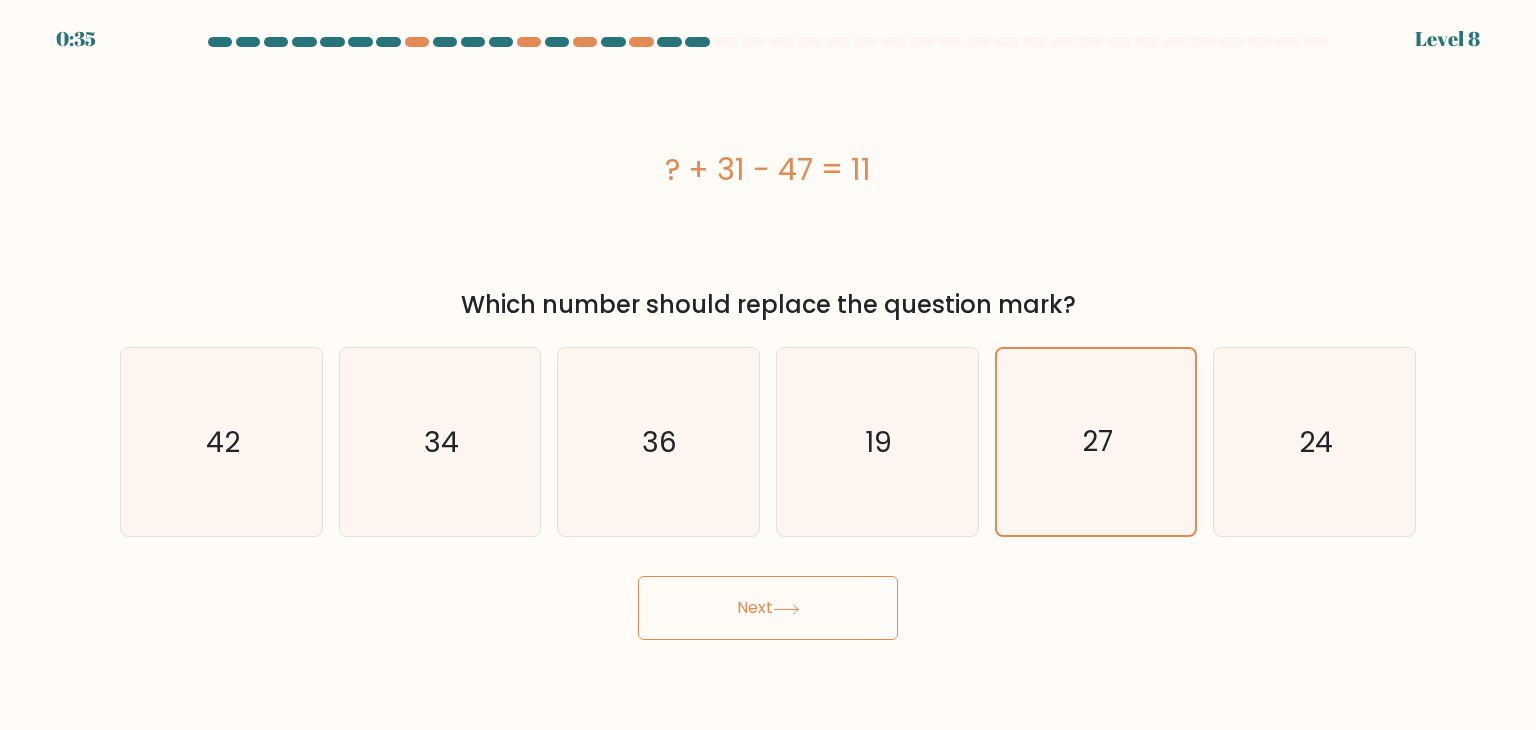 click on "Next" at bounding box center [768, 608] 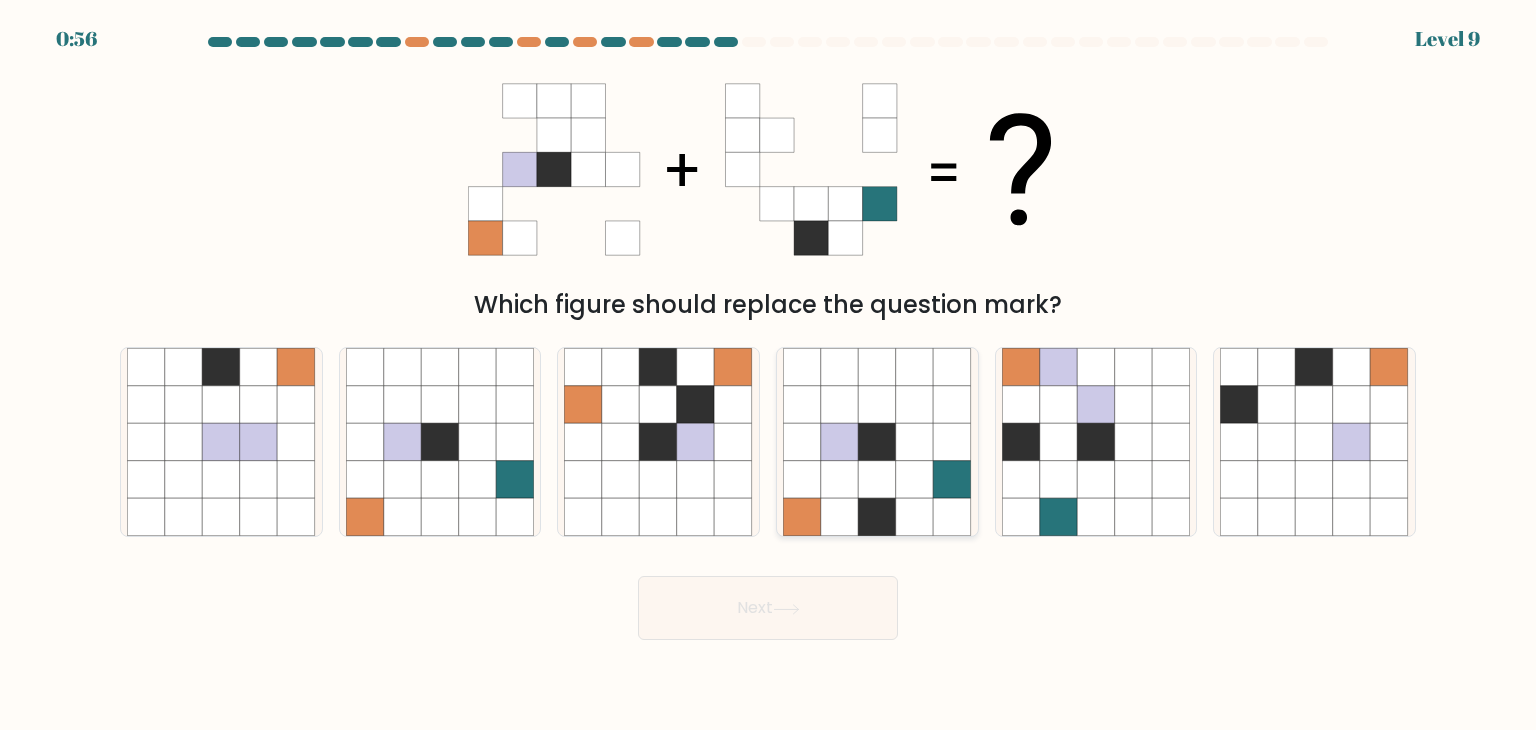 click 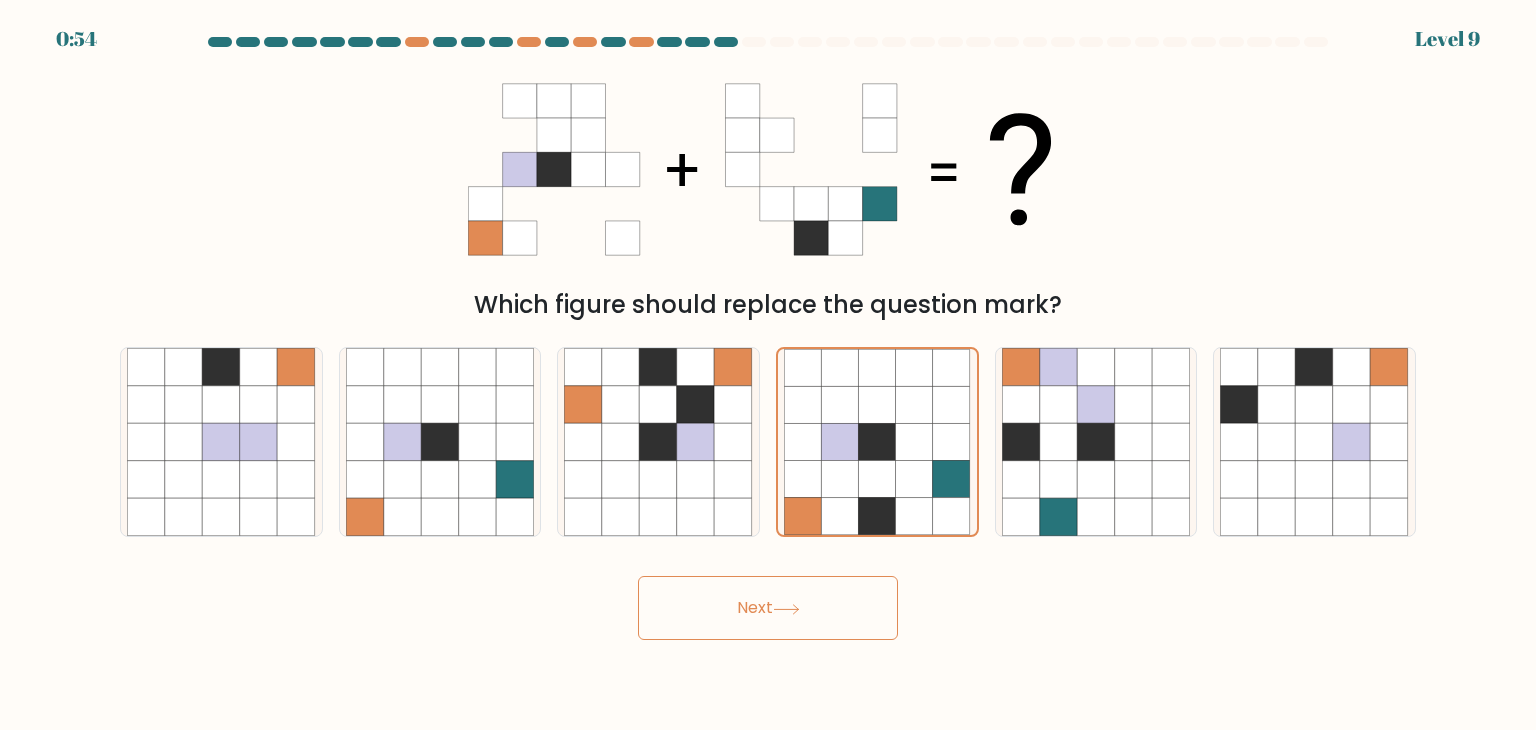 click on "Next" at bounding box center [768, 608] 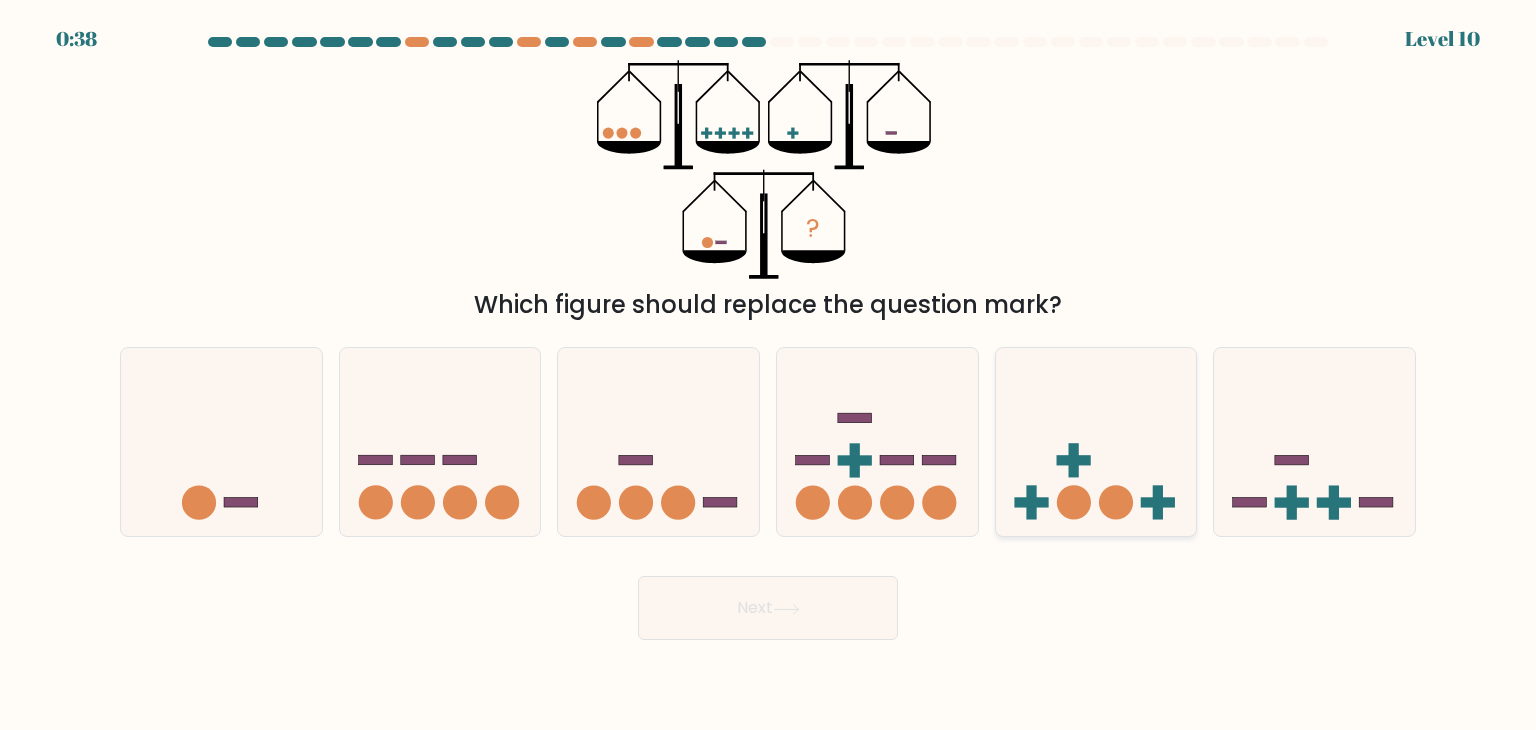 click 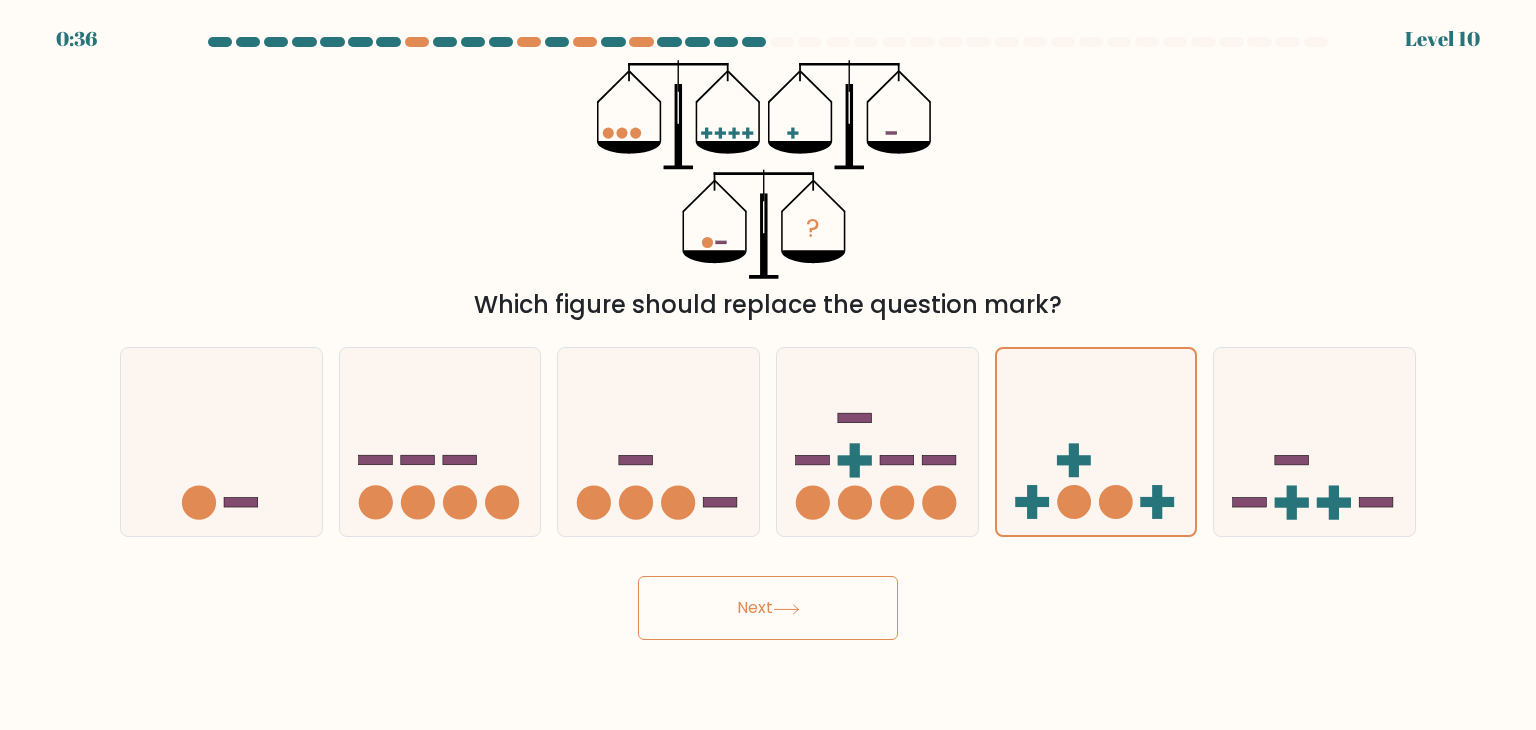 click on "Next" at bounding box center [768, 608] 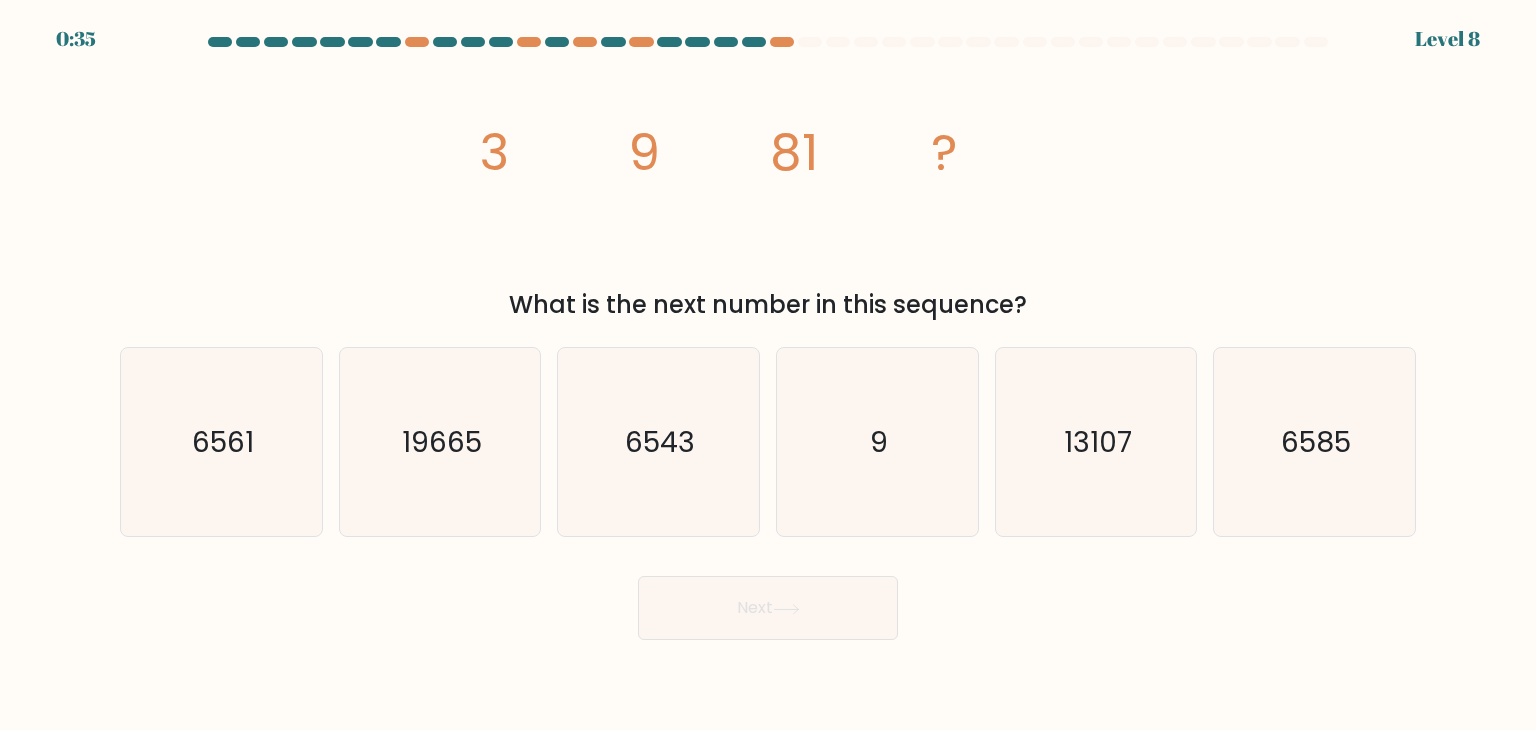 click on "Next" at bounding box center [768, 608] 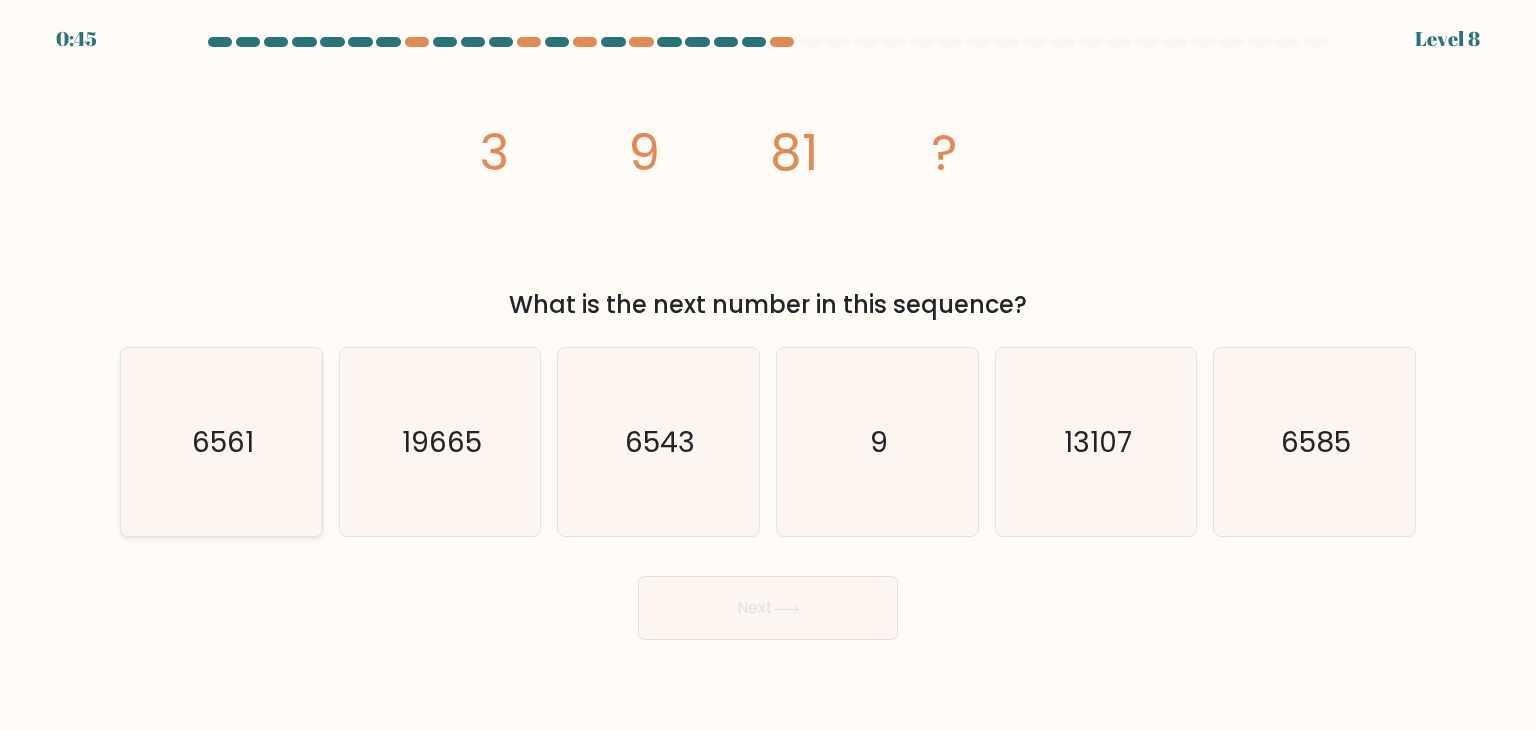 click on "6561" 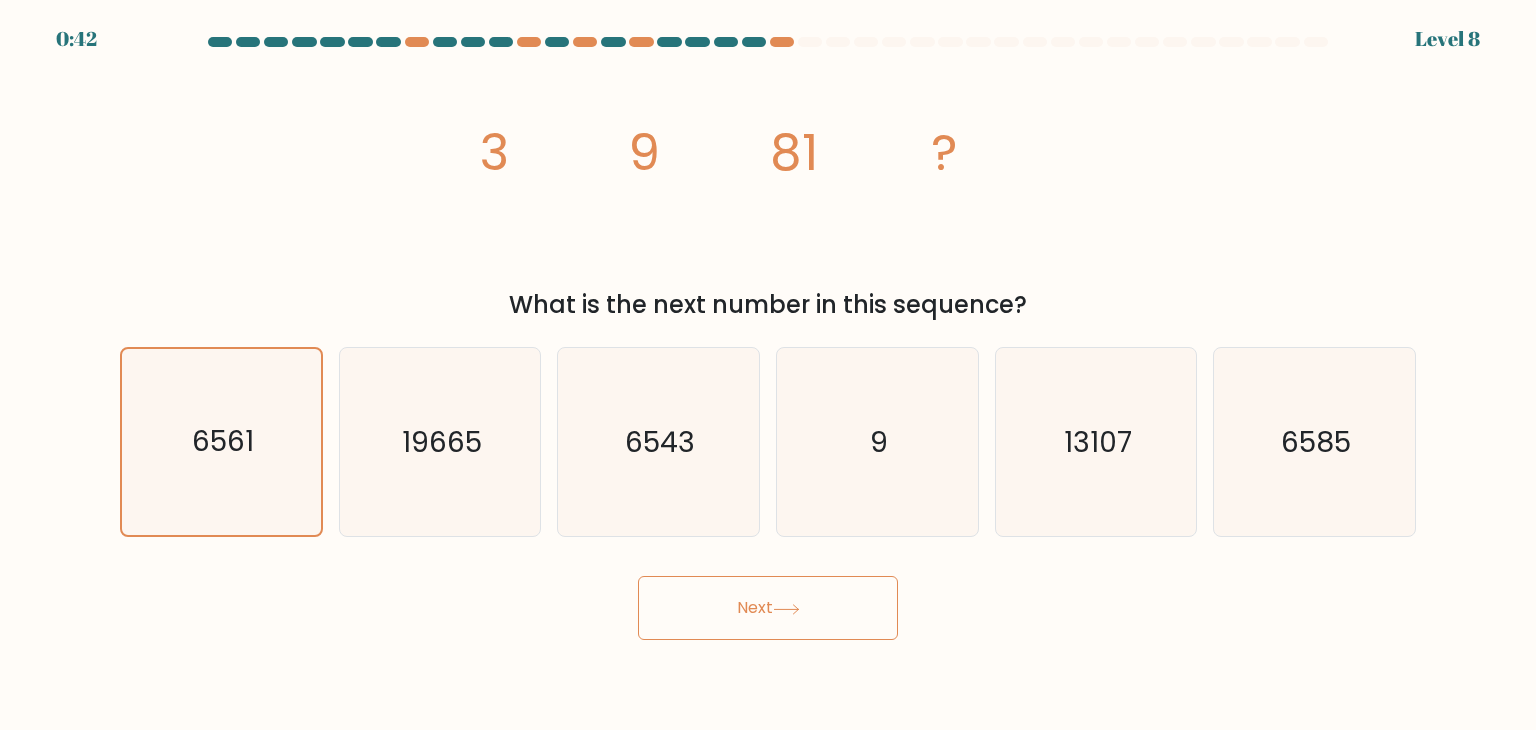 click on "Next" at bounding box center (768, 608) 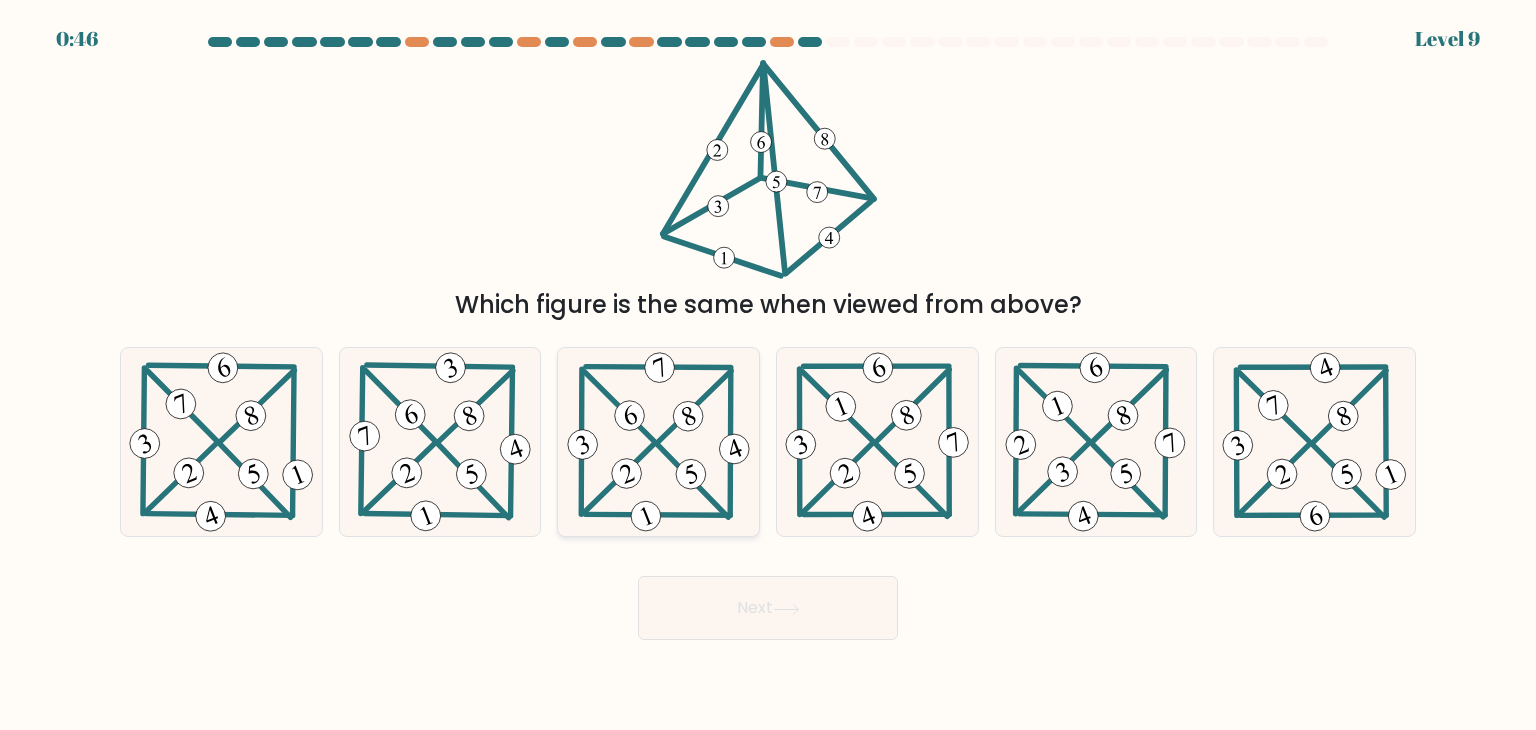 click 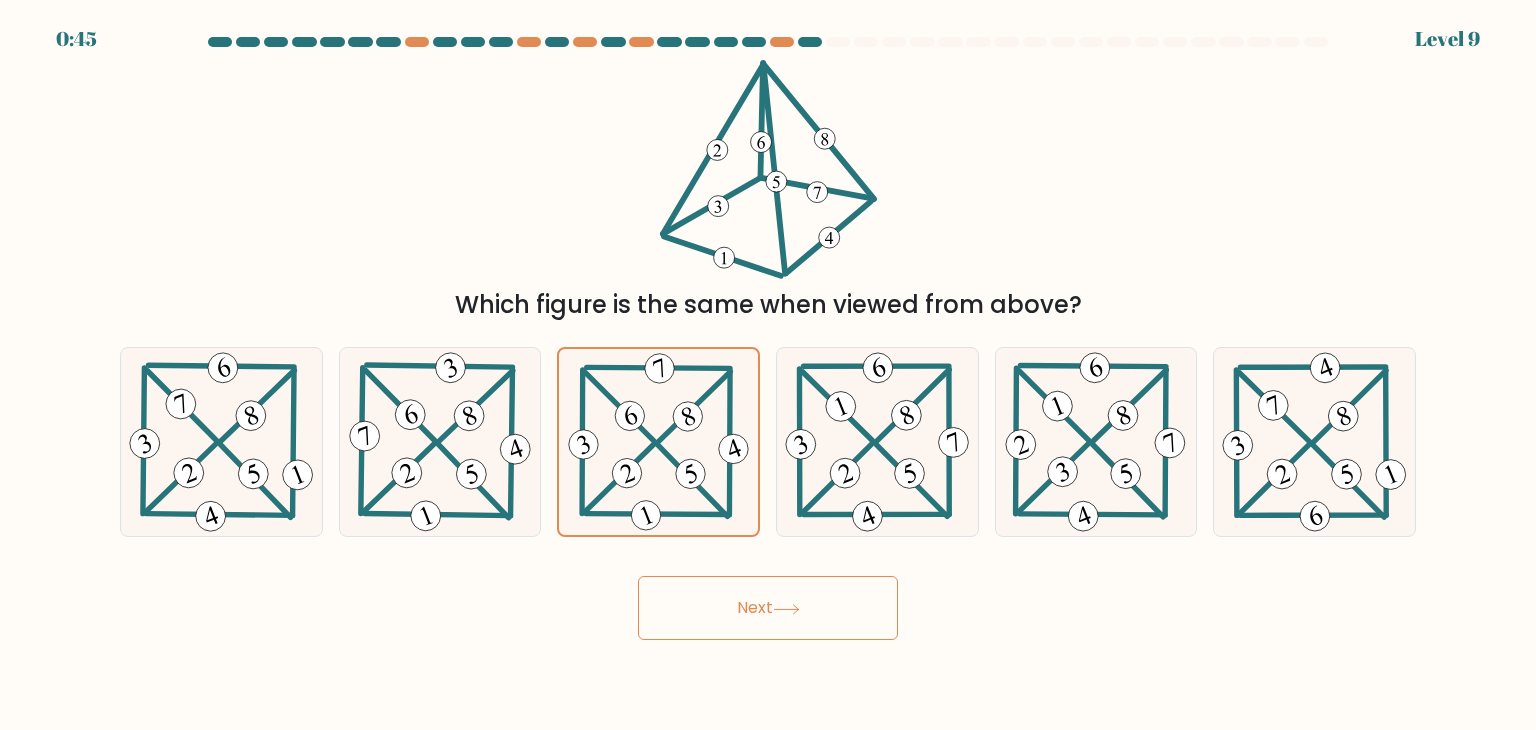 click on "Next" at bounding box center (768, 608) 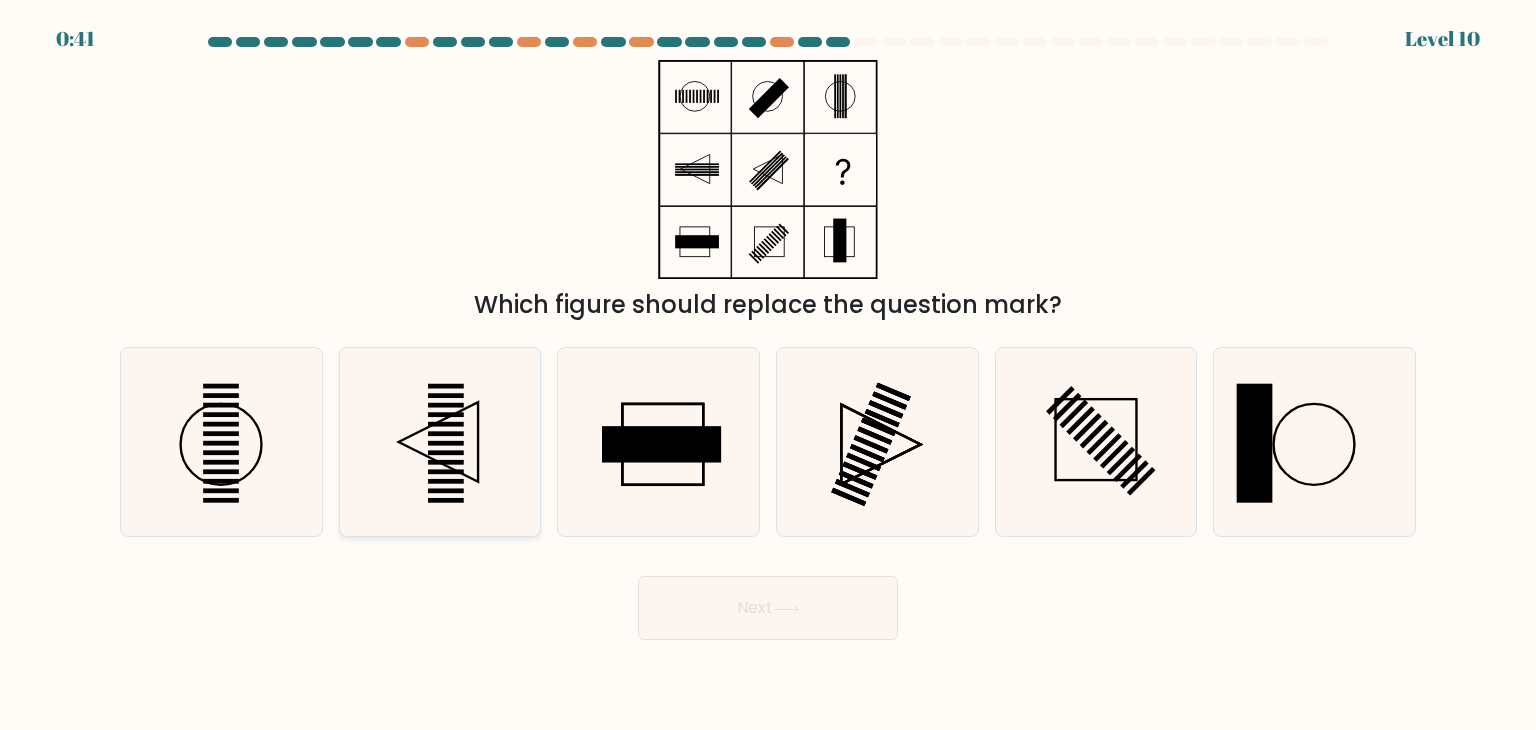 click 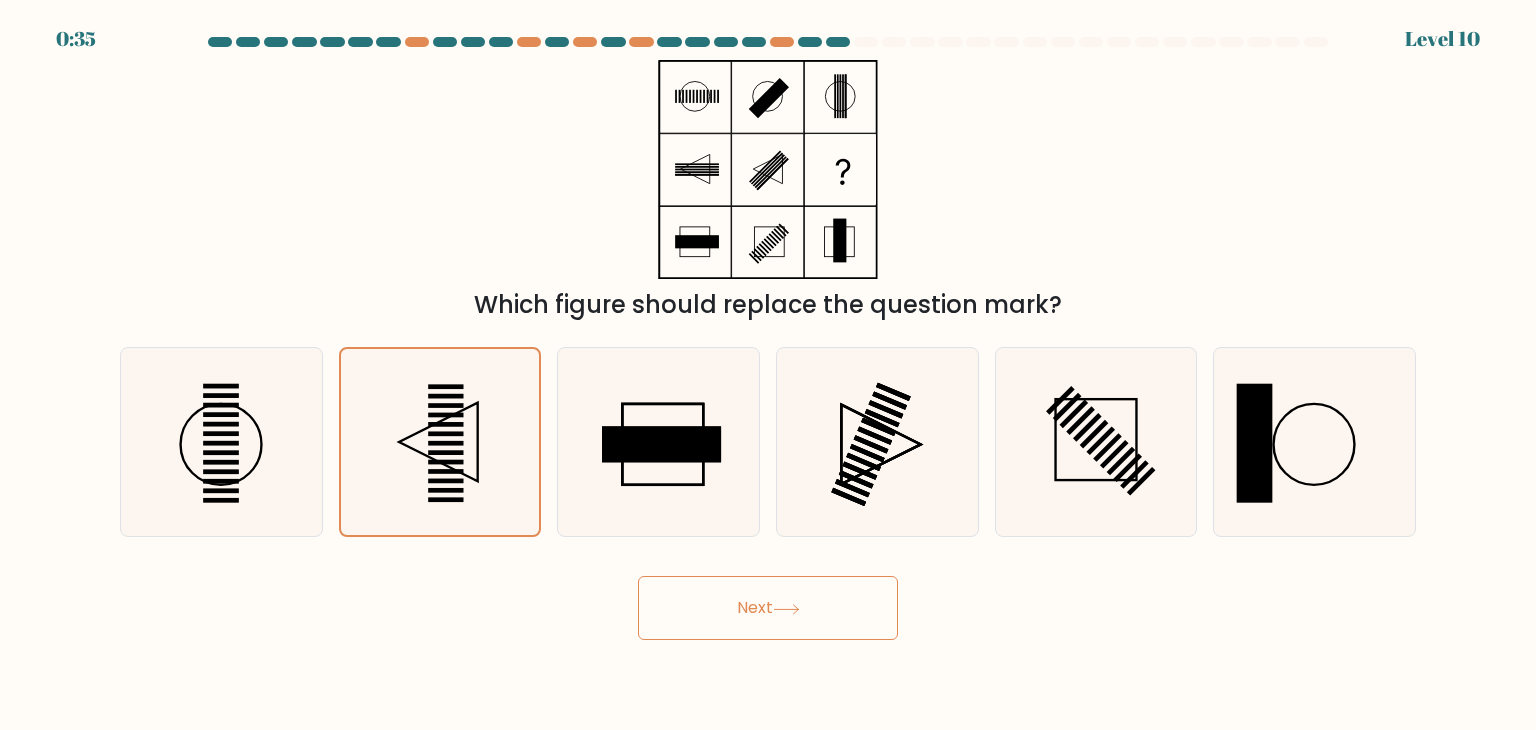 click on "Next" at bounding box center (768, 608) 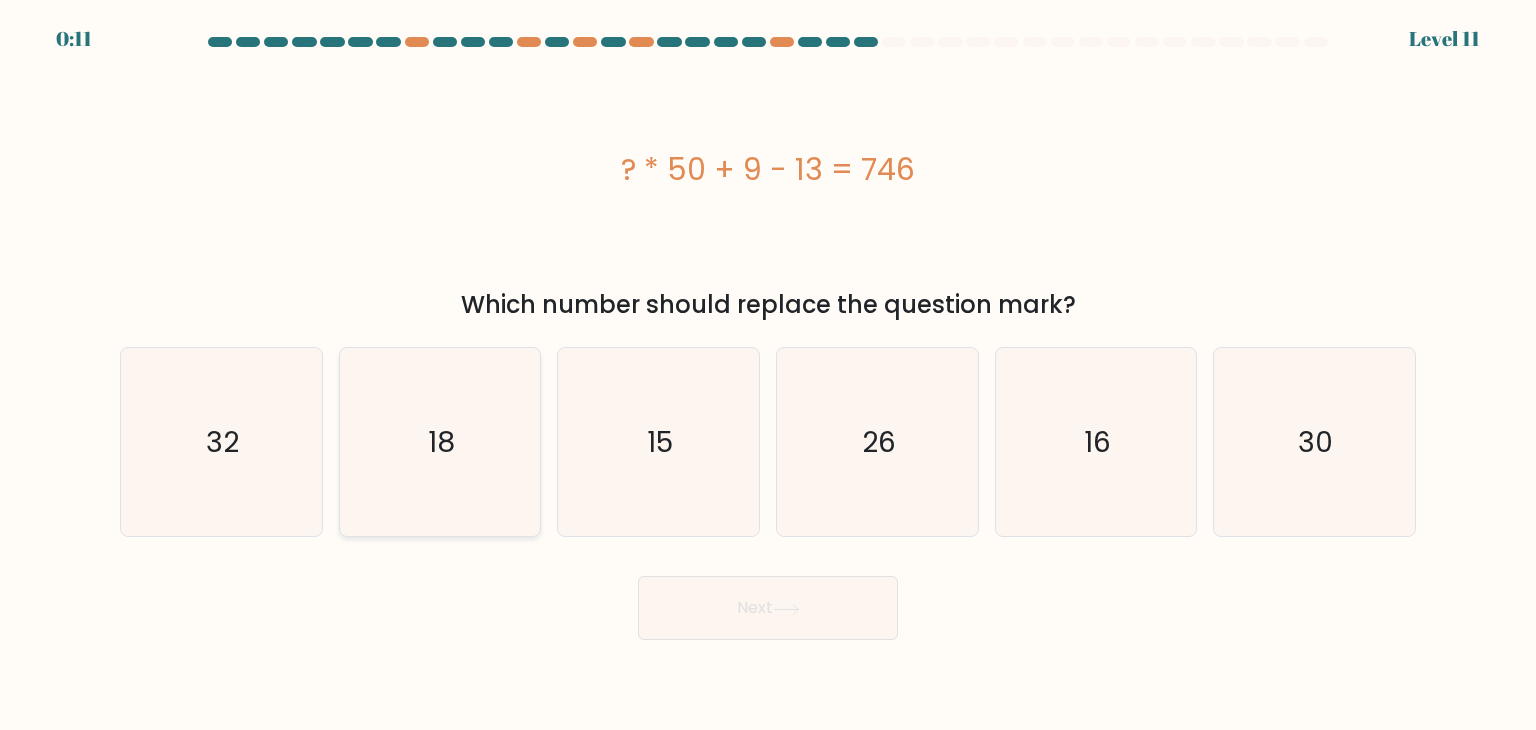 click on "18" 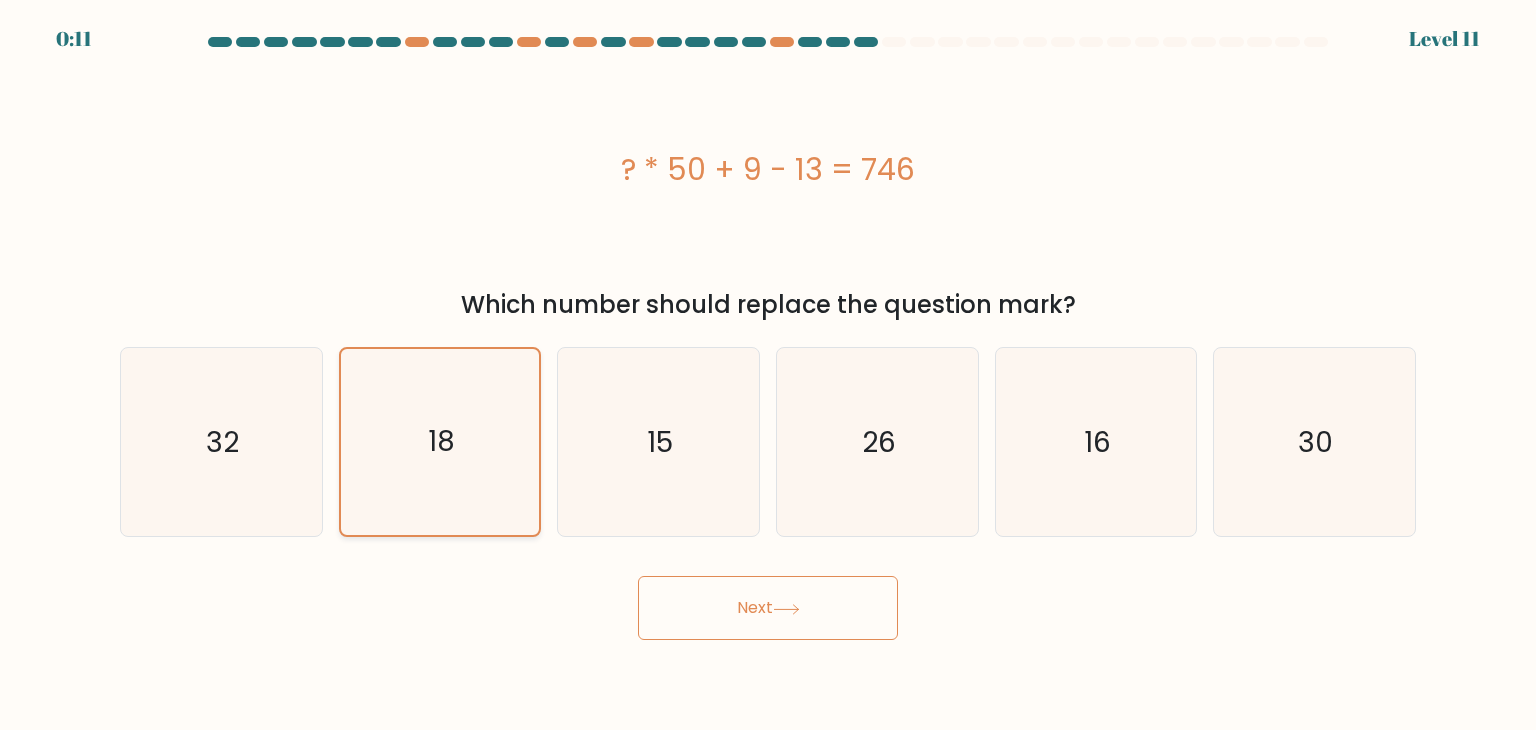 click on "18" 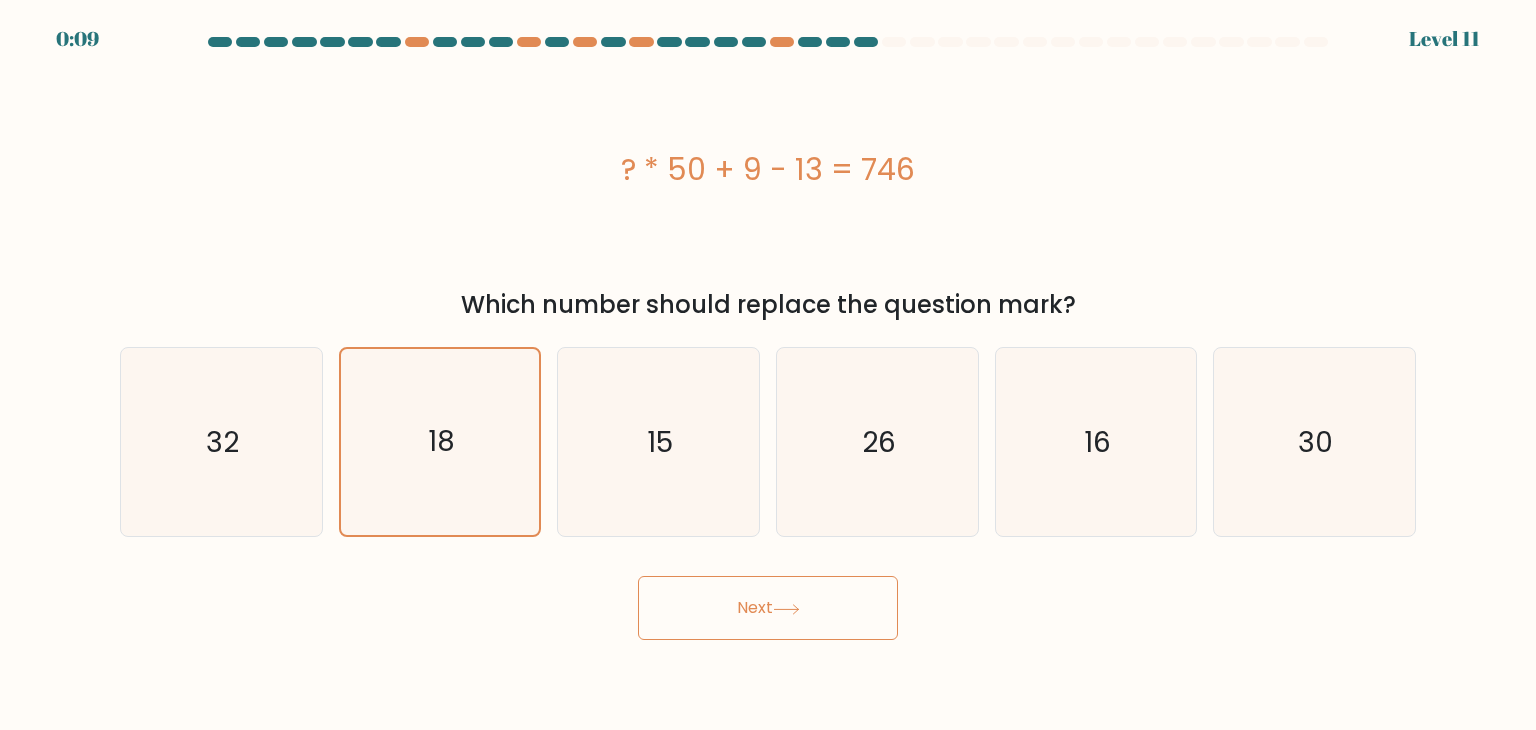 click on "Next" at bounding box center (768, 608) 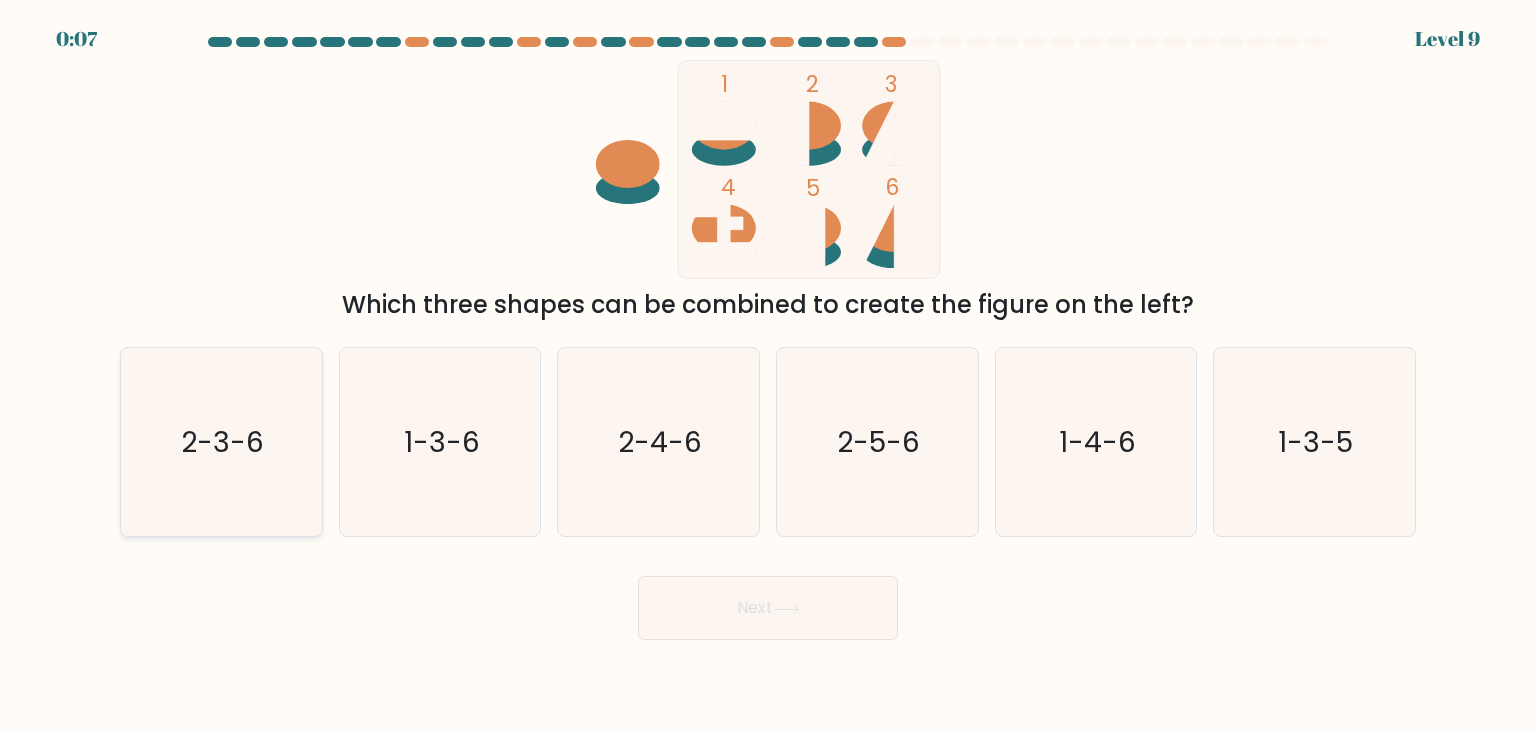 click on "2-3-6" 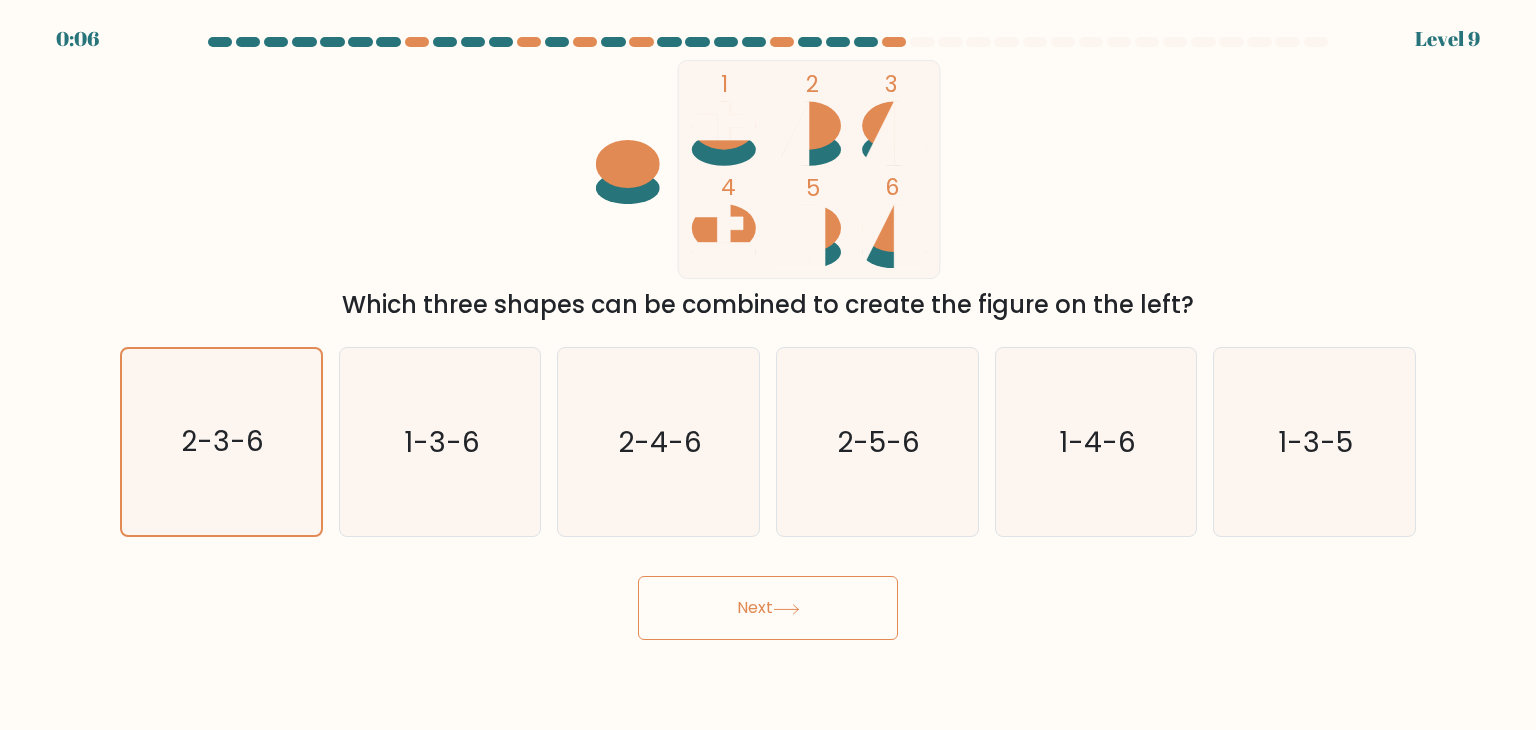 click on "Next" at bounding box center [768, 608] 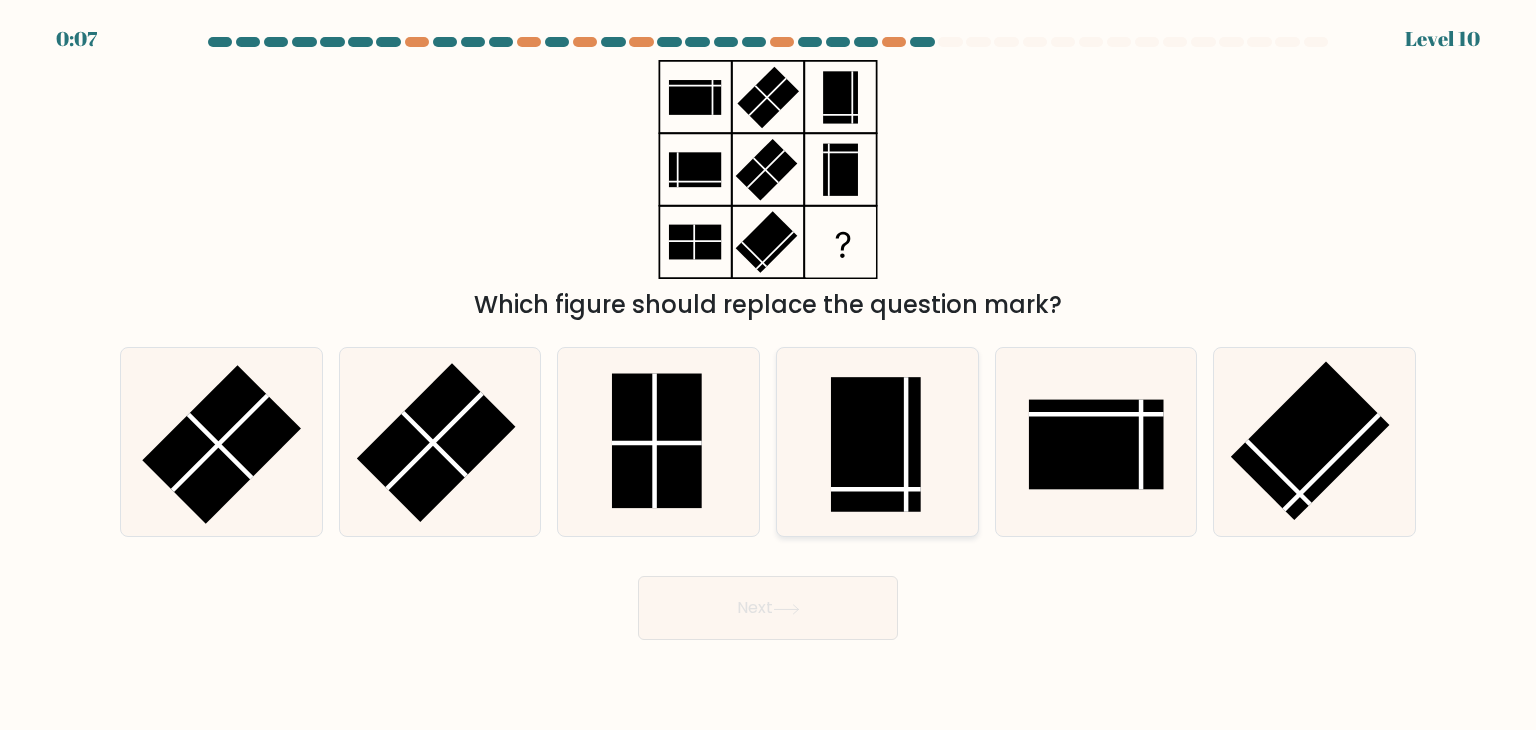 click 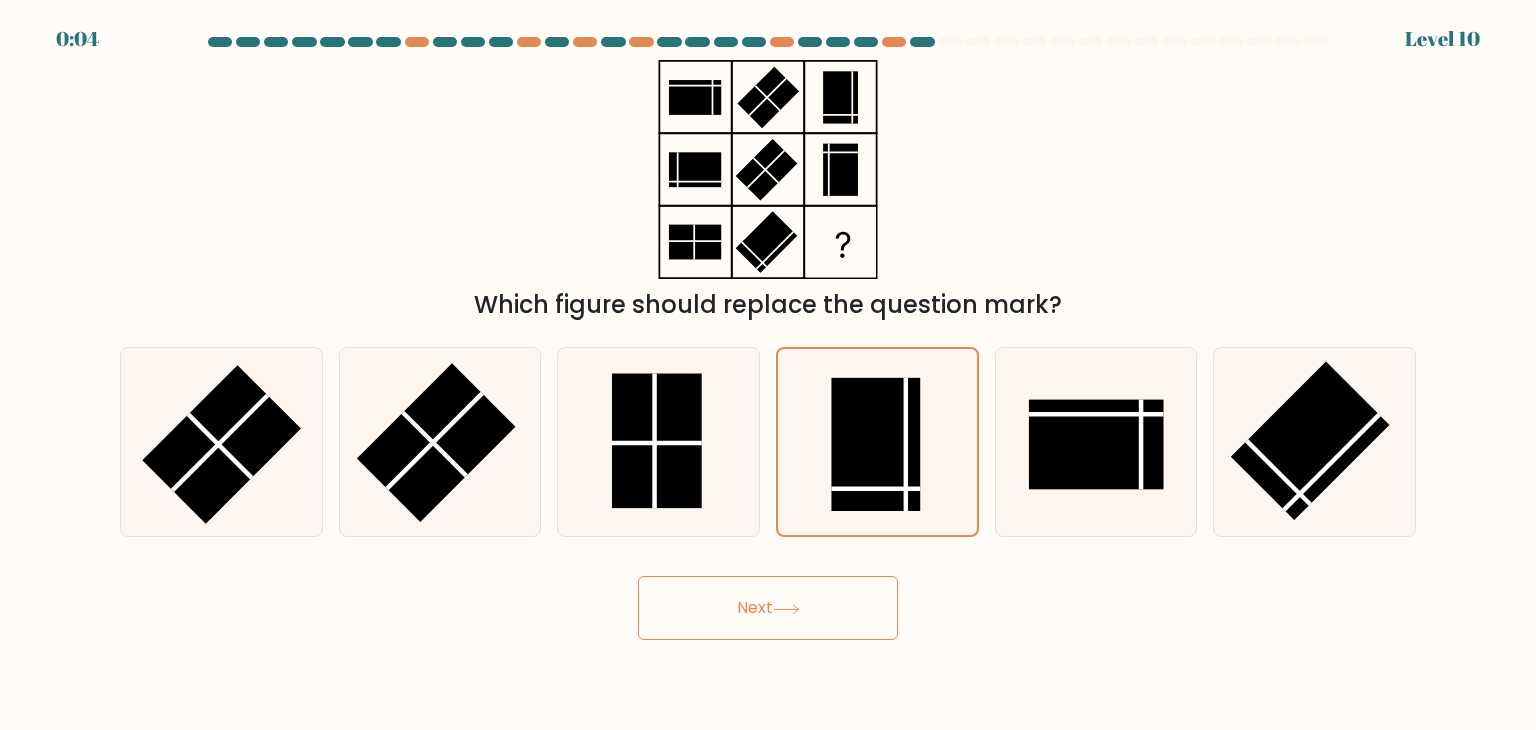 click on "Next" at bounding box center [768, 608] 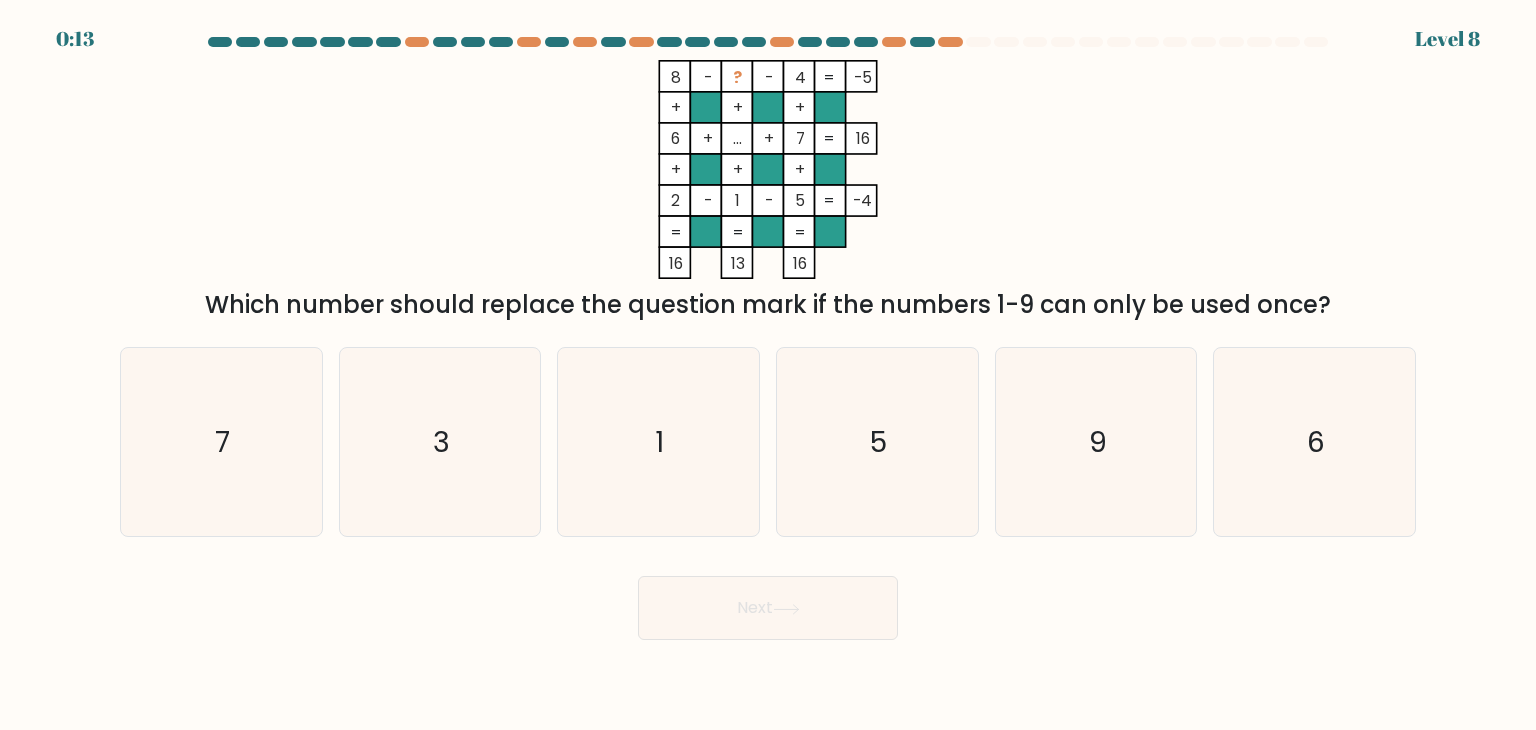 click on "Next" at bounding box center (768, 608) 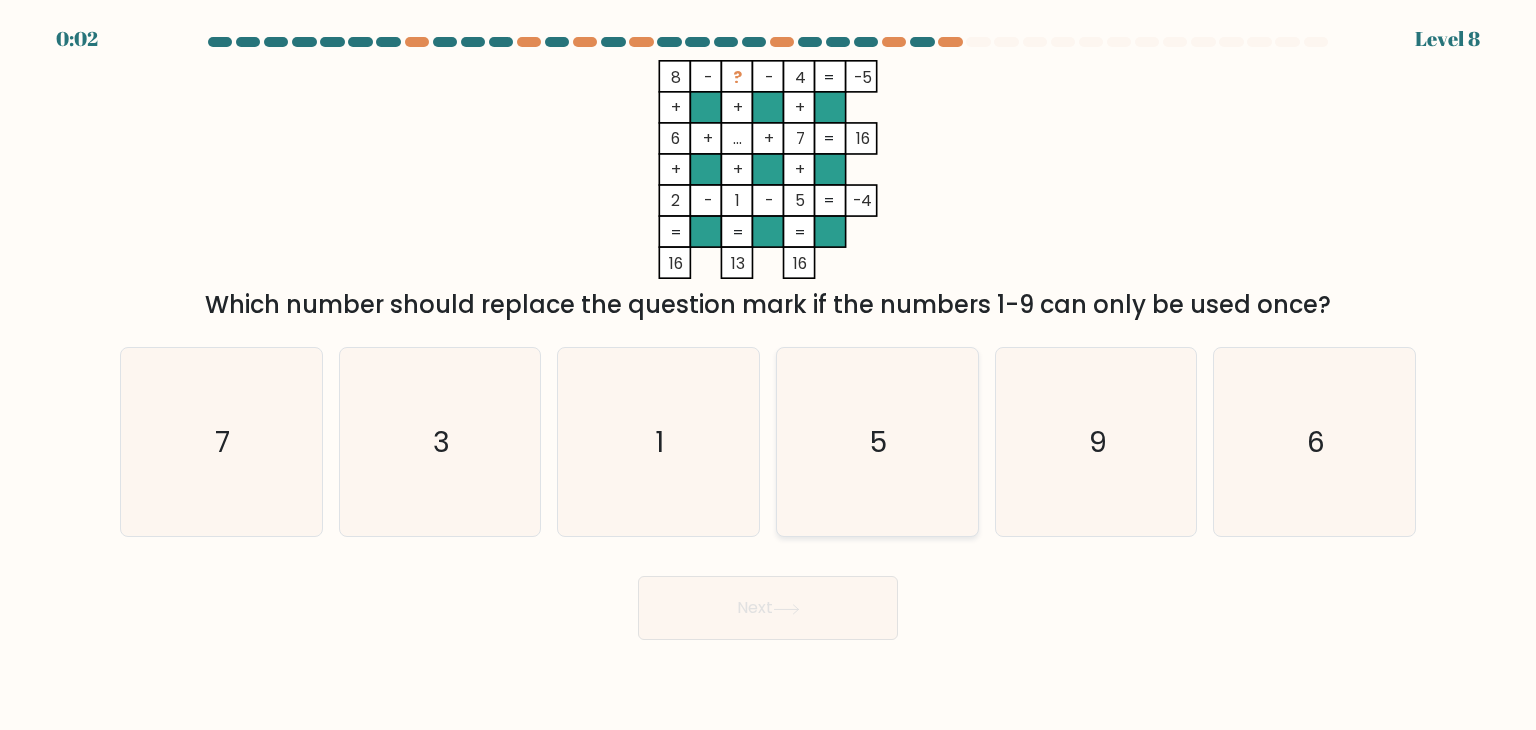 click on "5" 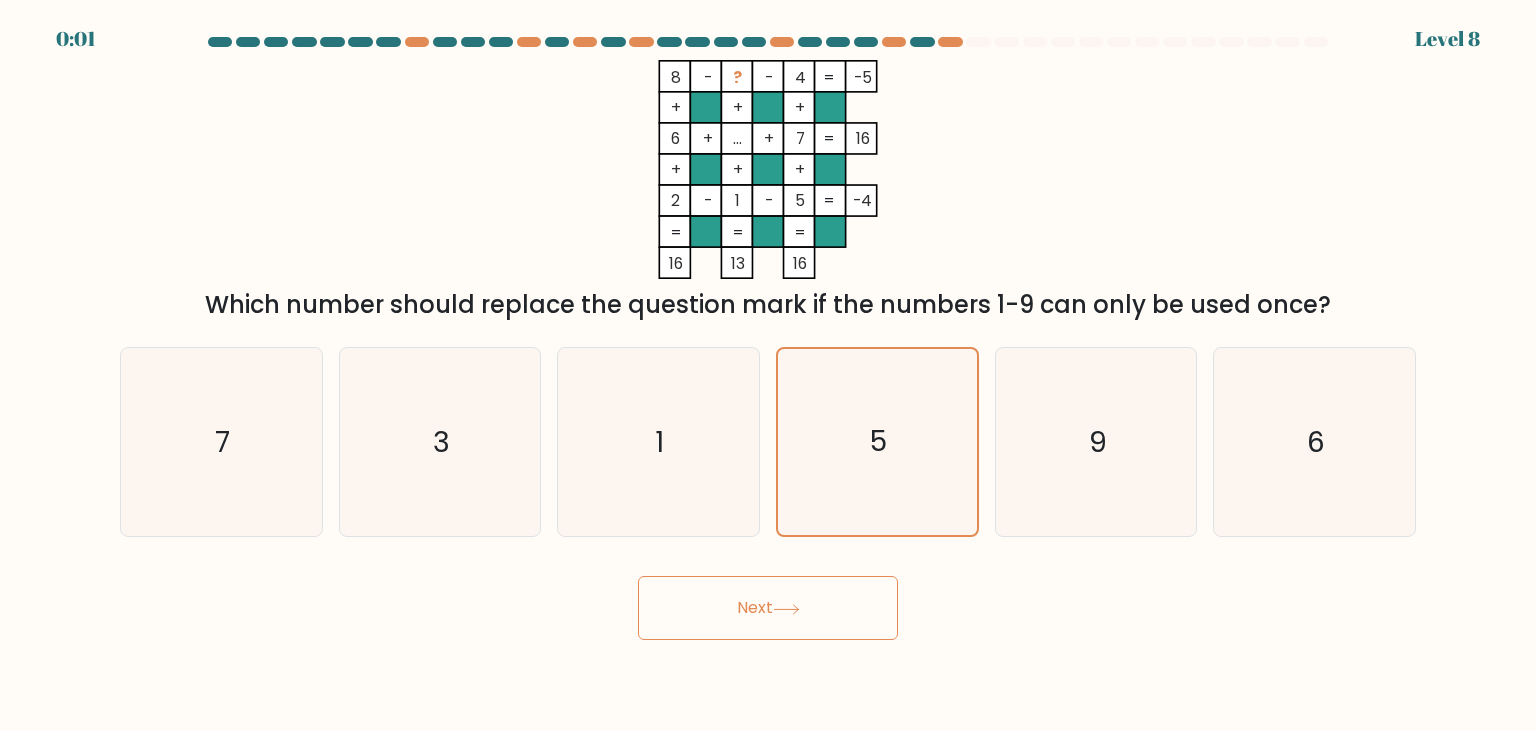 click on "Next" at bounding box center (768, 608) 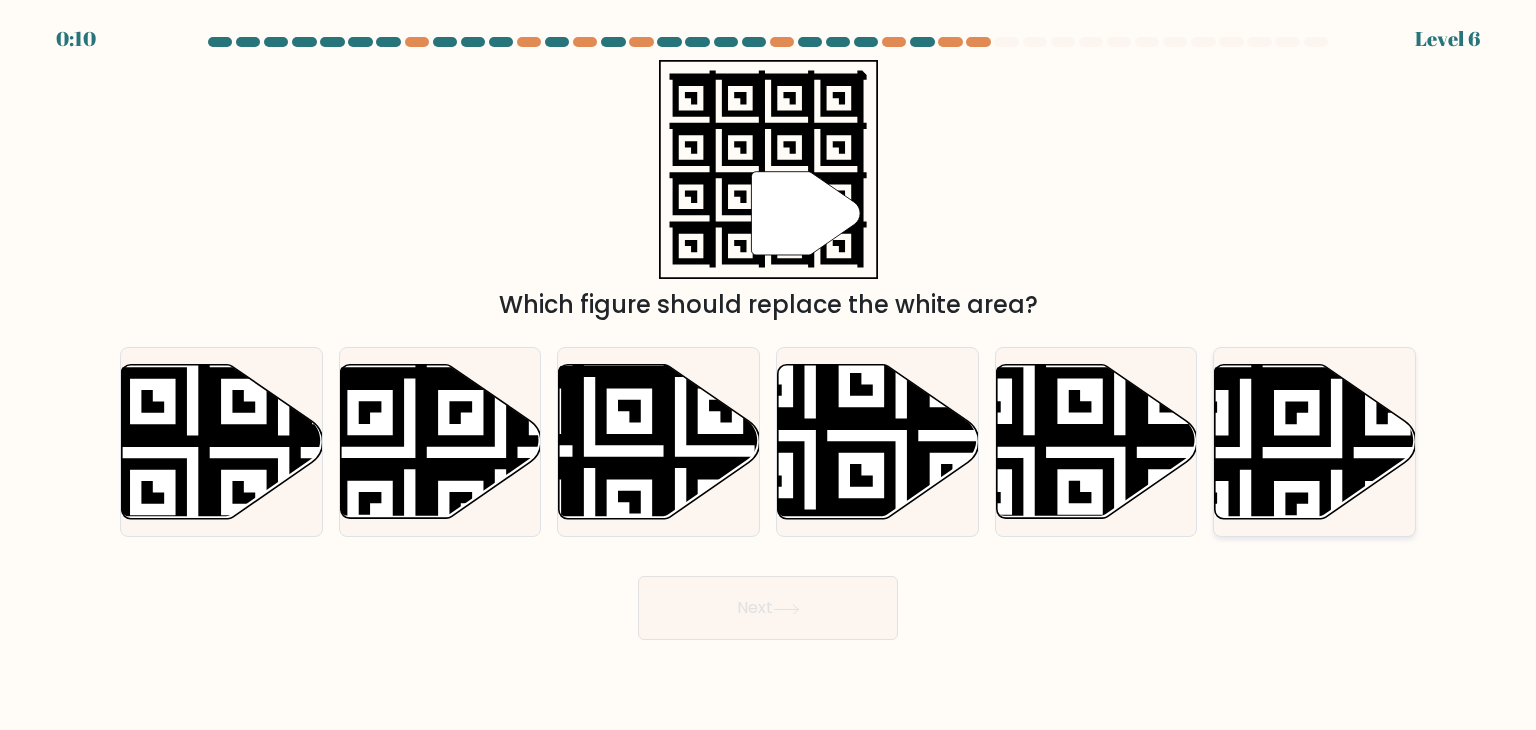 click 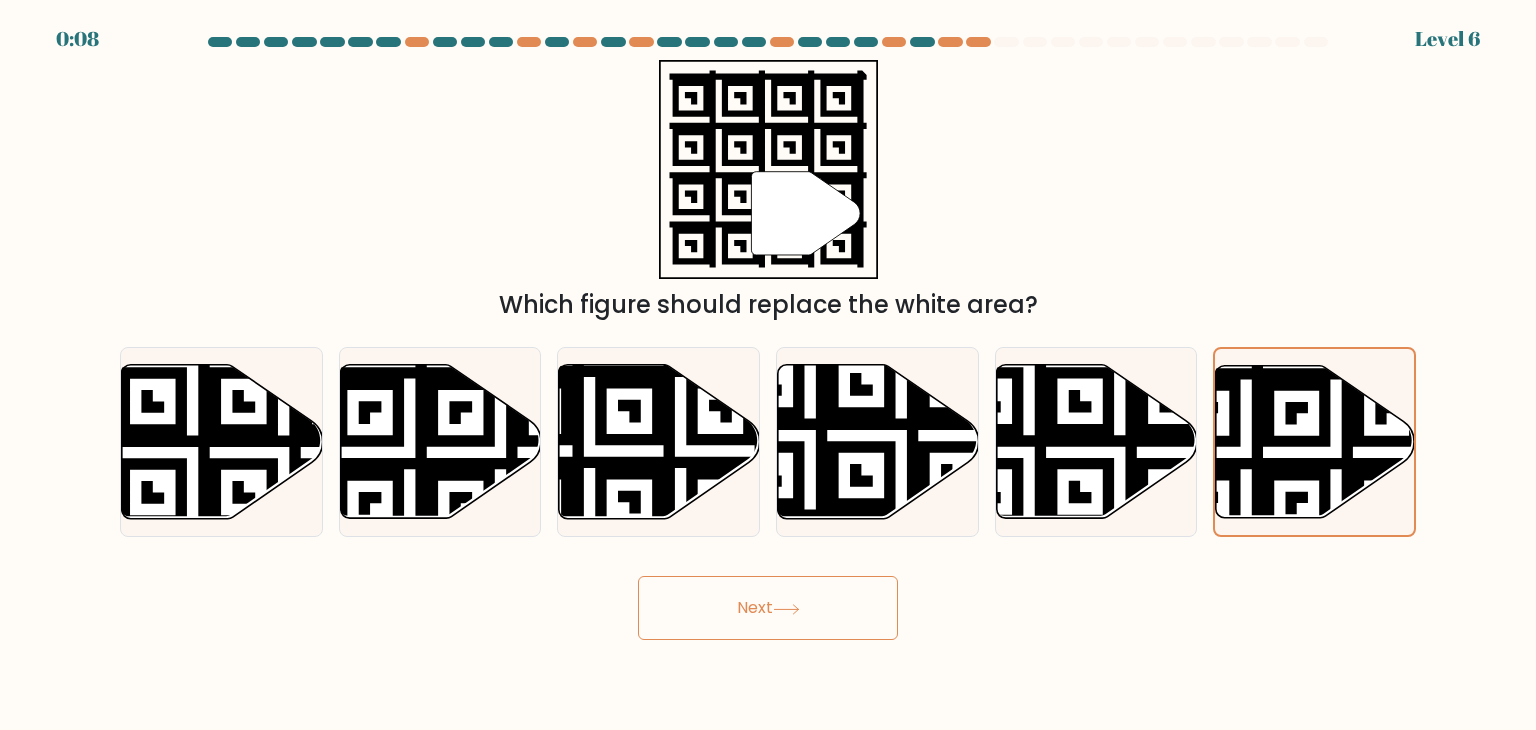 click on "Next" at bounding box center [768, 608] 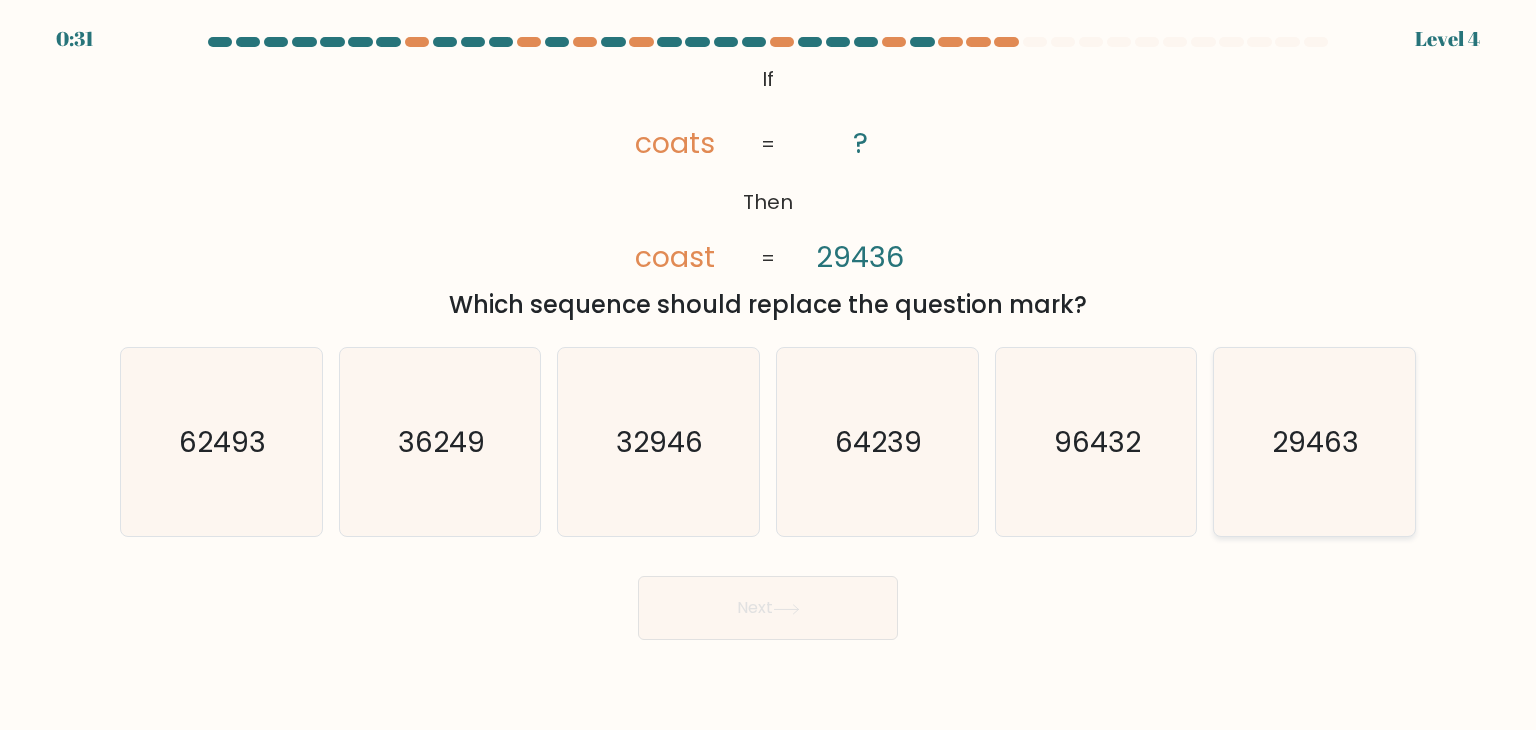 click on "29463" 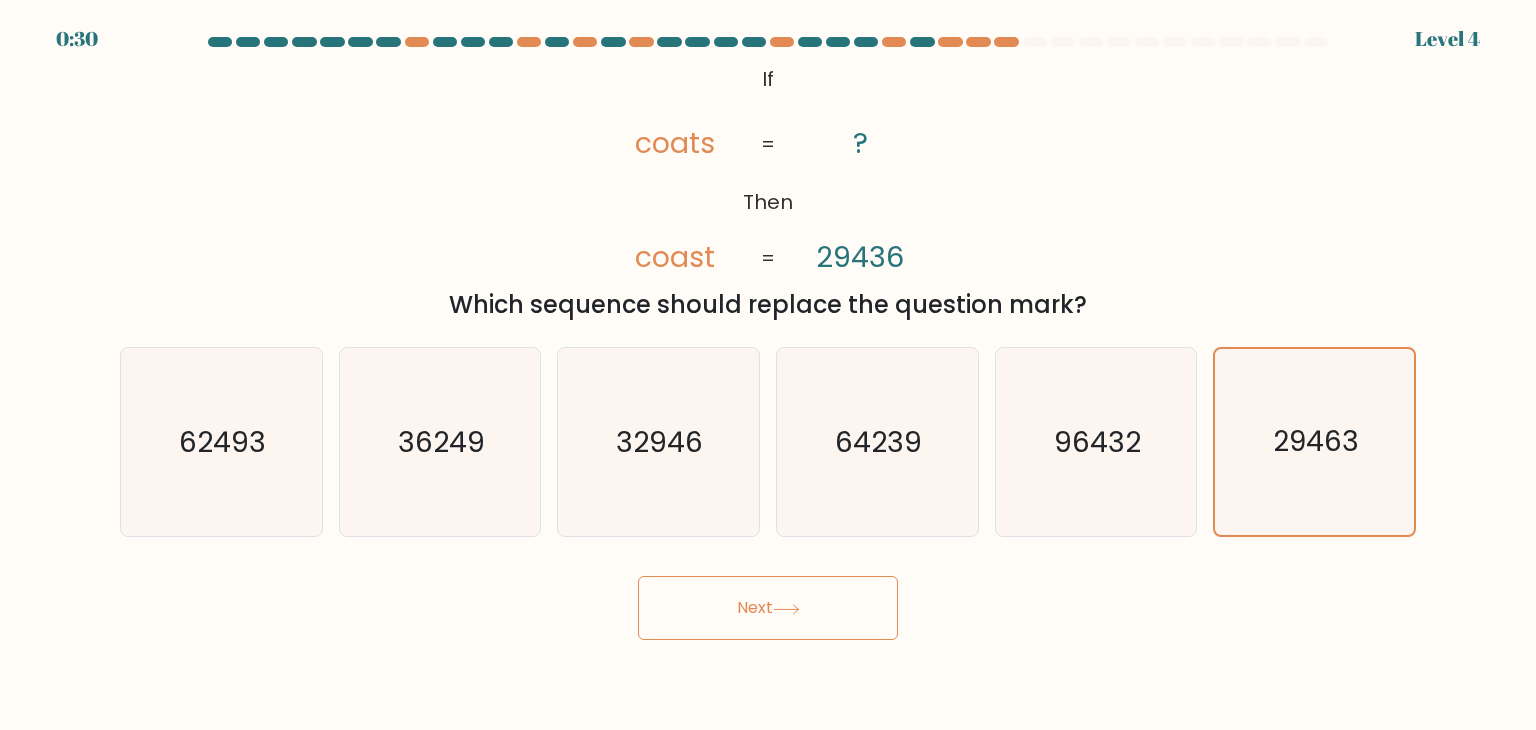 click on "Next" at bounding box center (768, 608) 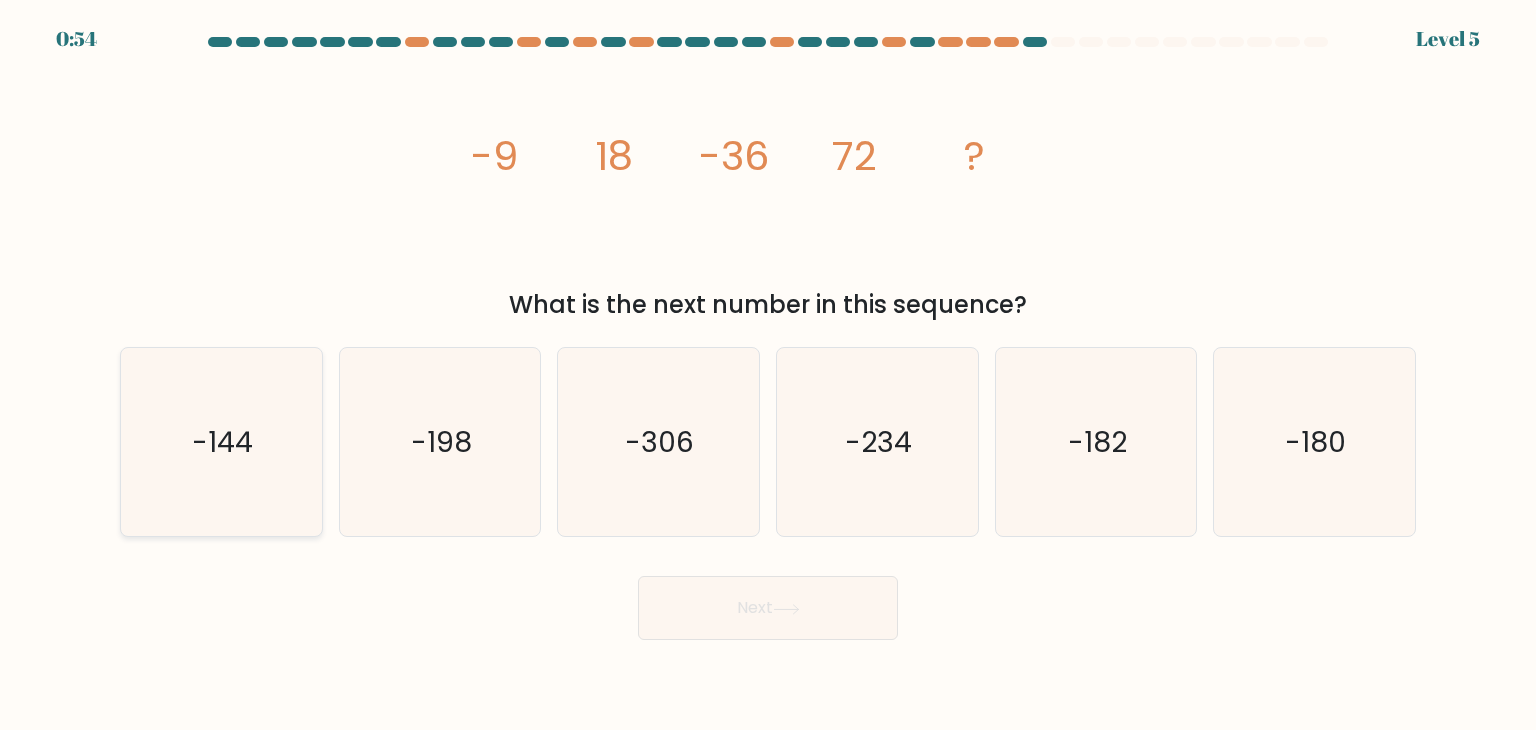 click on "-144" 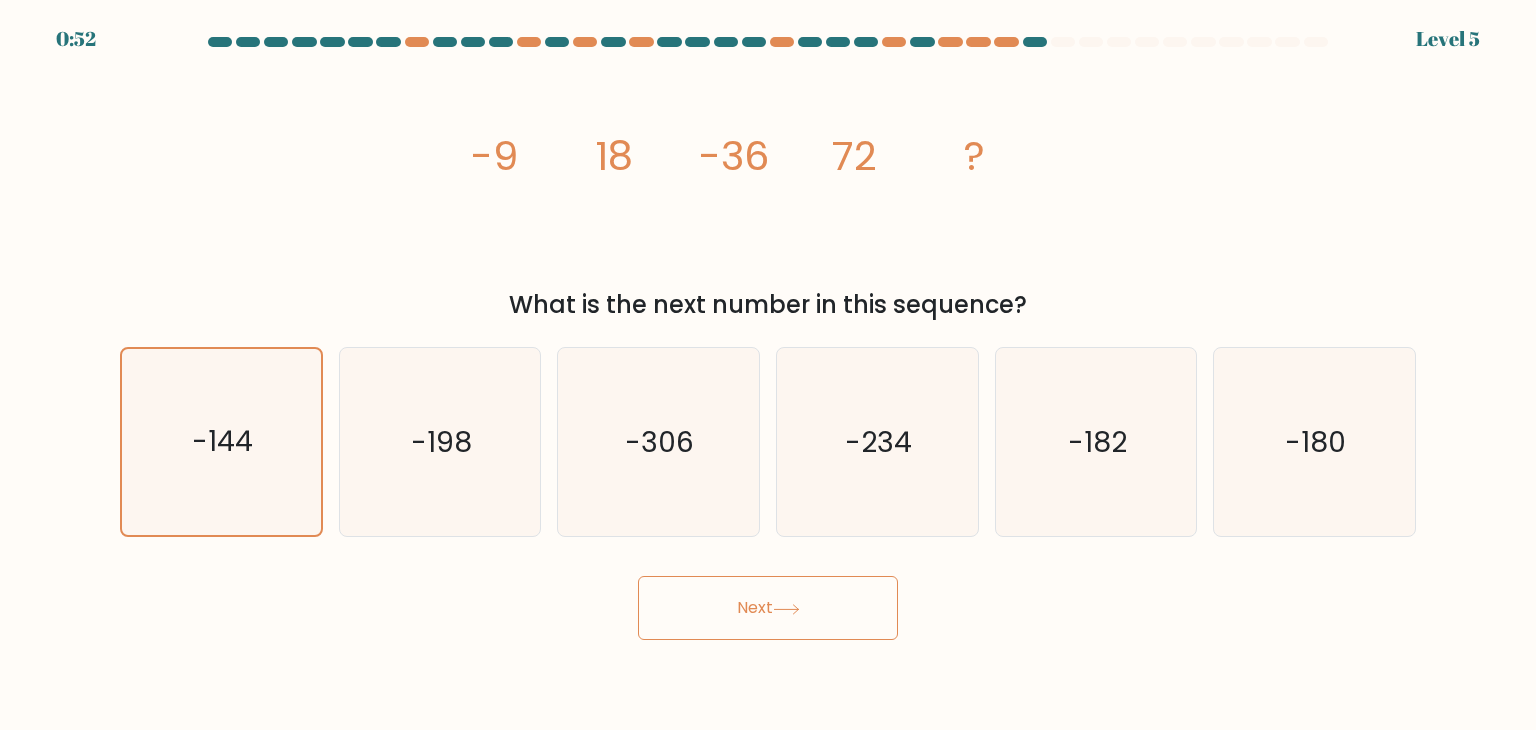 click on "Next" at bounding box center [768, 608] 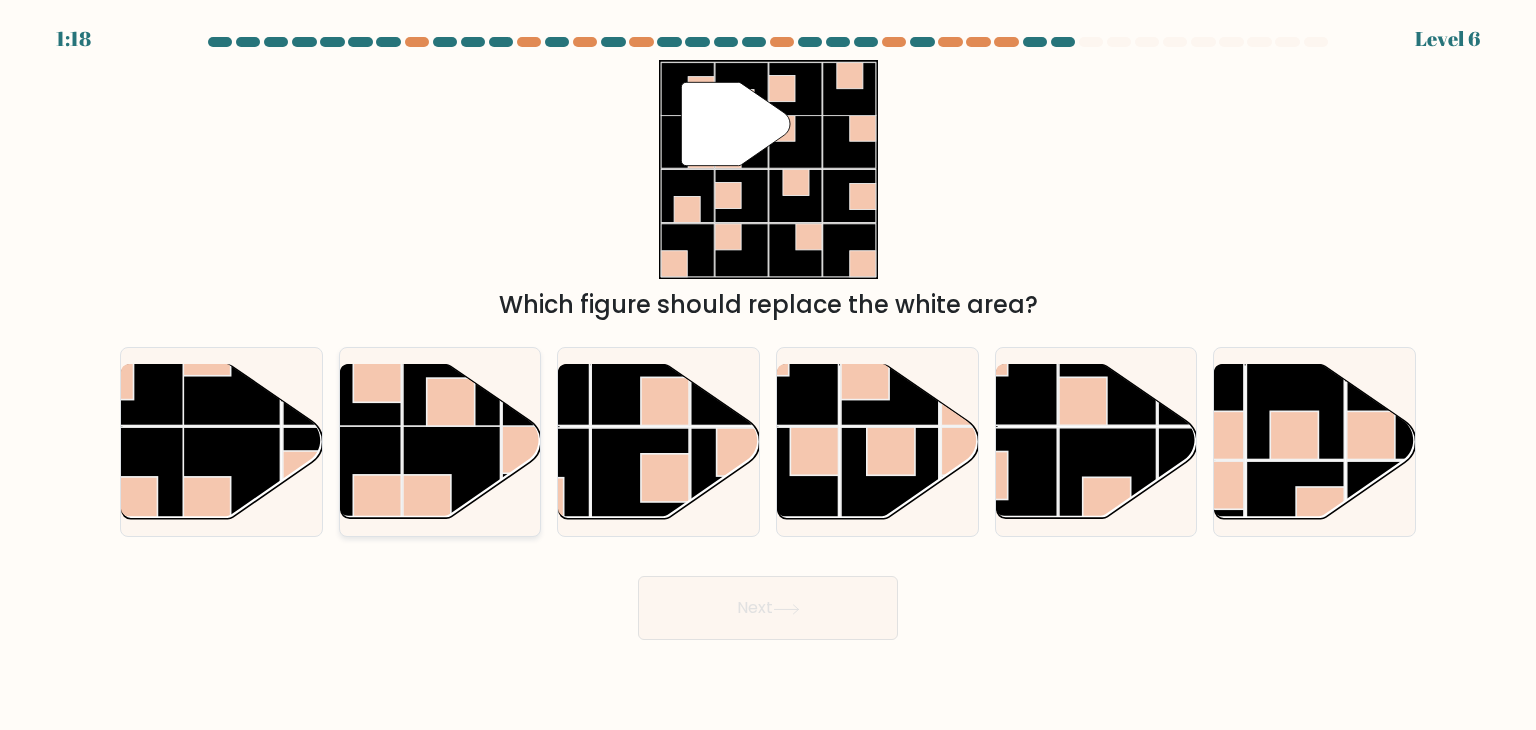 click at bounding box center (440, 442) 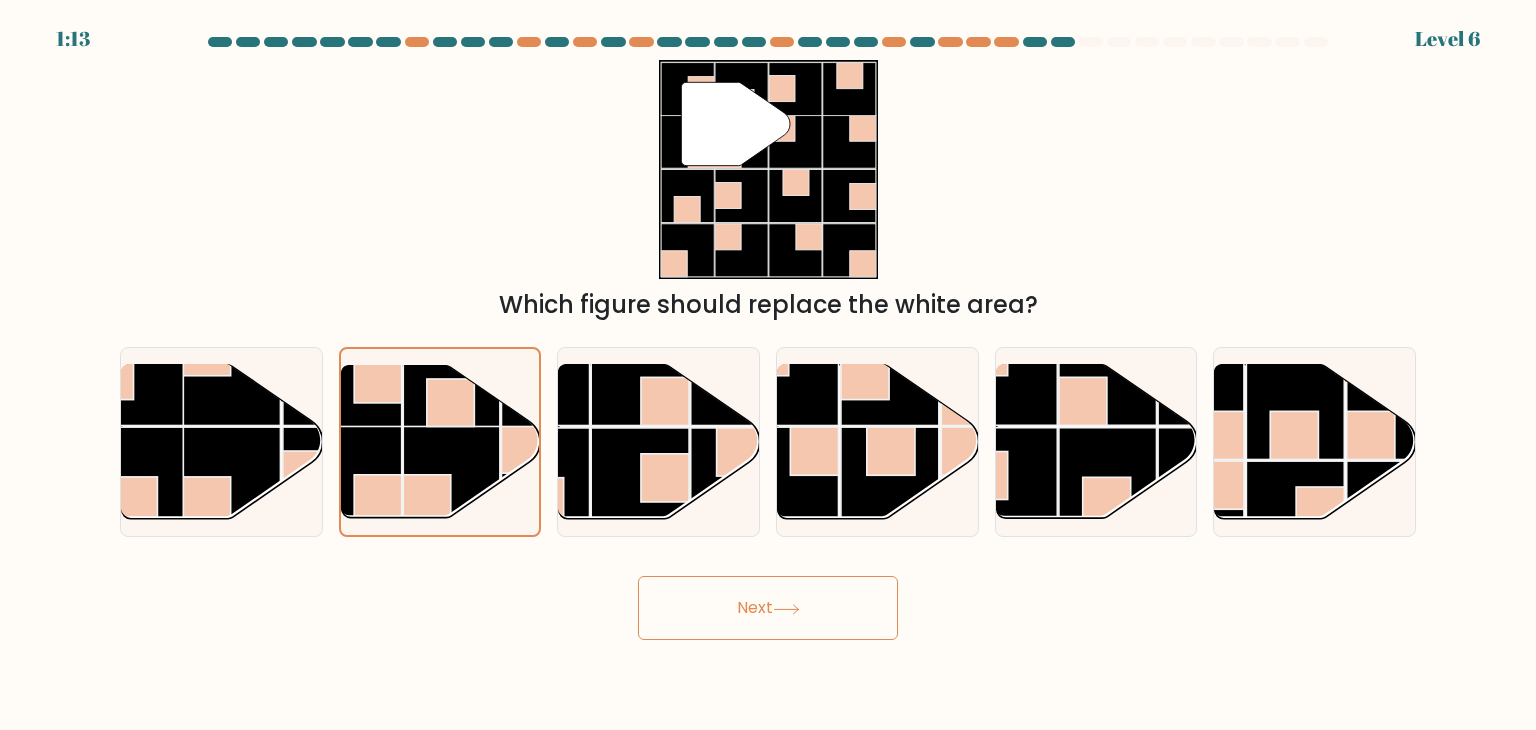 click 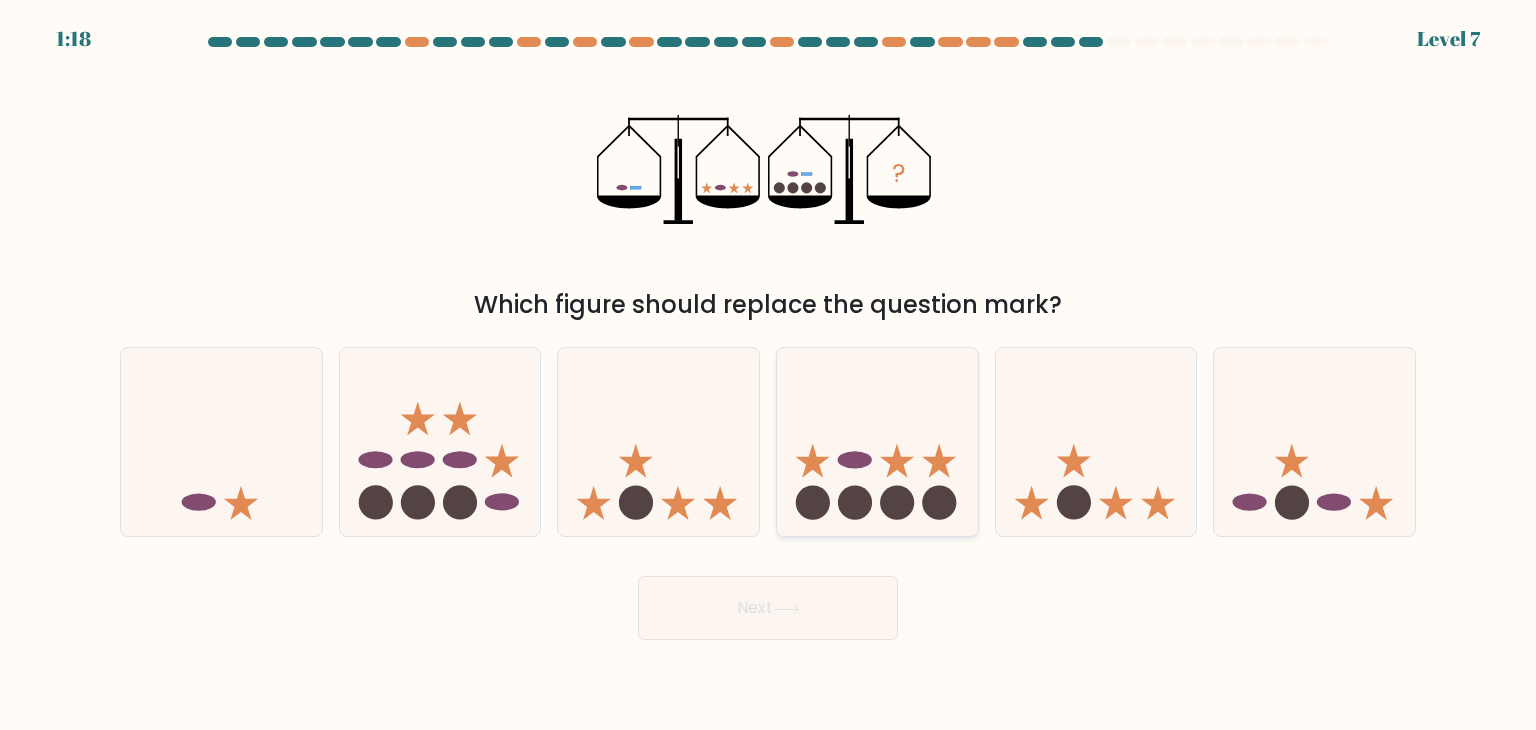 click 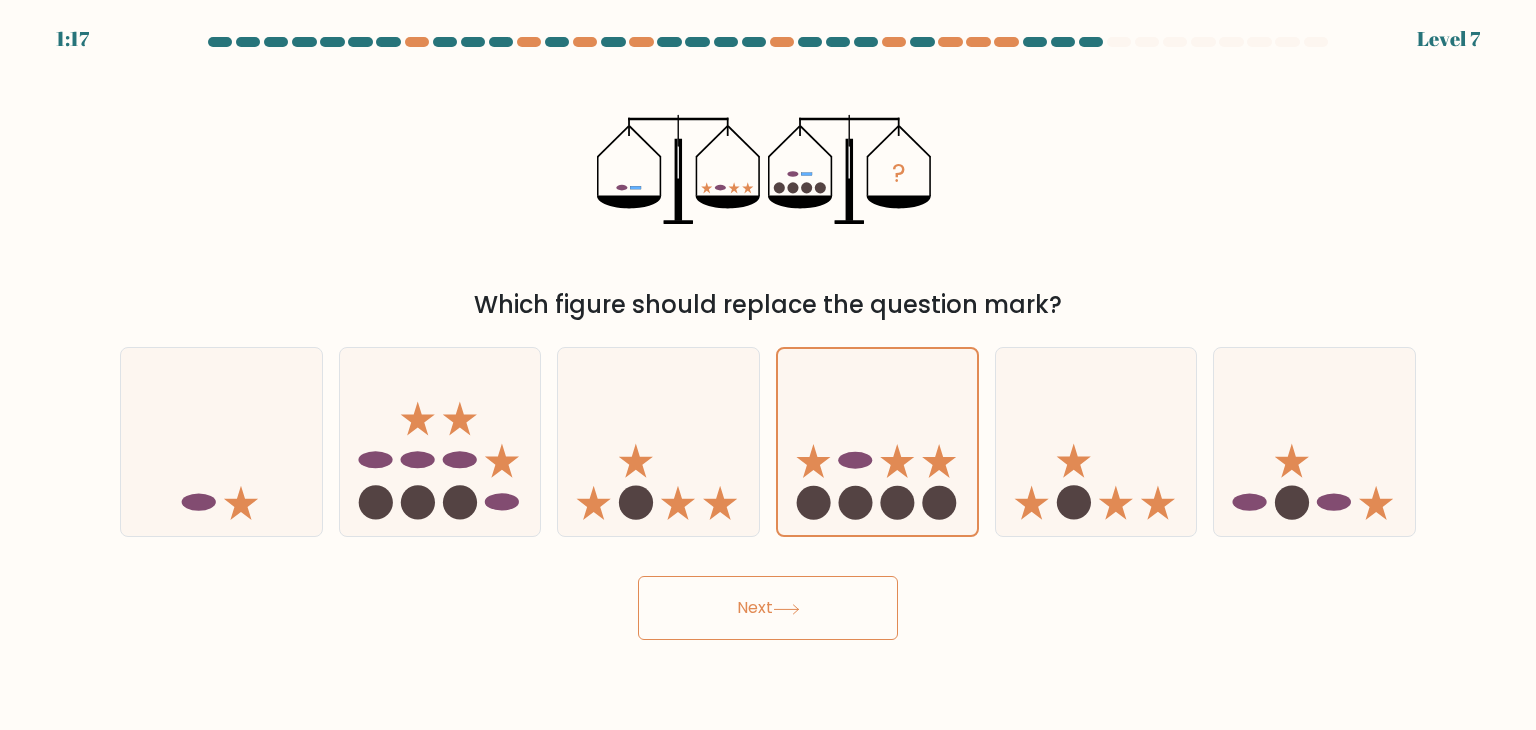 click on "Next" at bounding box center (768, 608) 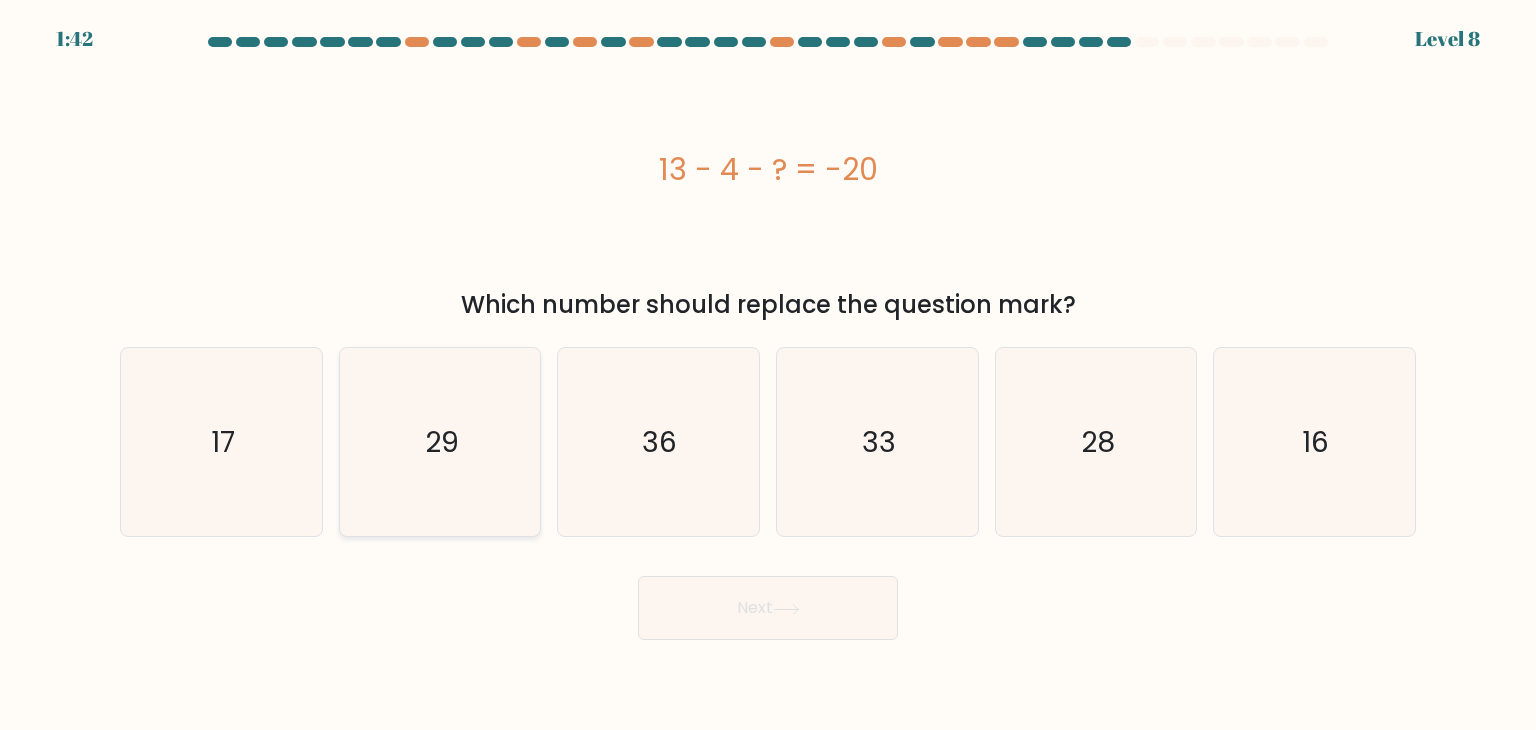 click on "29" 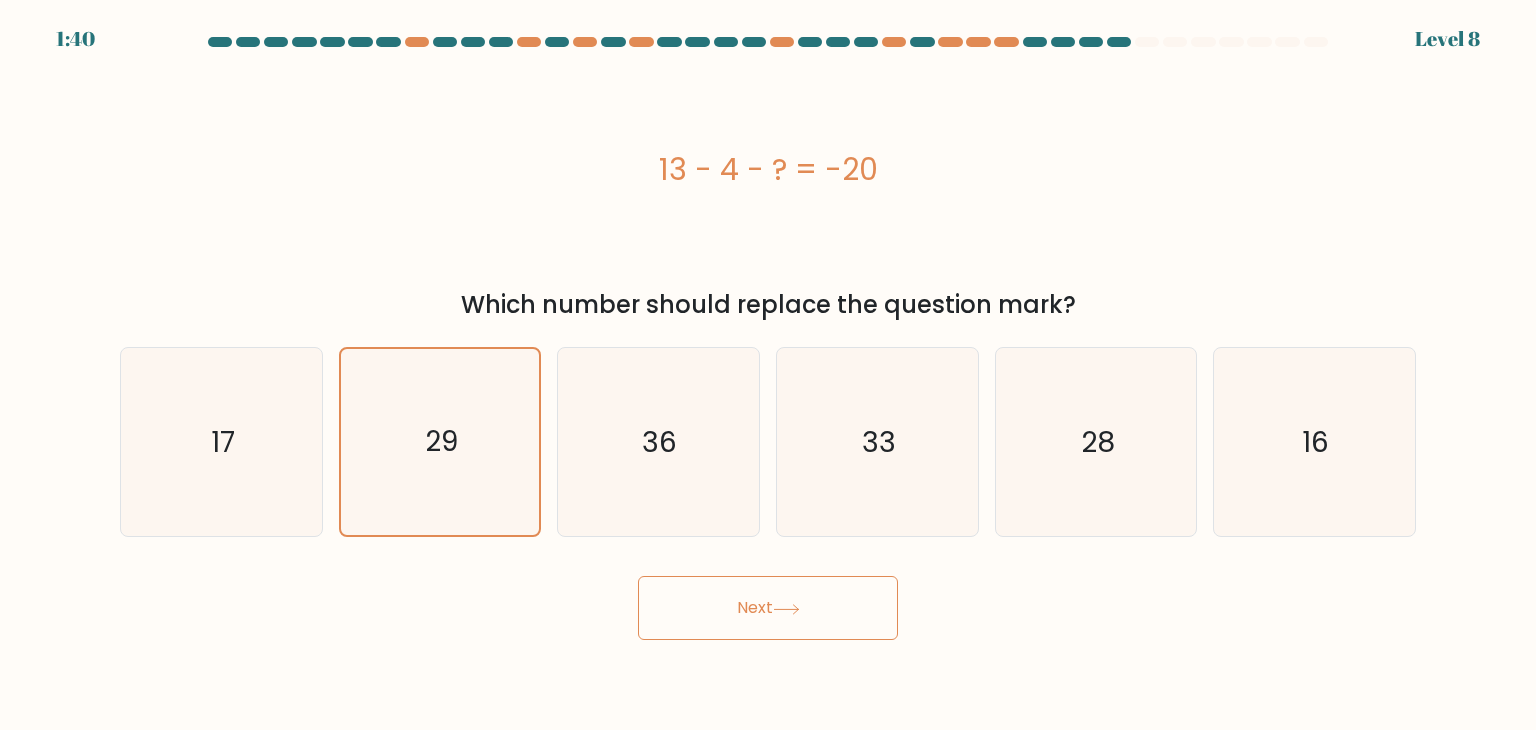 click on "Next" at bounding box center [768, 608] 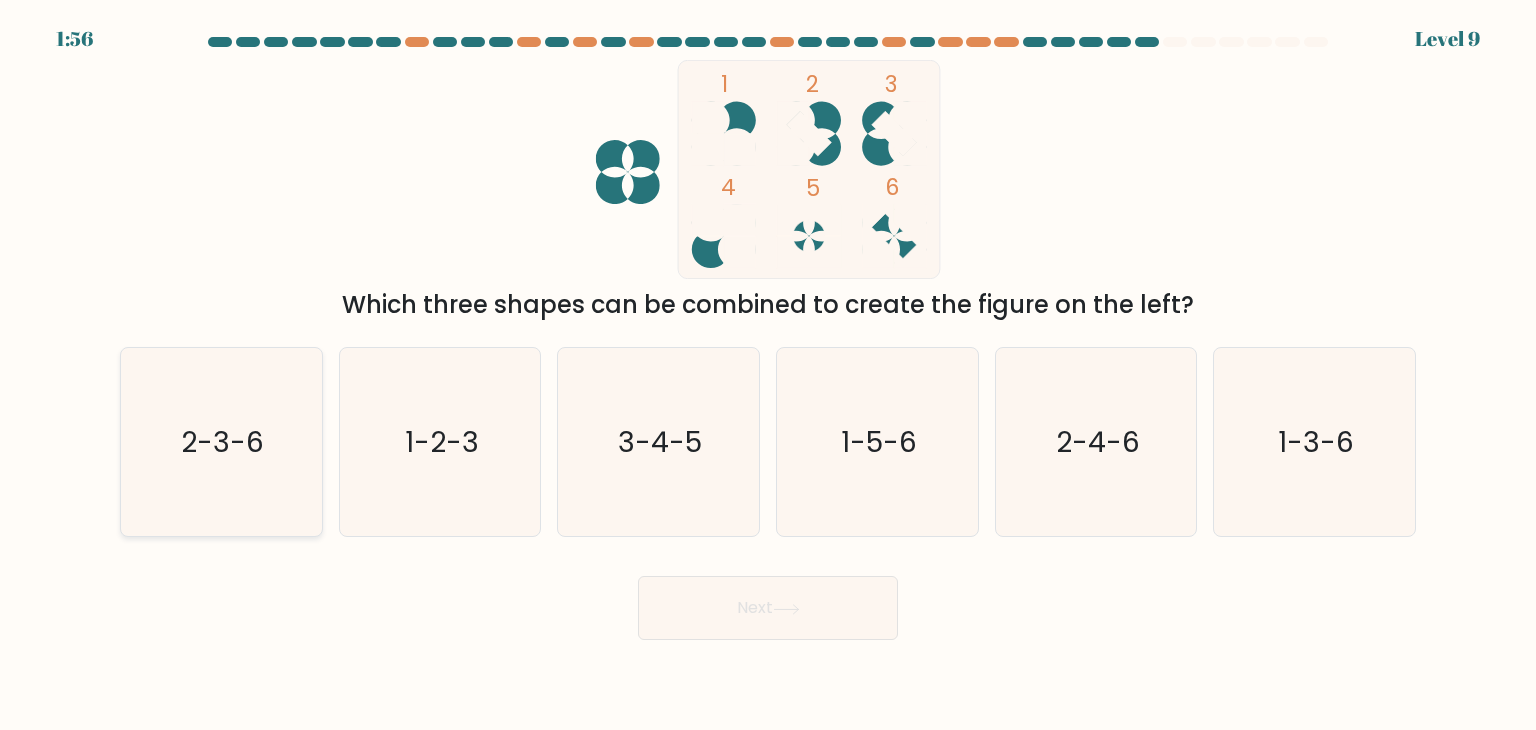 click on "2-3-6" 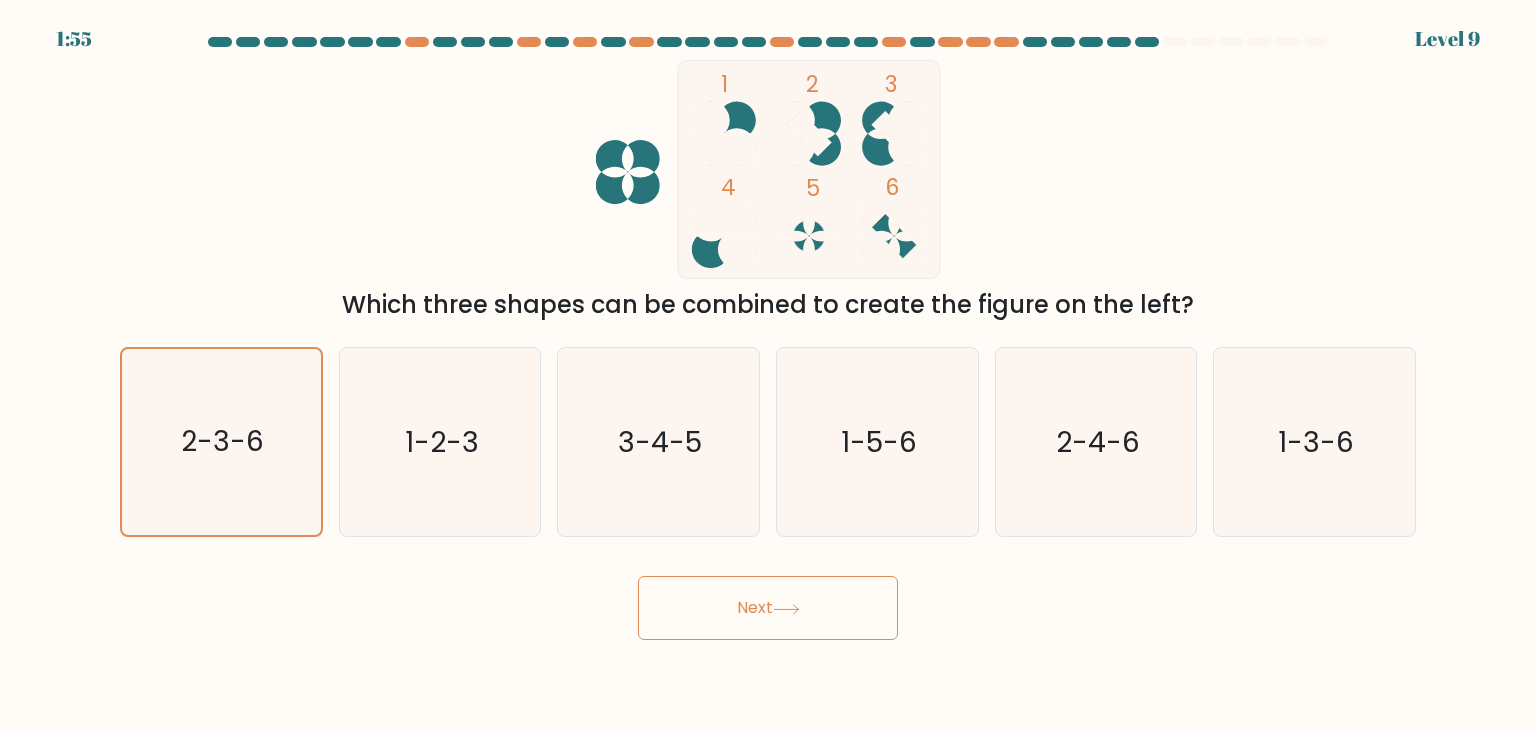 click on "Next" at bounding box center [768, 608] 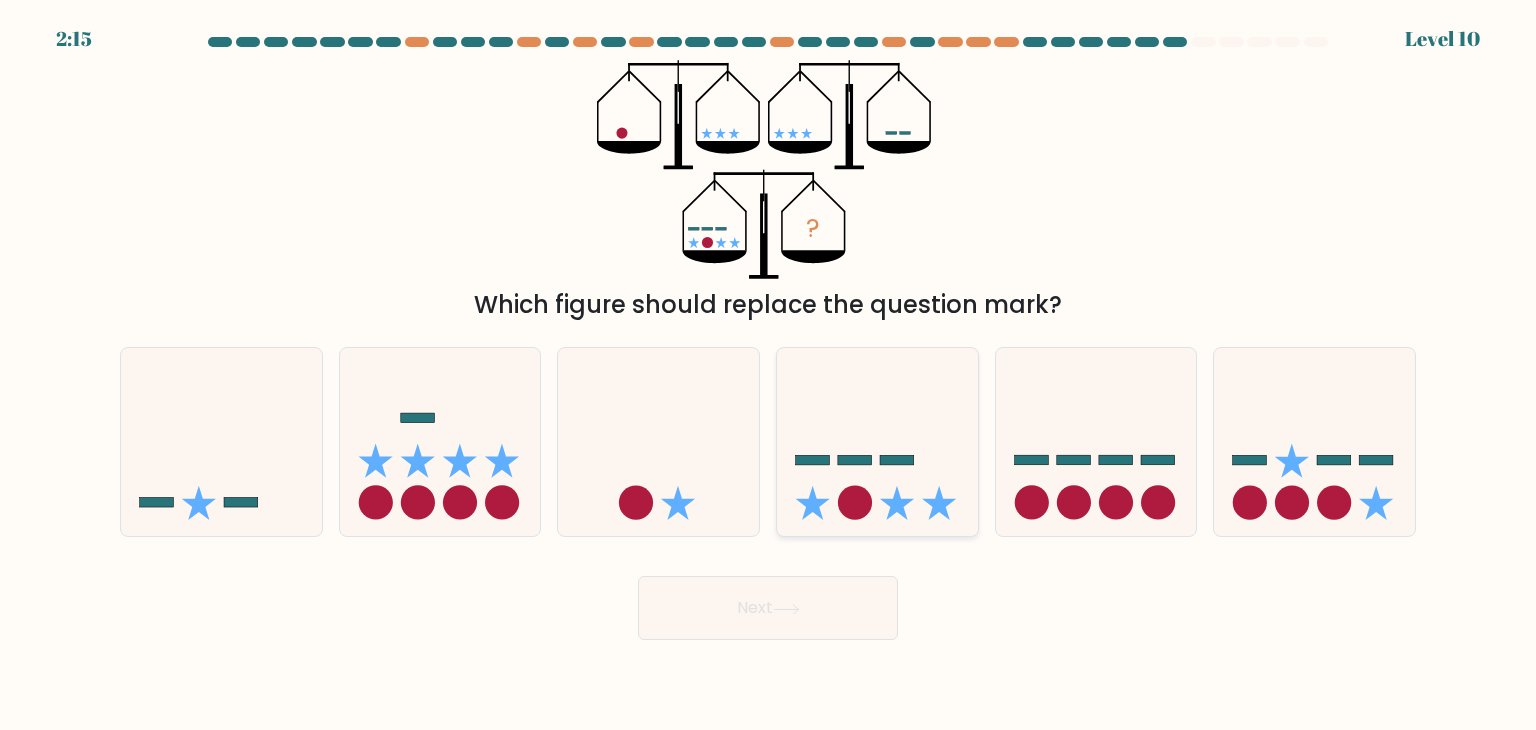 click 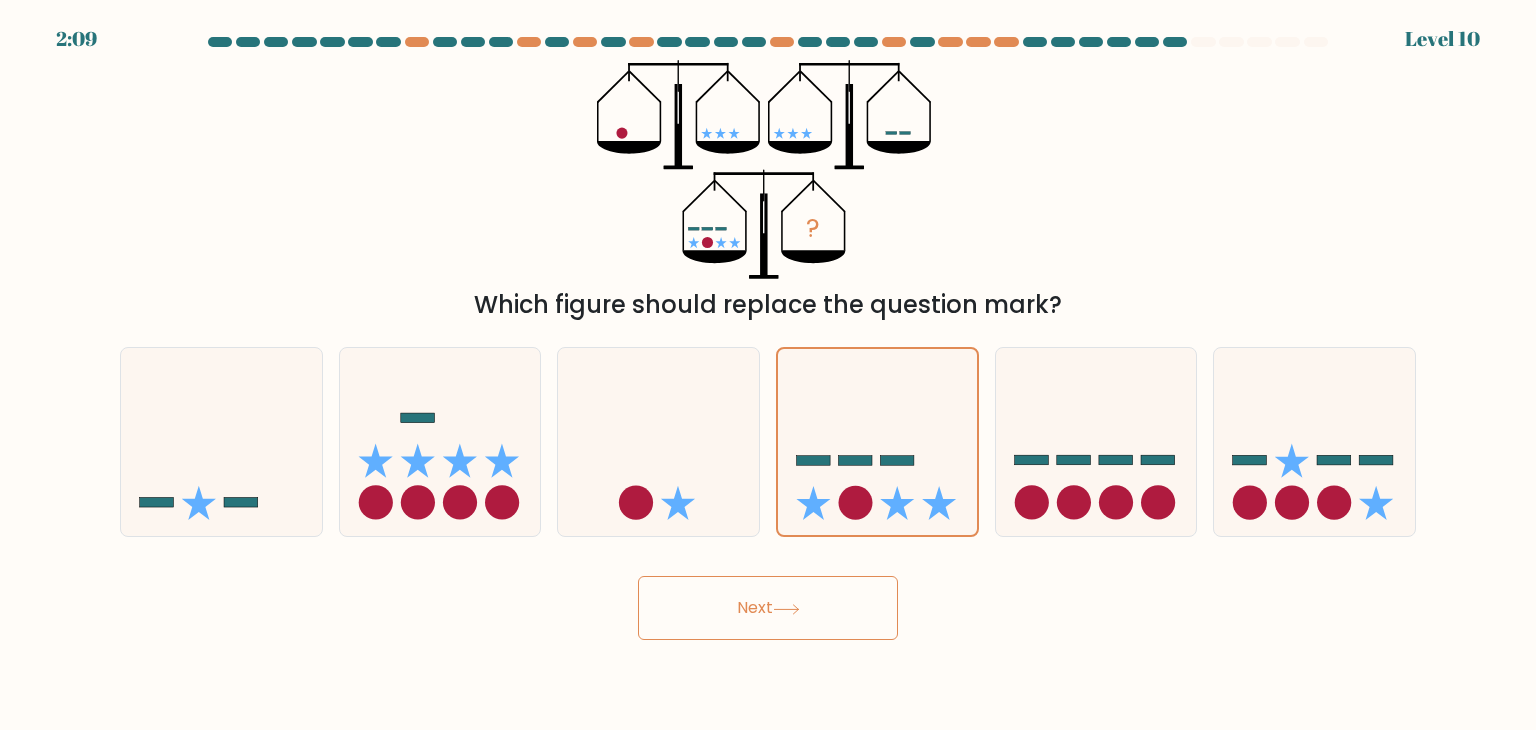 click 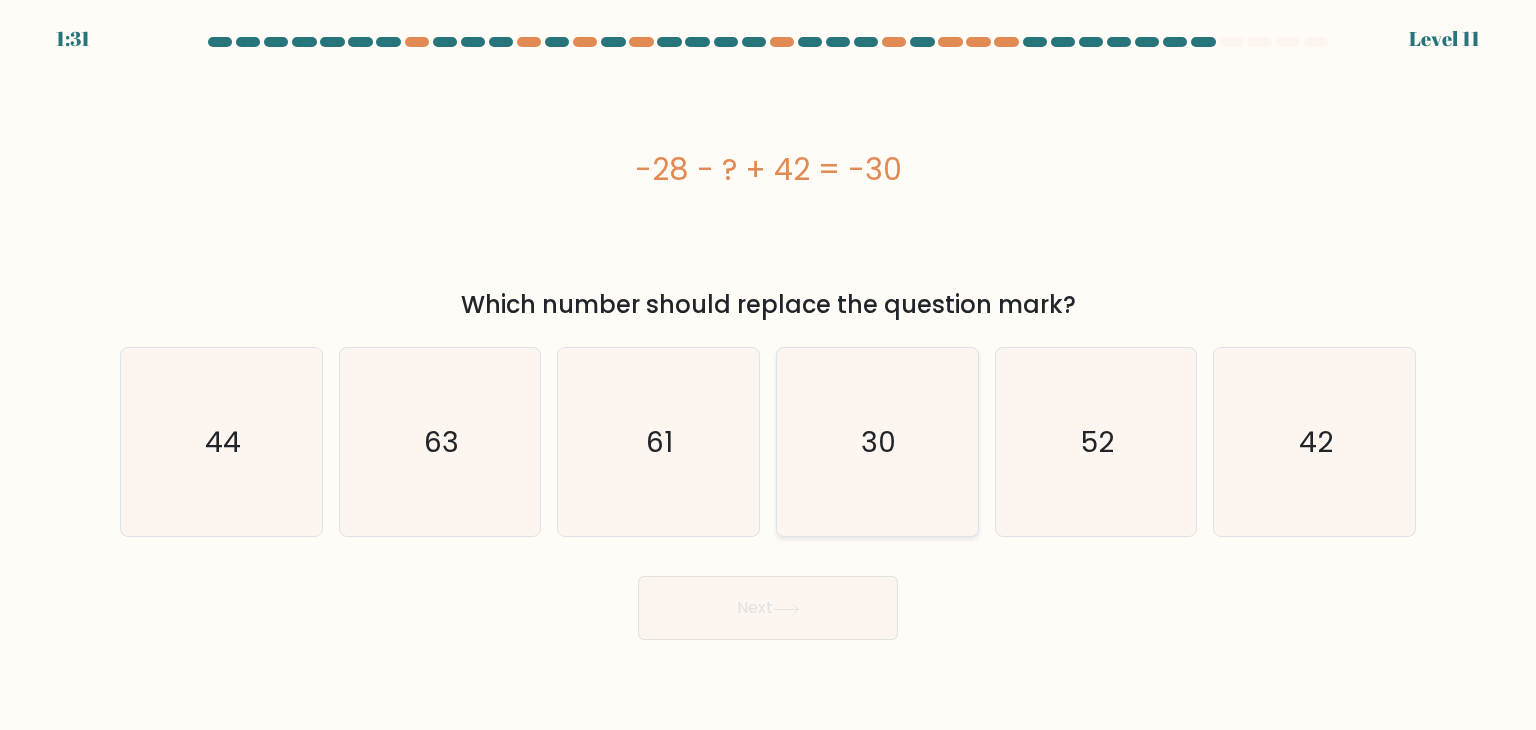 click on "30" 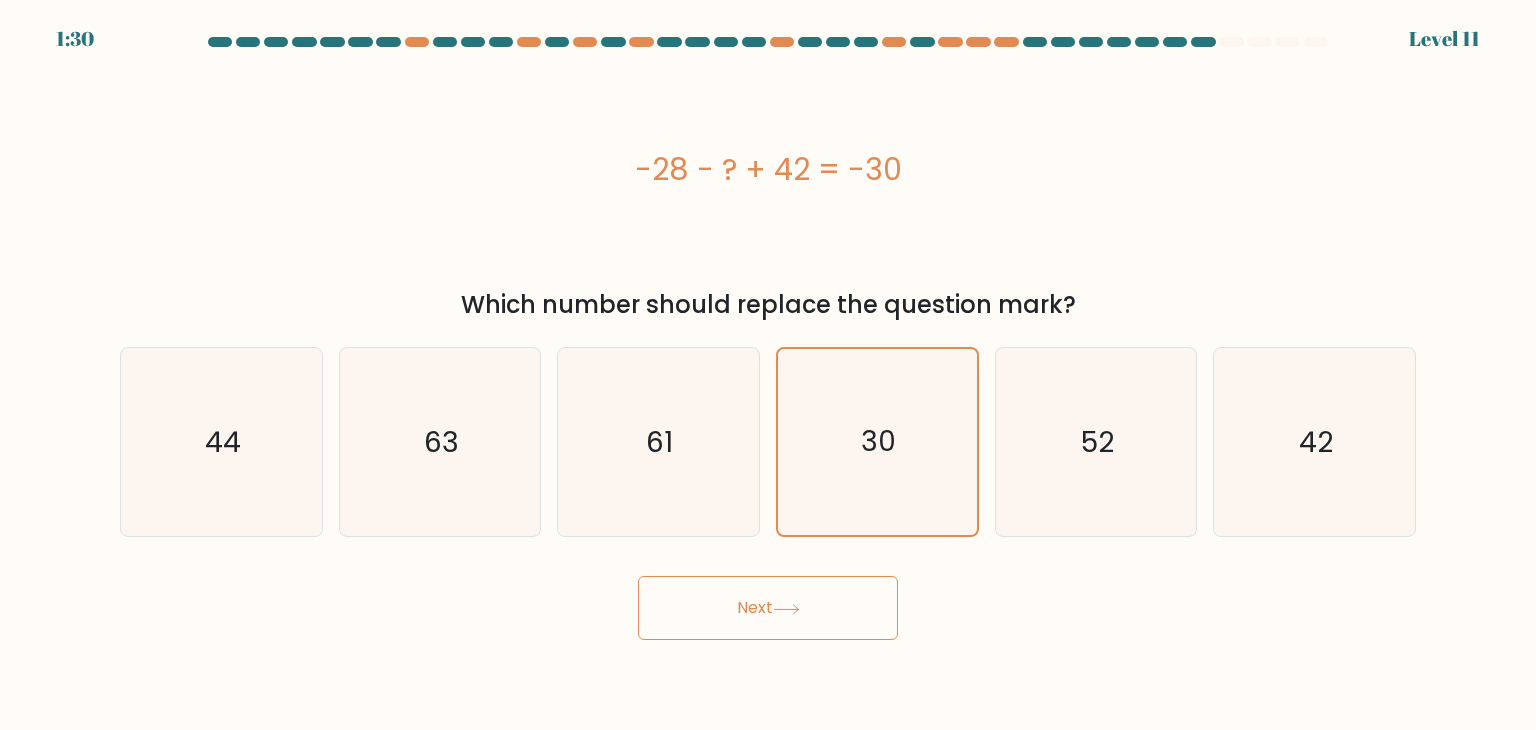 click 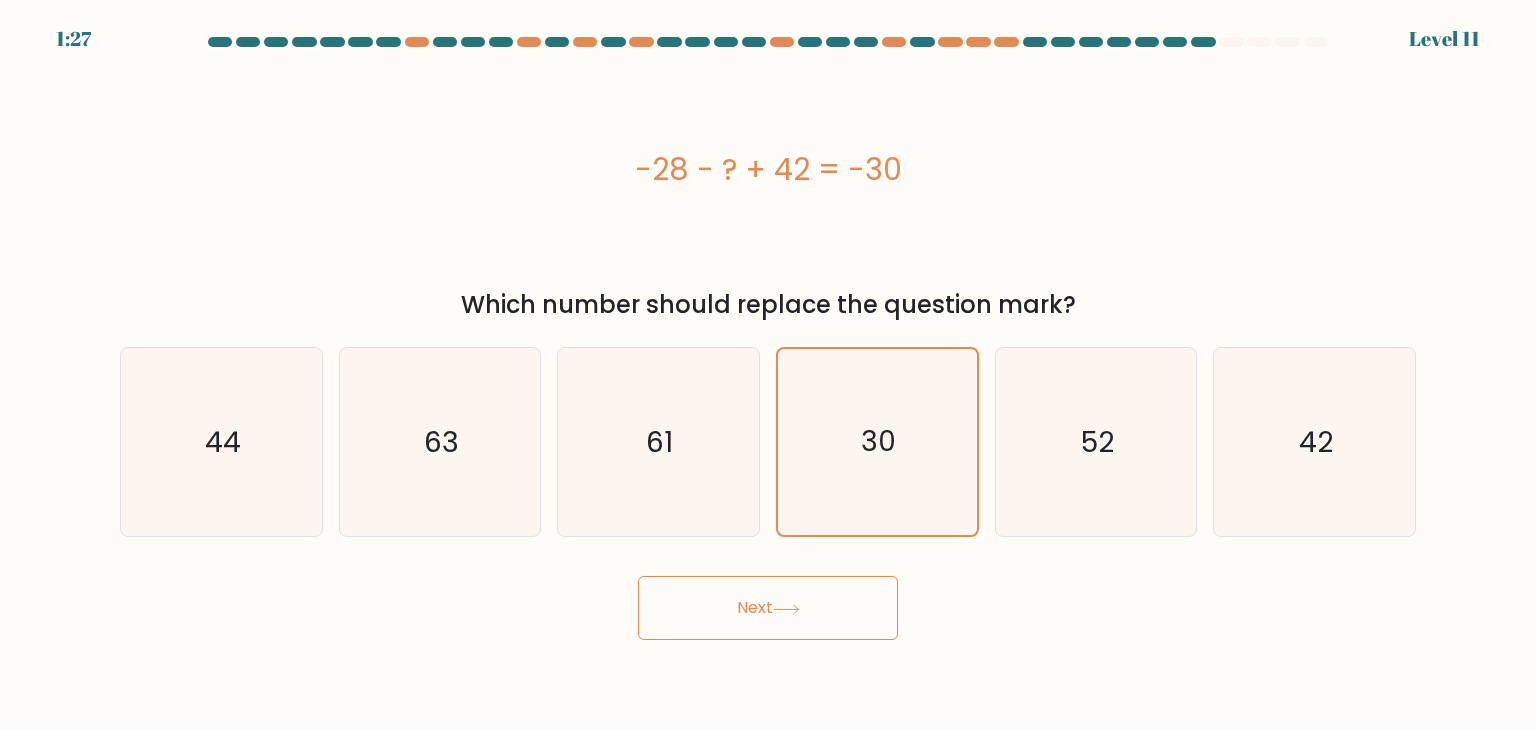 click on "Next" at bounding box center (768, 608) 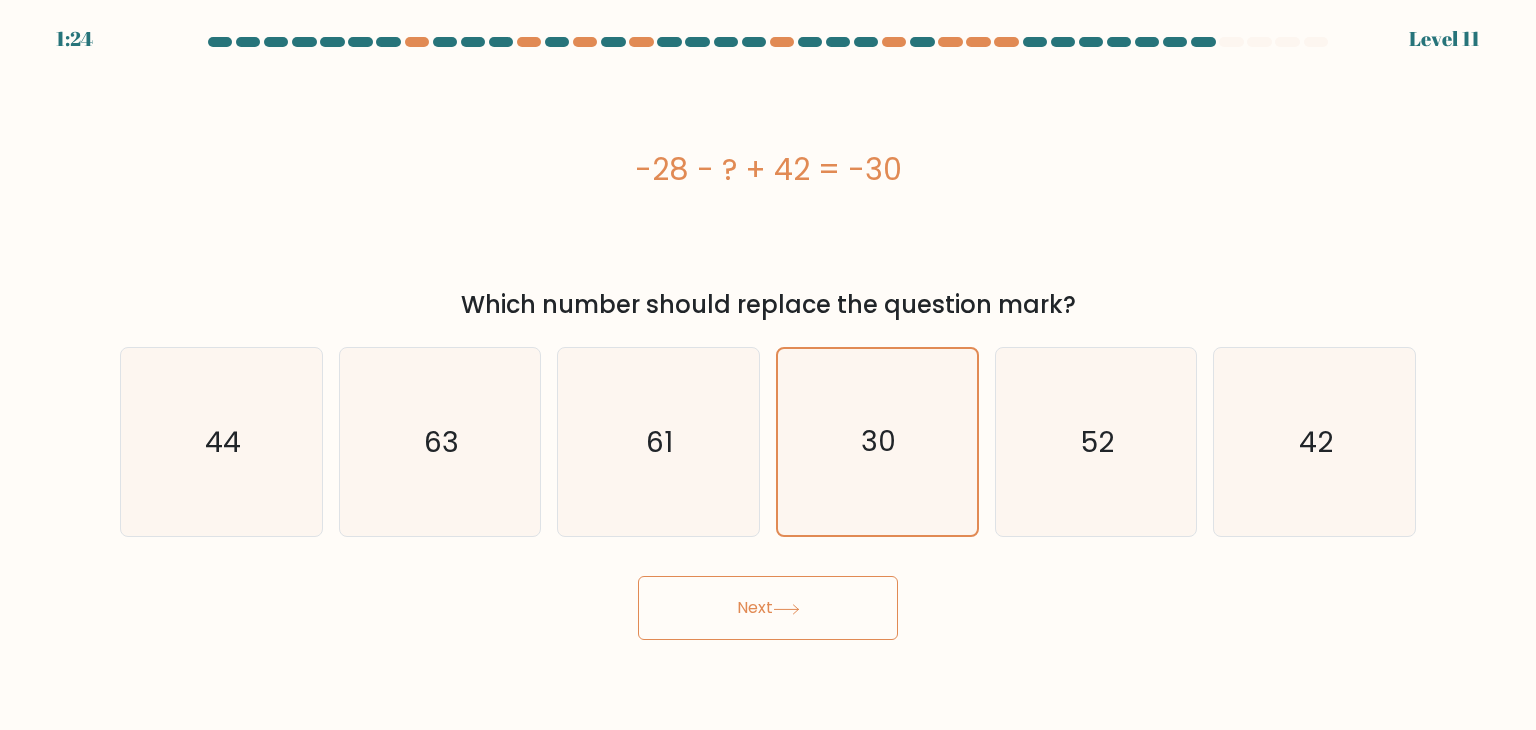 click on "Next" at bounding box center (768, 608) 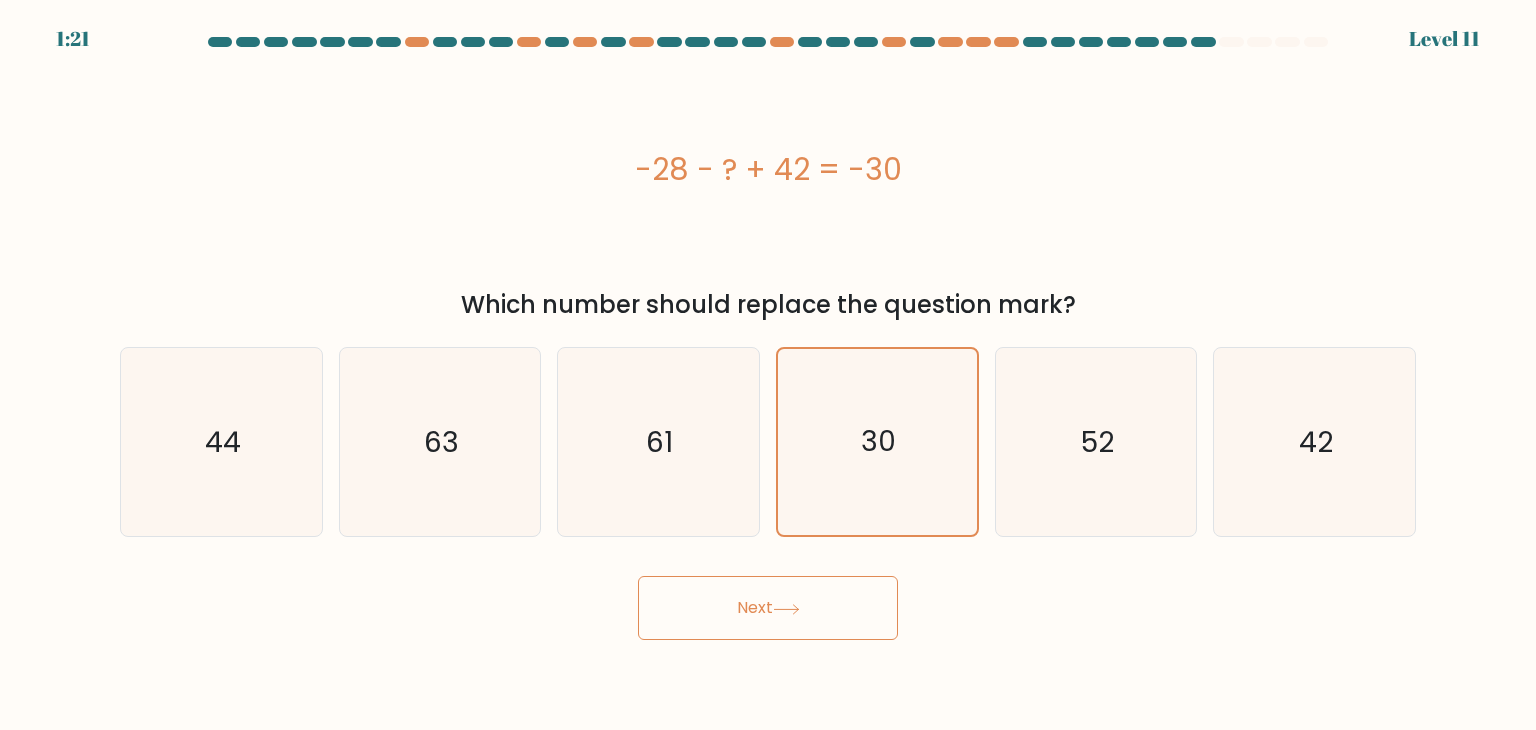 click 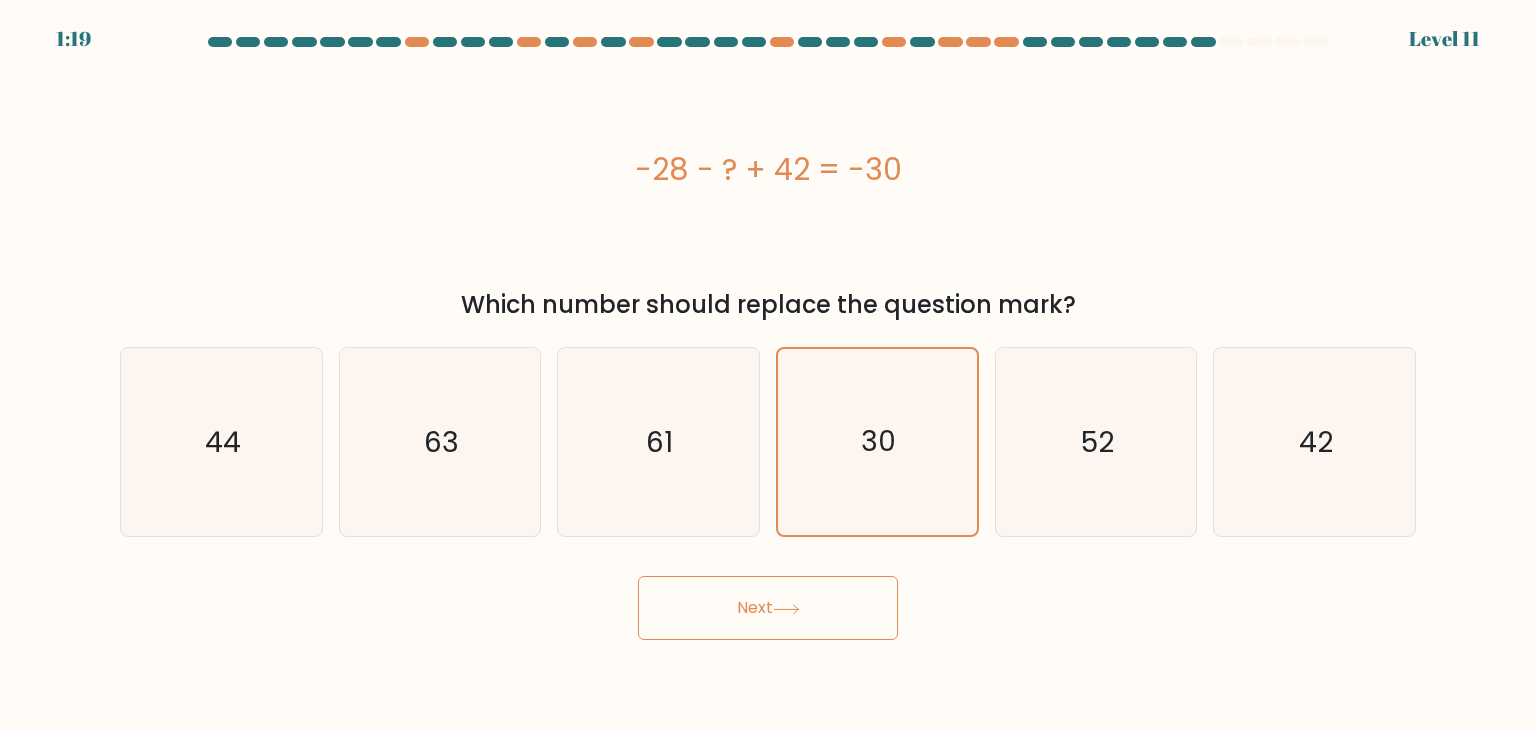 click 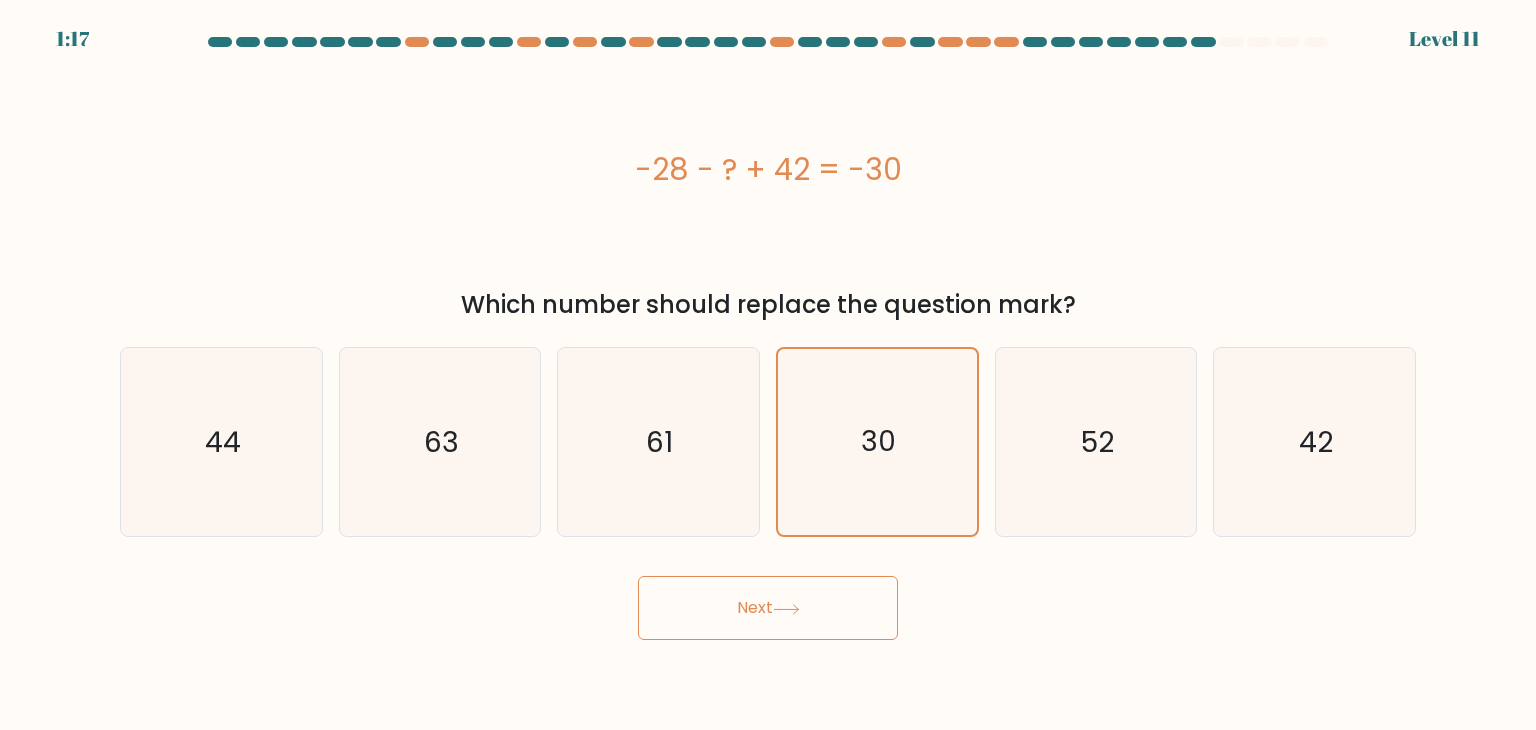 click on "Next" at bounding box center [768, 608] 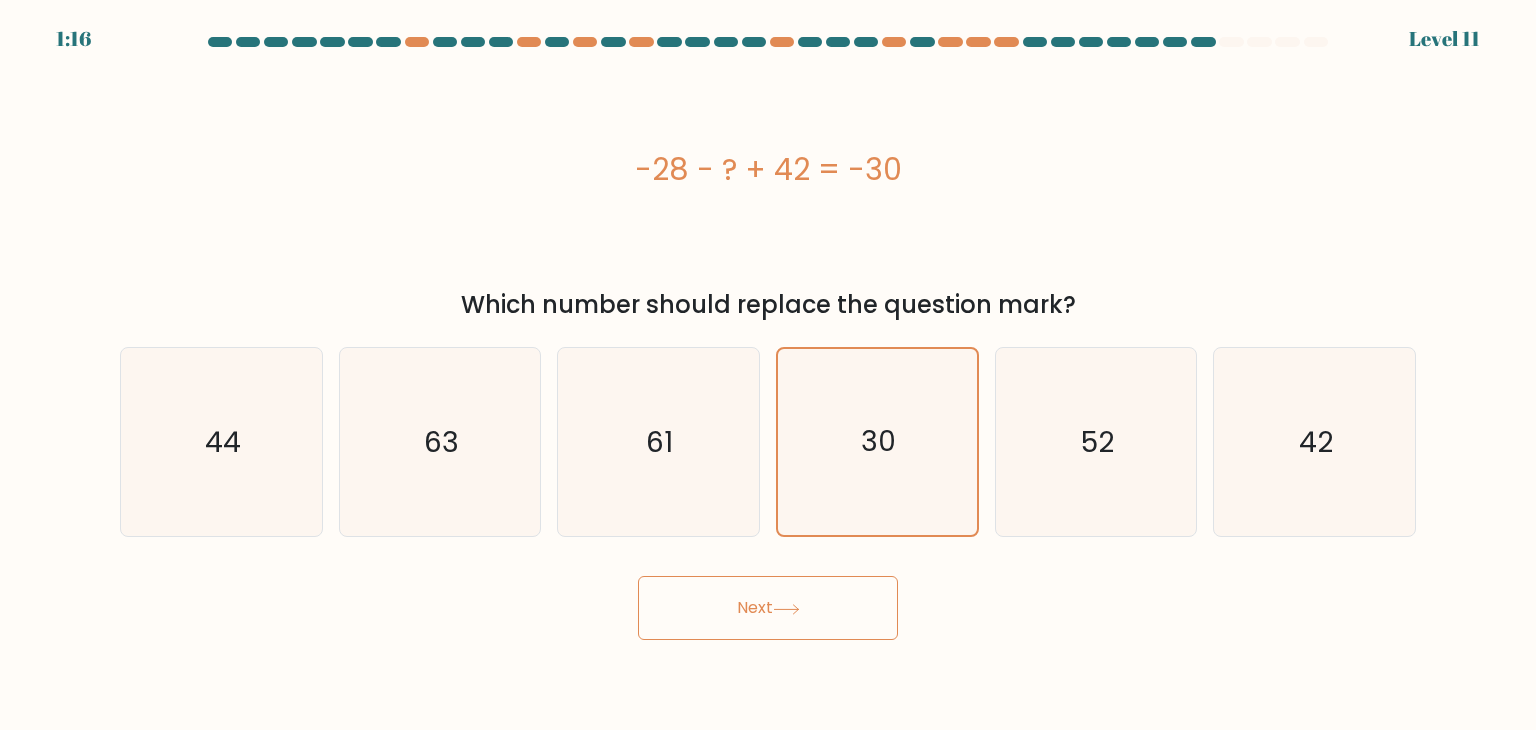 click on "Next" at bounding box center [768, 608] 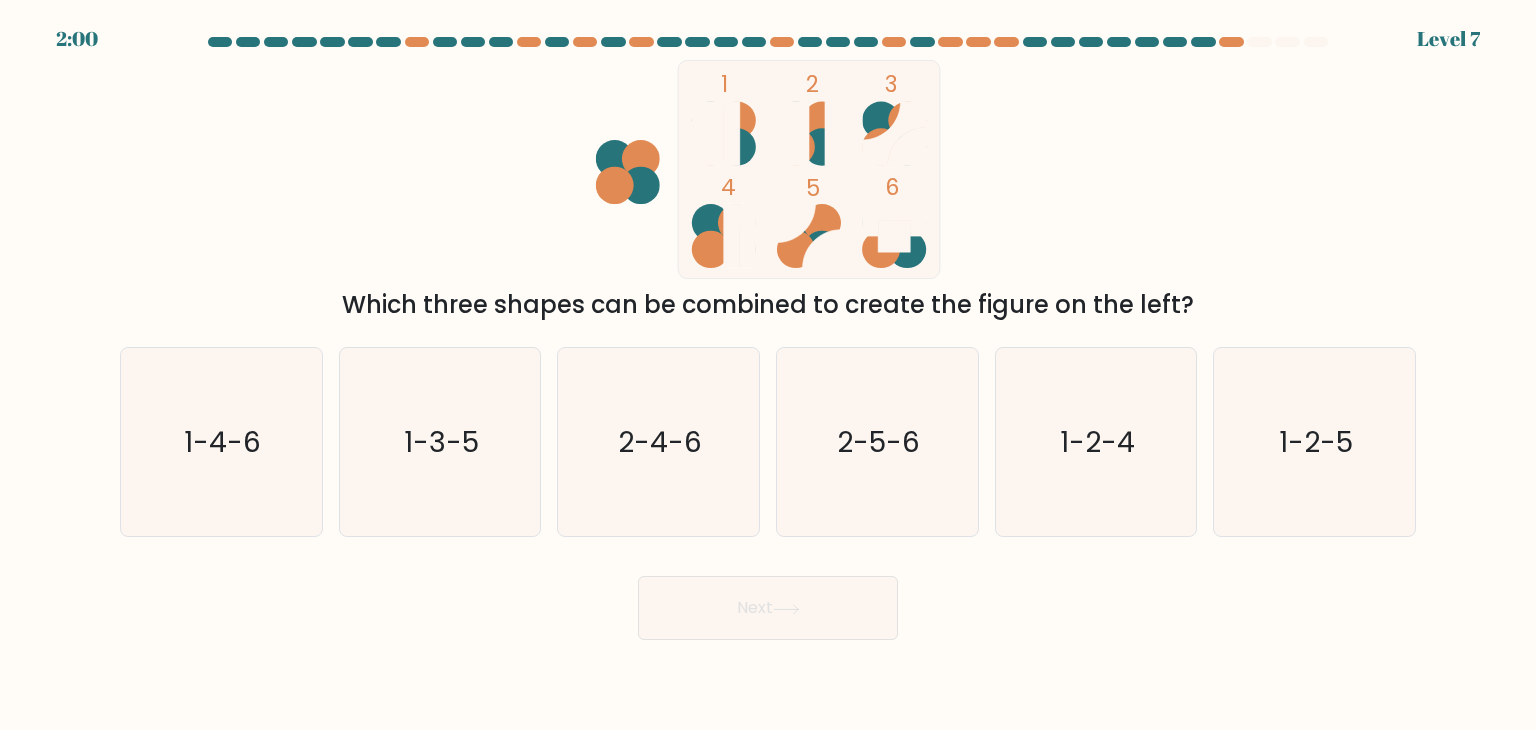 click on "2-5-6" 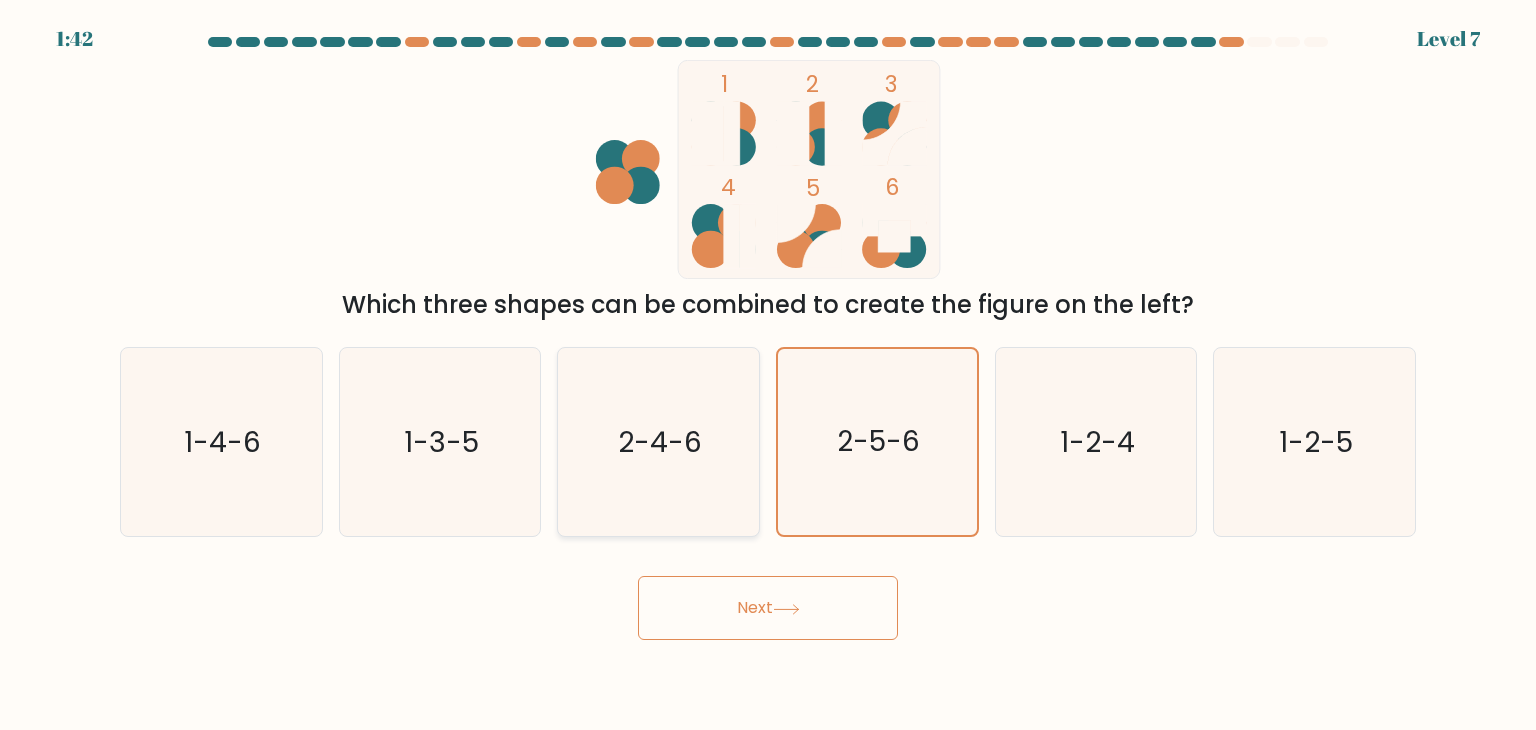 click on "2-4-6" 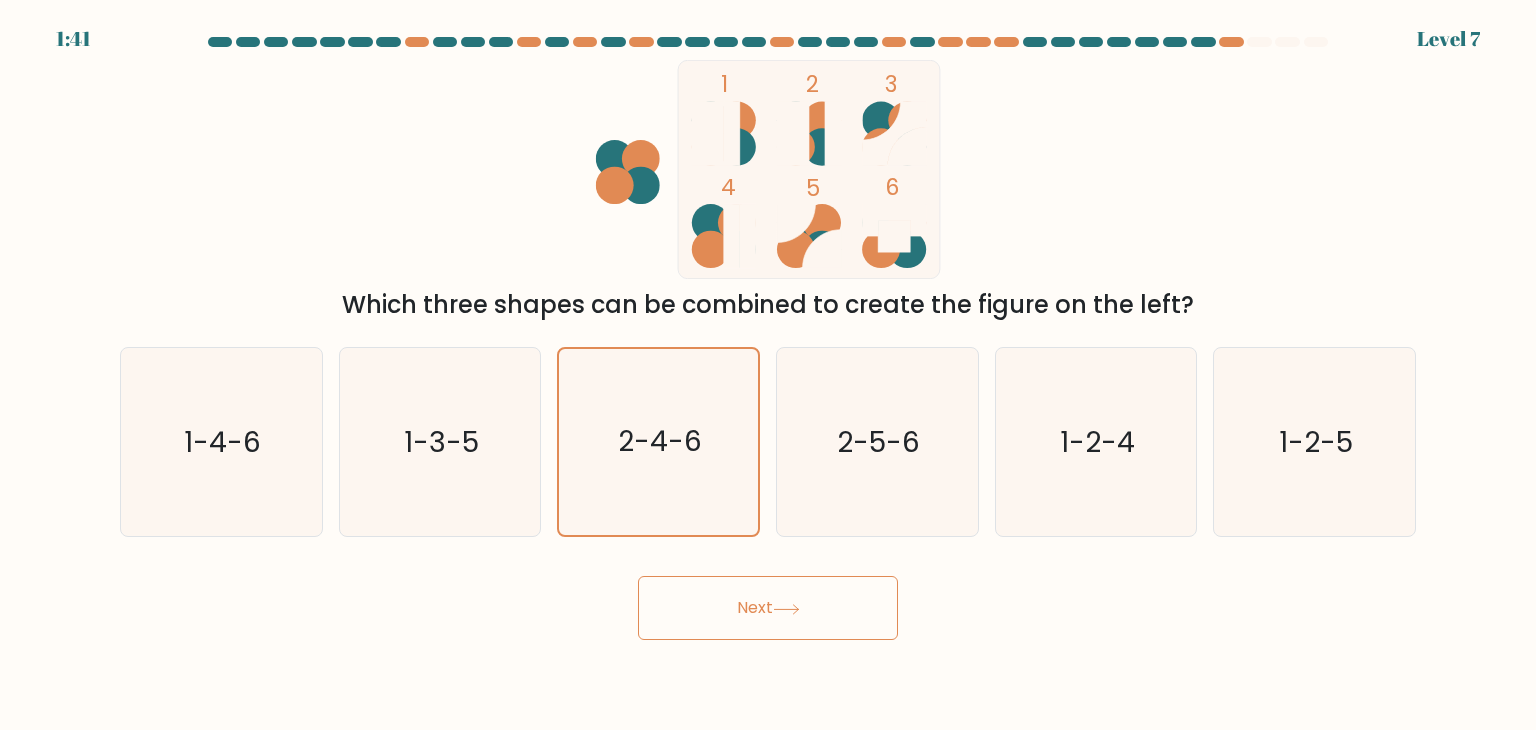 click on "Next" at bounding box center [768, 608] 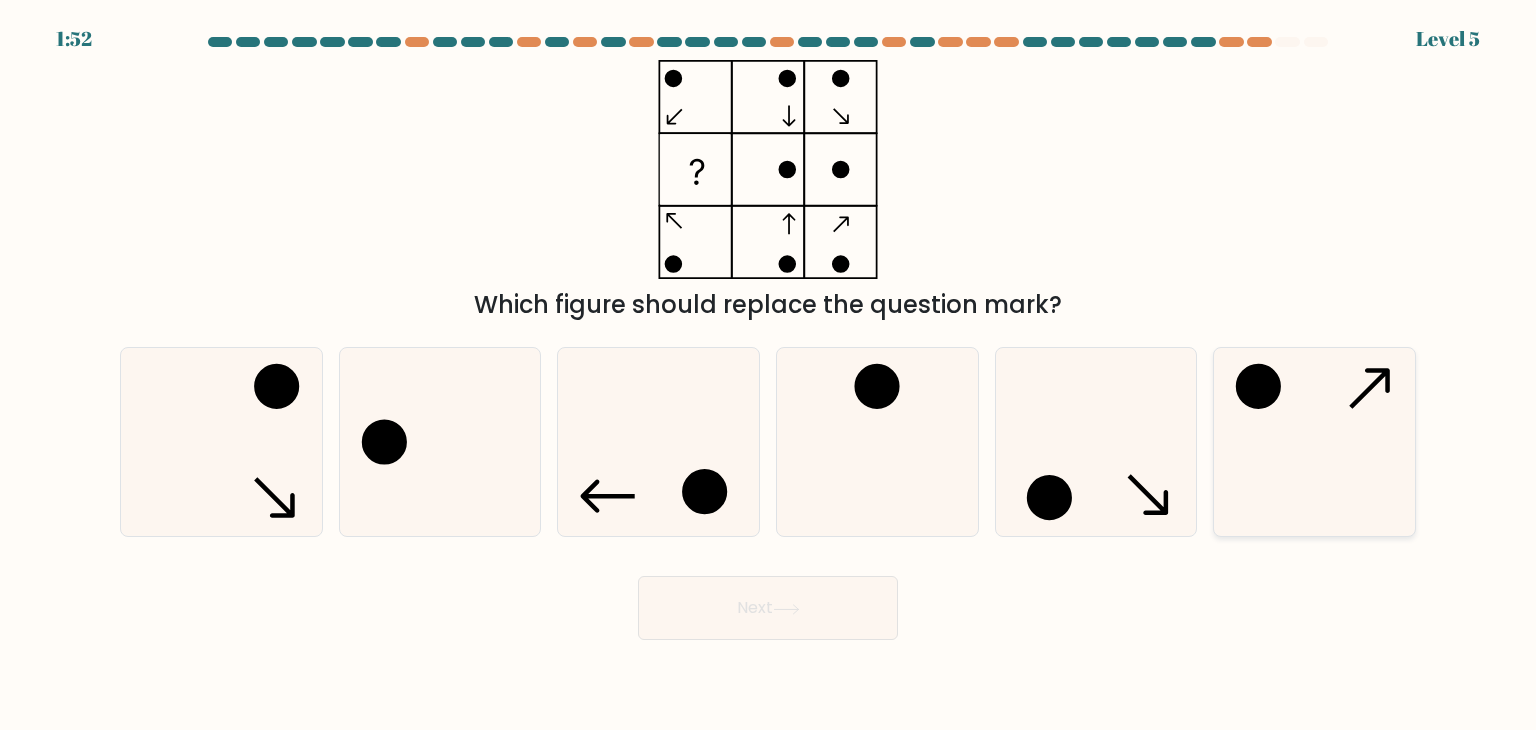 click 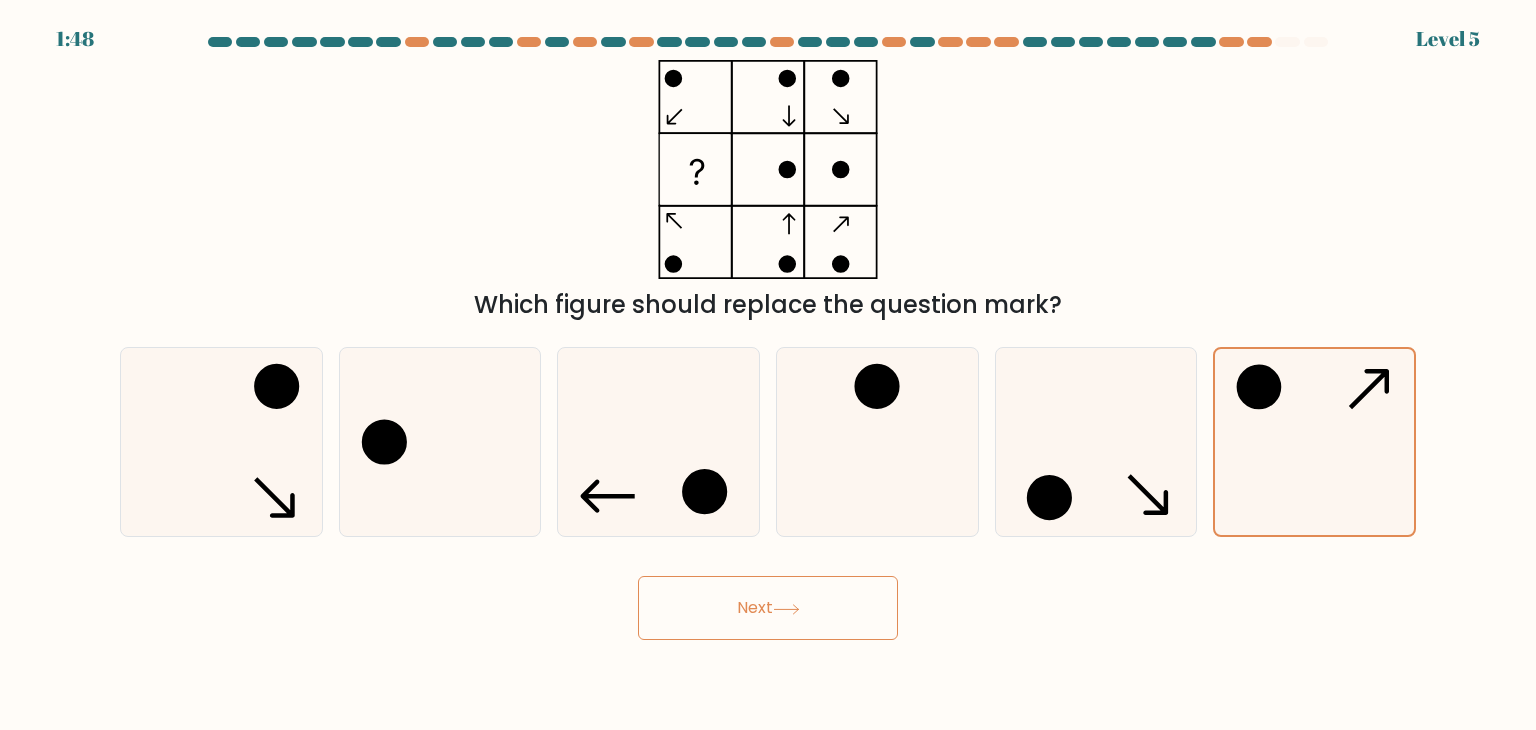 click on "1:48
Level 5" at bounding box center [768, 365] 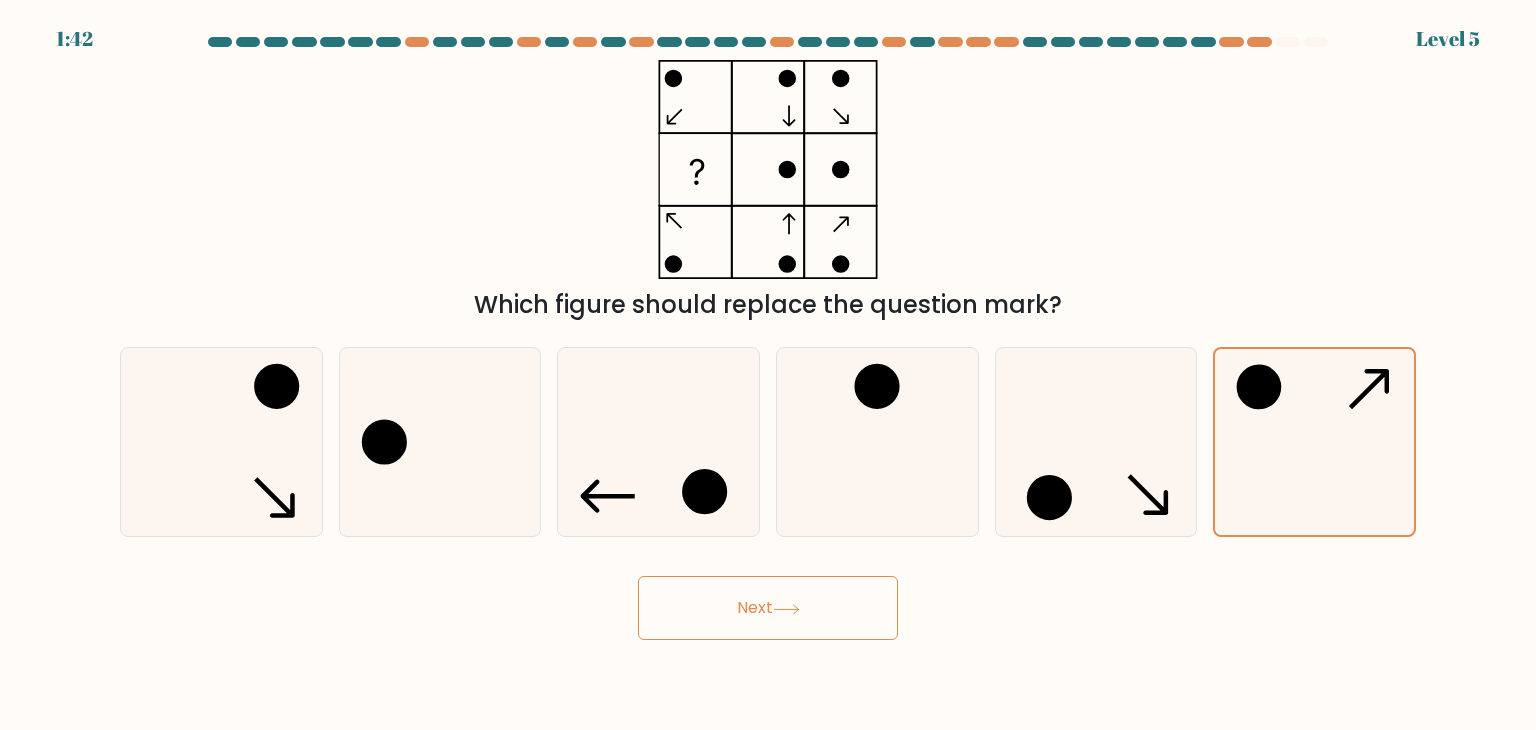 click on "Next" at bounding box center [768, 608] 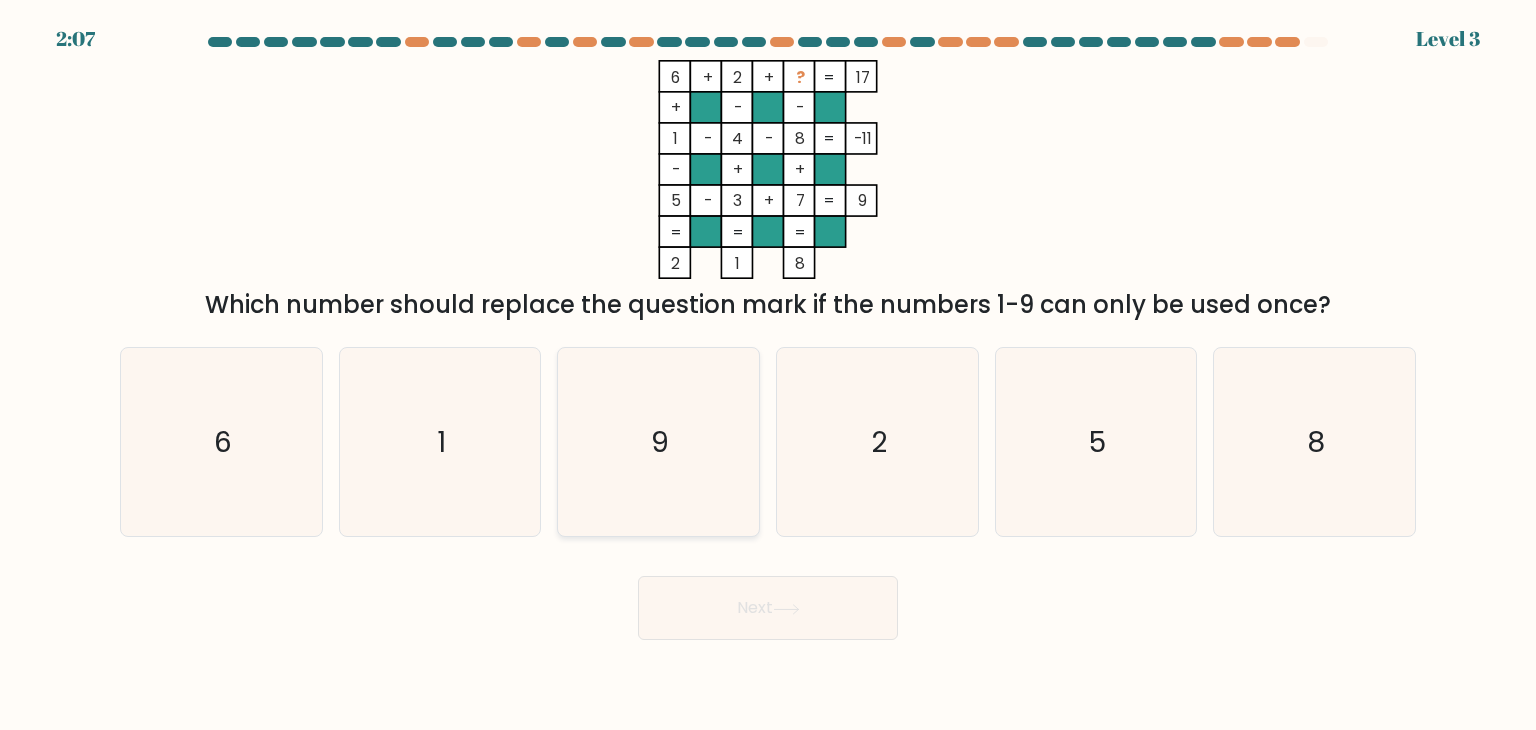 click on "9" 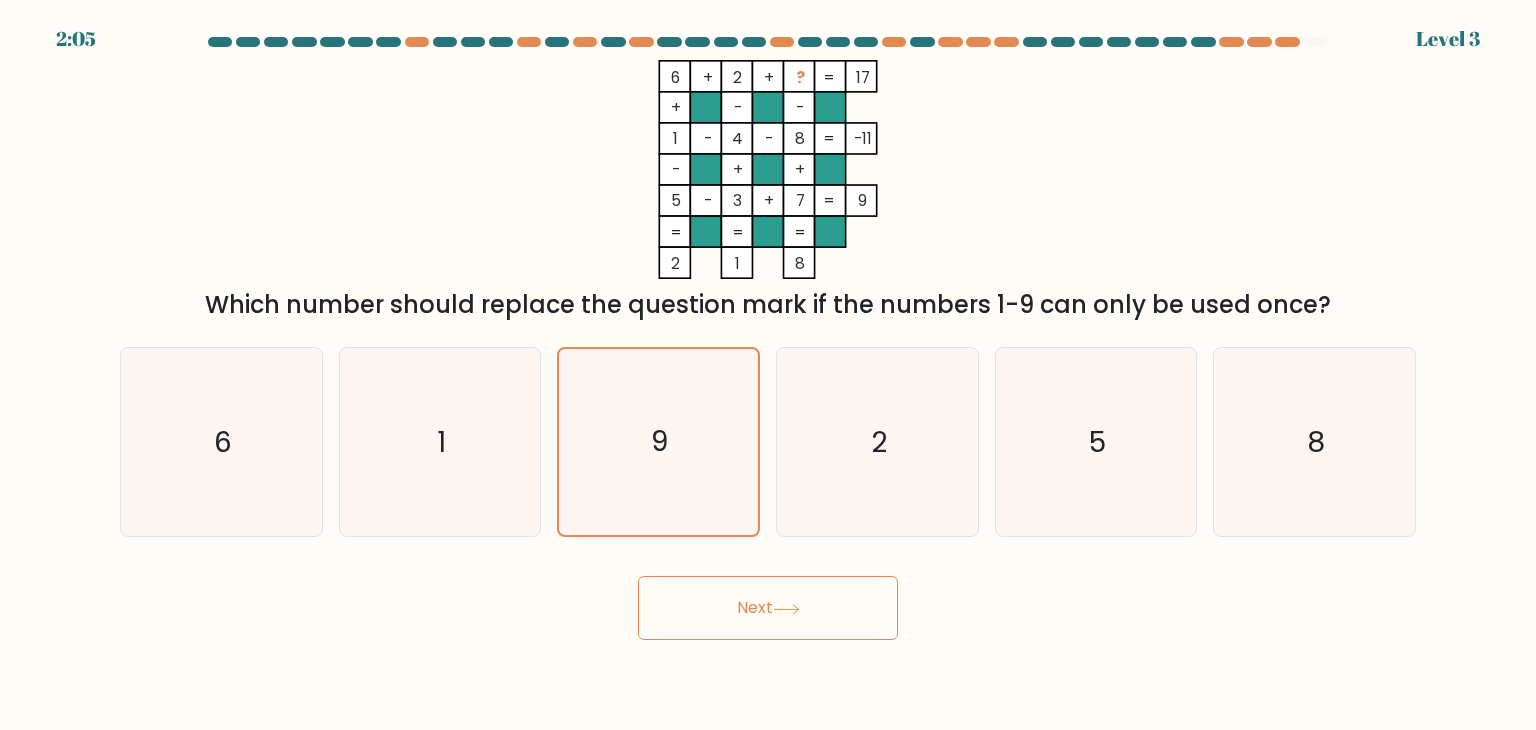 click on "Next" at bounding box center (768, 608) 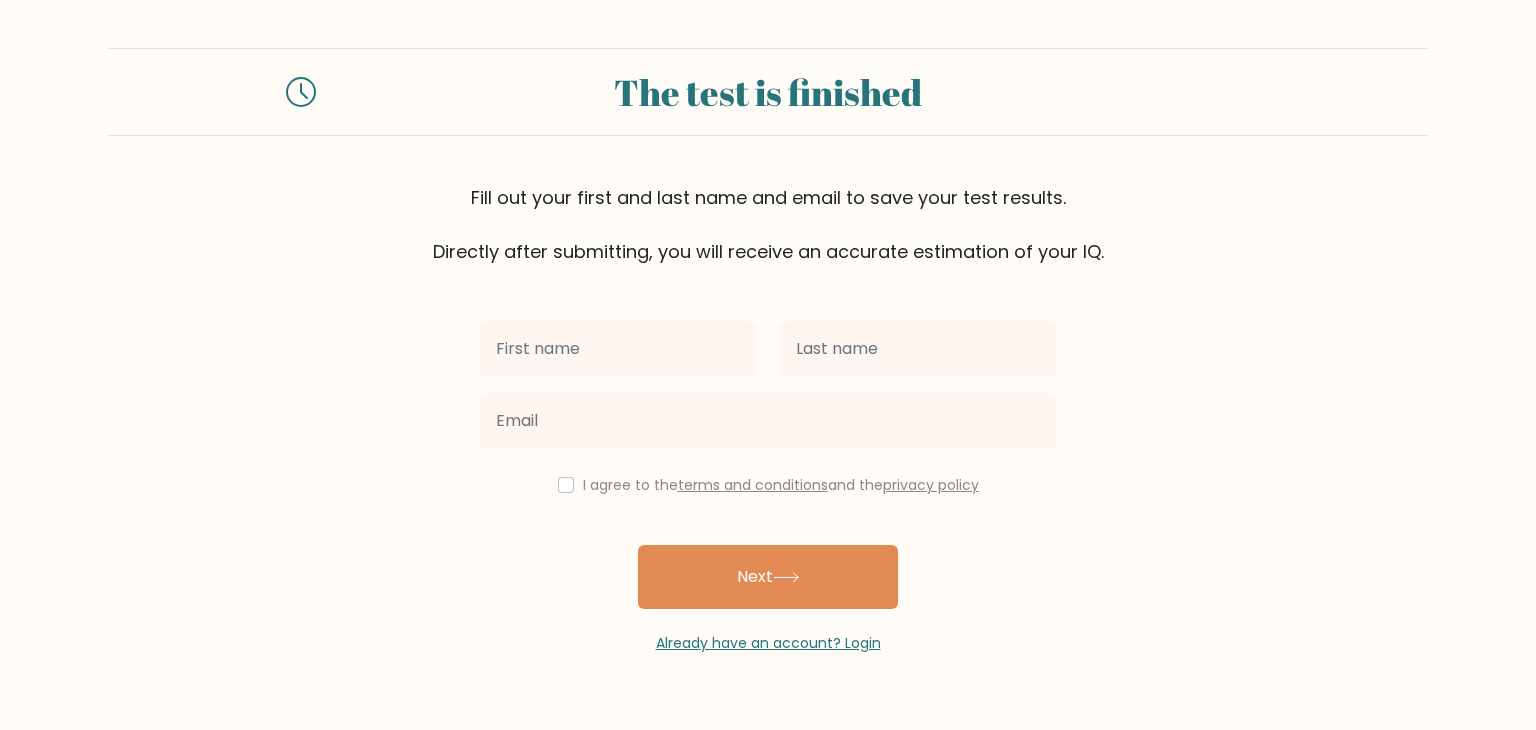 scroll, scrollTop: 0, scrollLeft: 0, axis: both 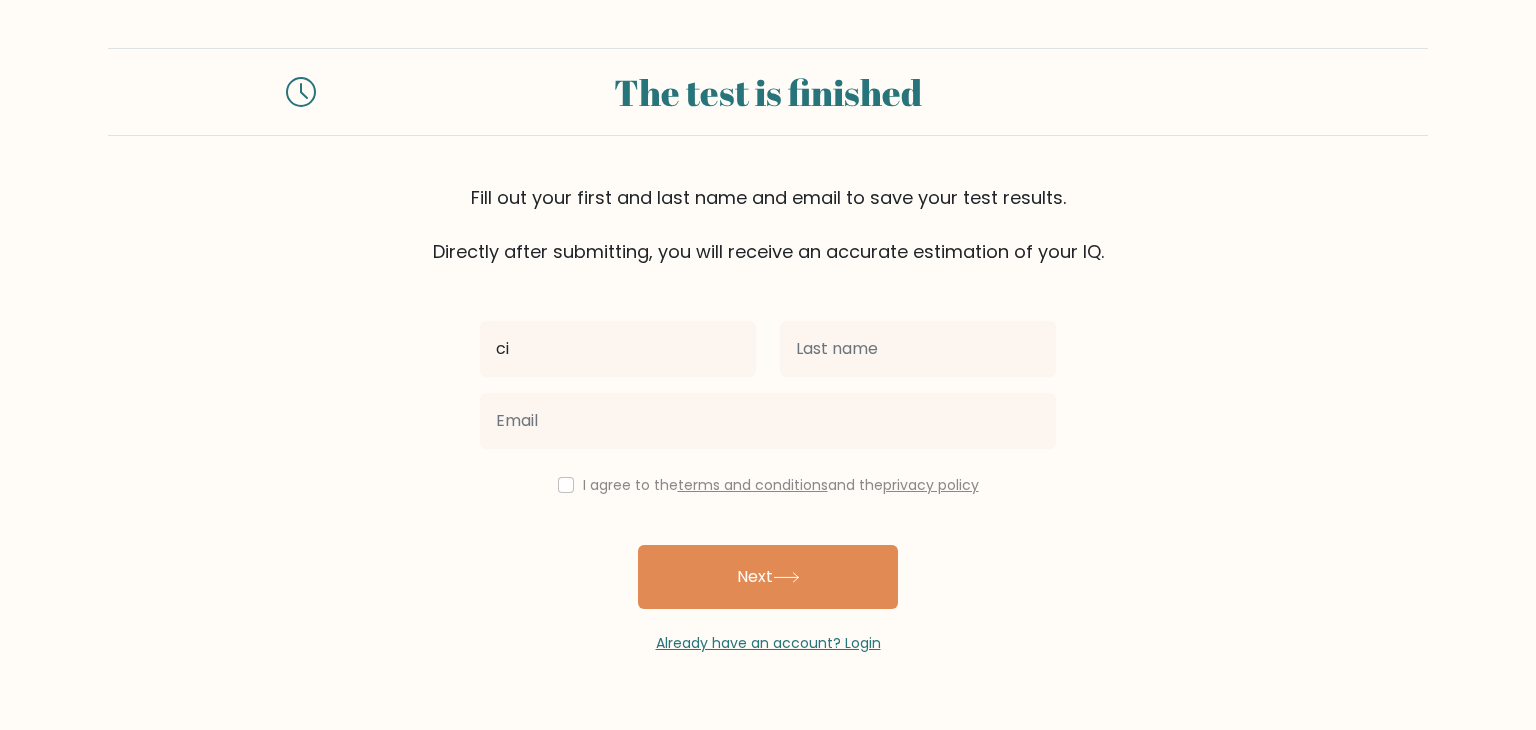 type on "c" 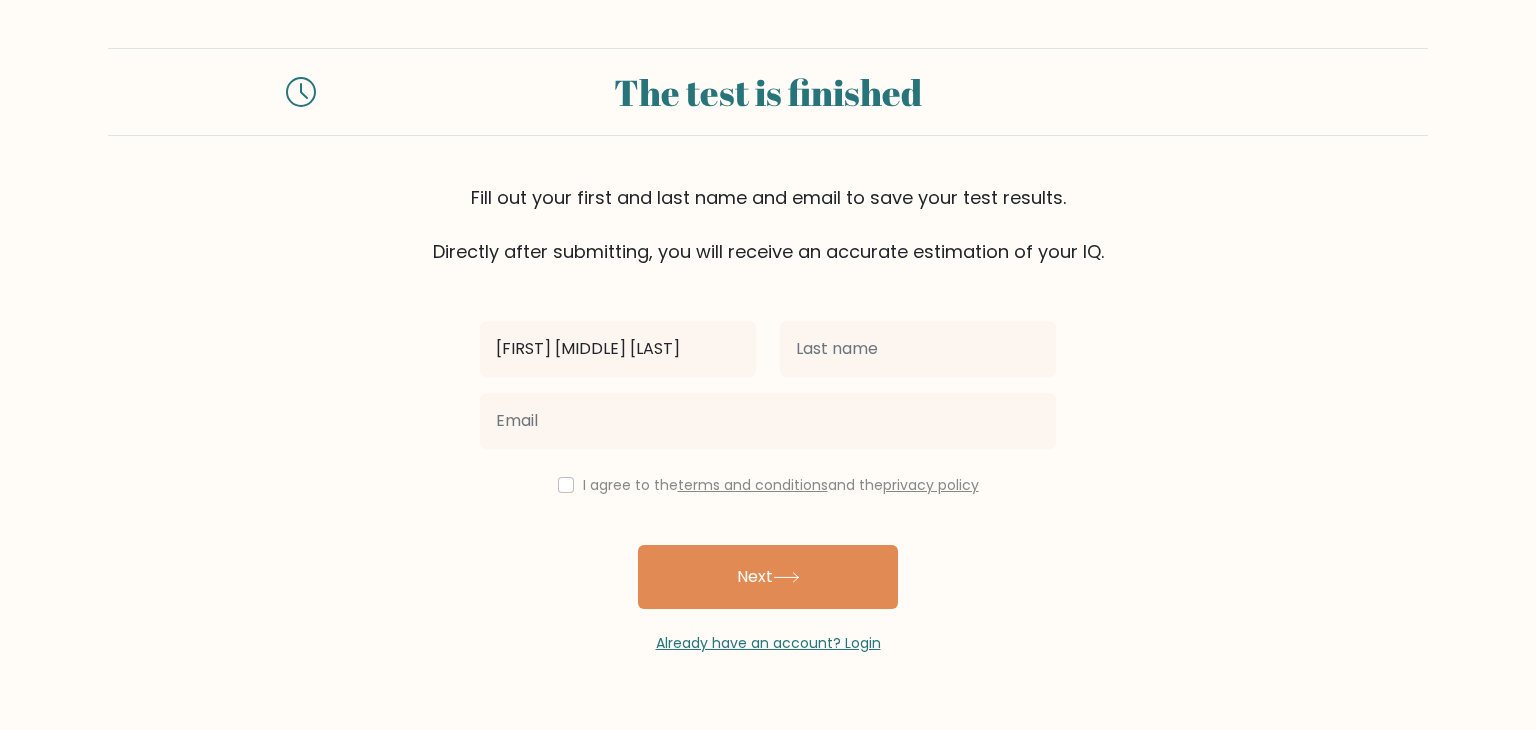 type on "[FIRST] [MIDDLE] [LAST]" 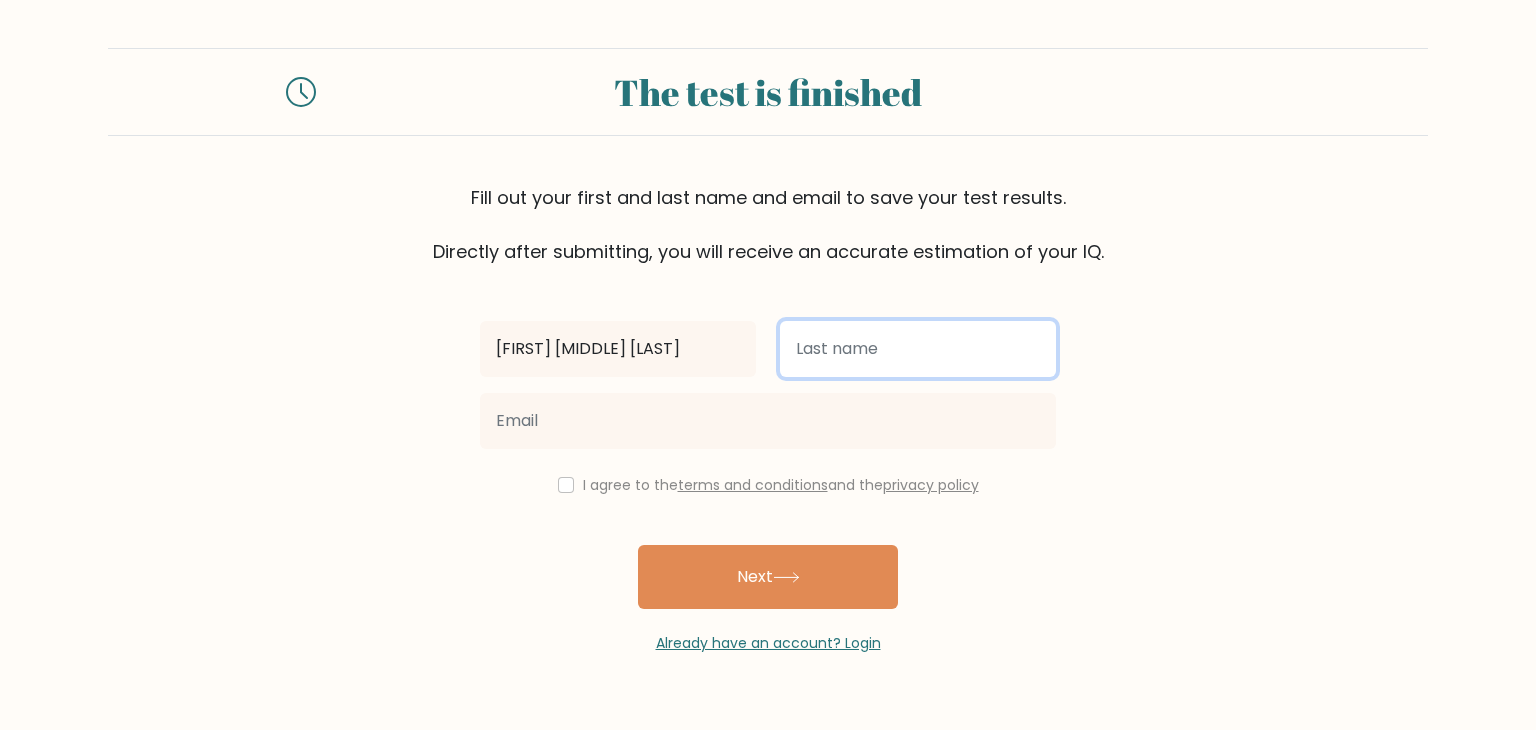 click at bounding box center (918, 349) 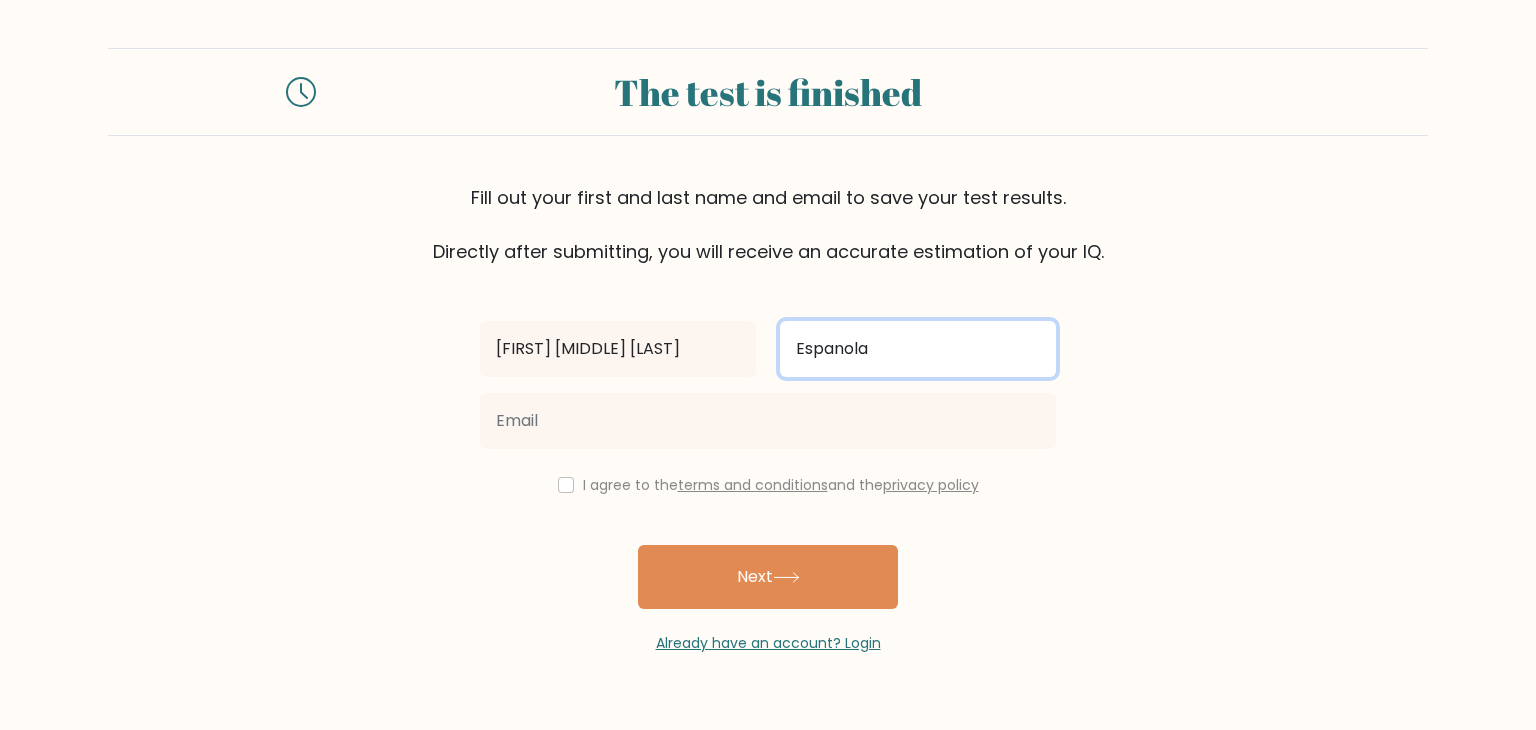 type on "Espanola" 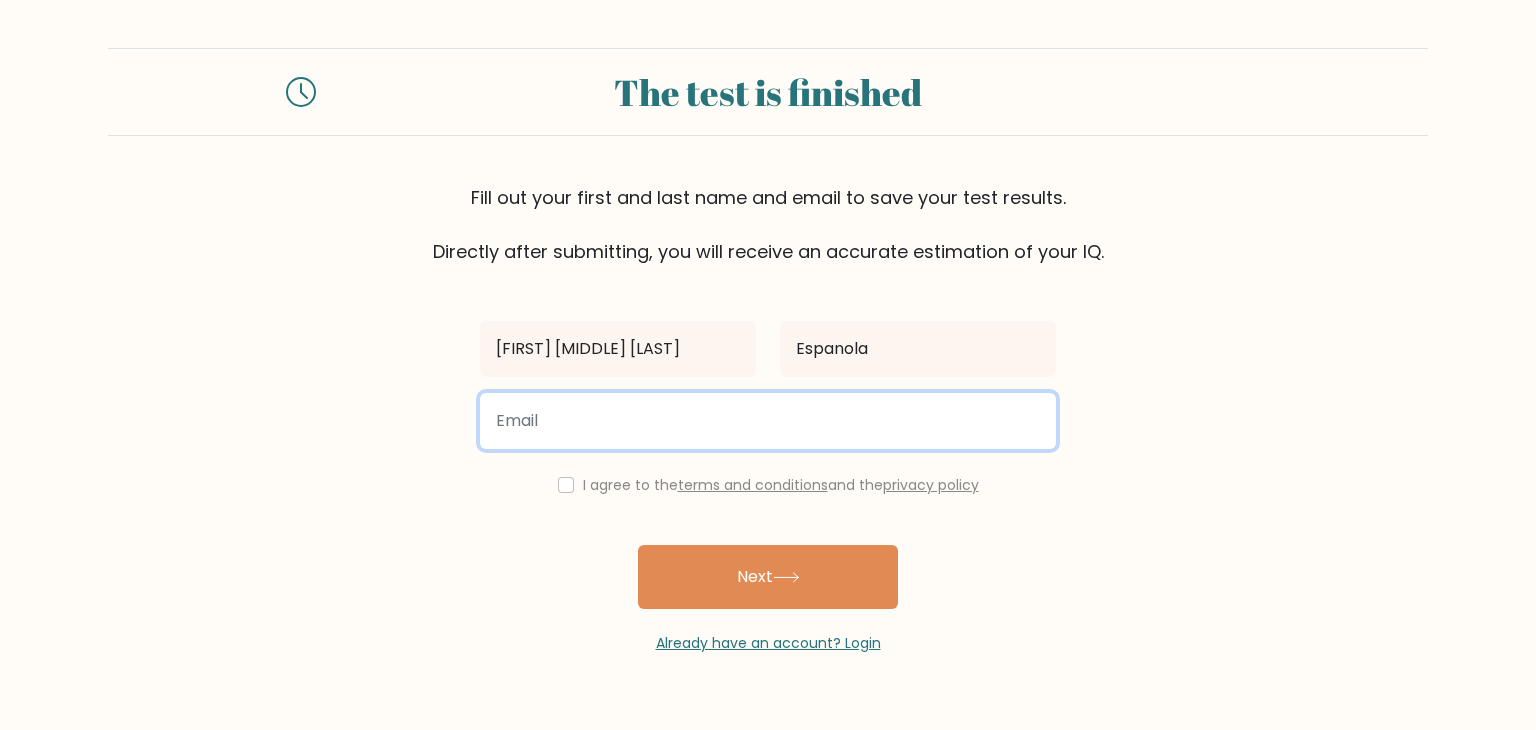 click at bounding box center (768, 421) 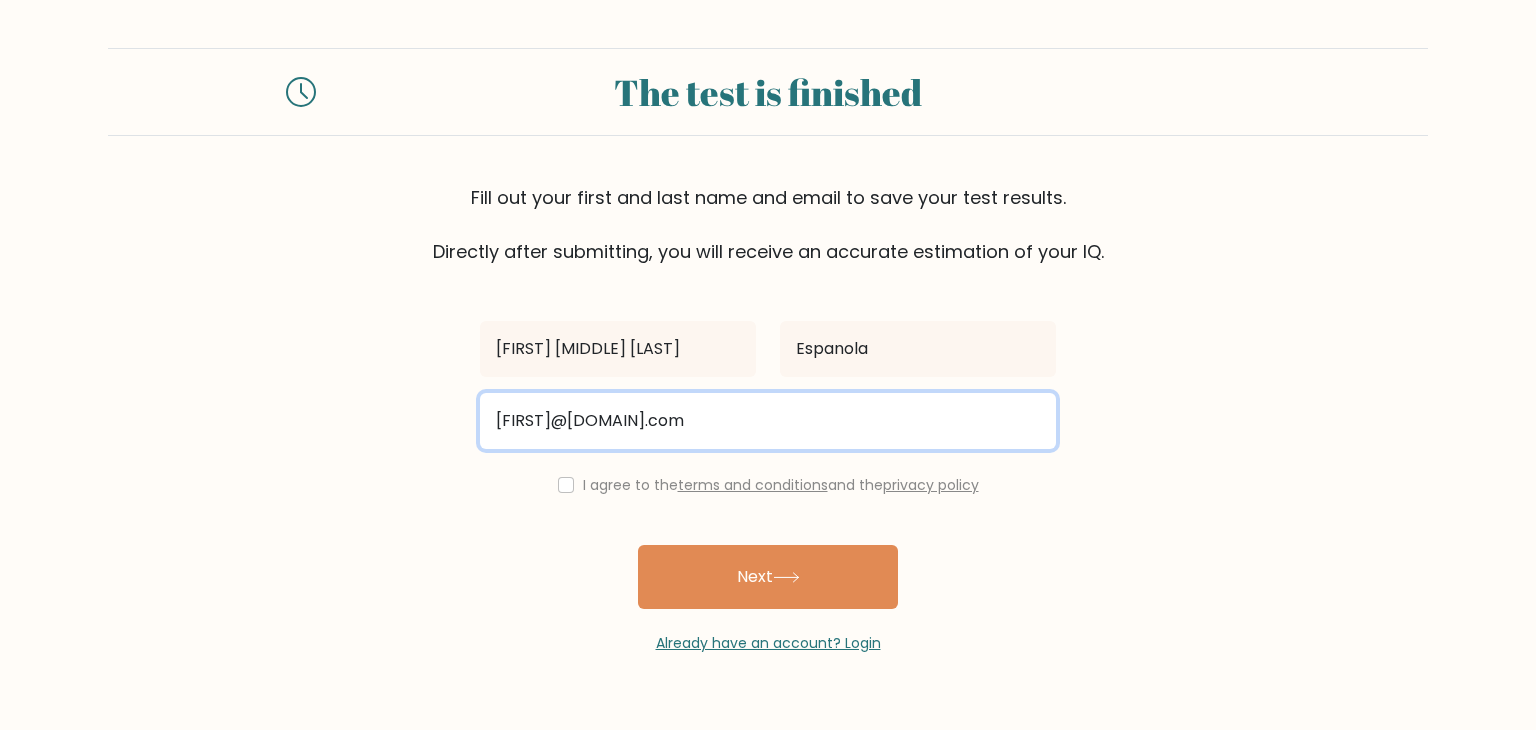 type on "cindymaesarah@gmail.com" 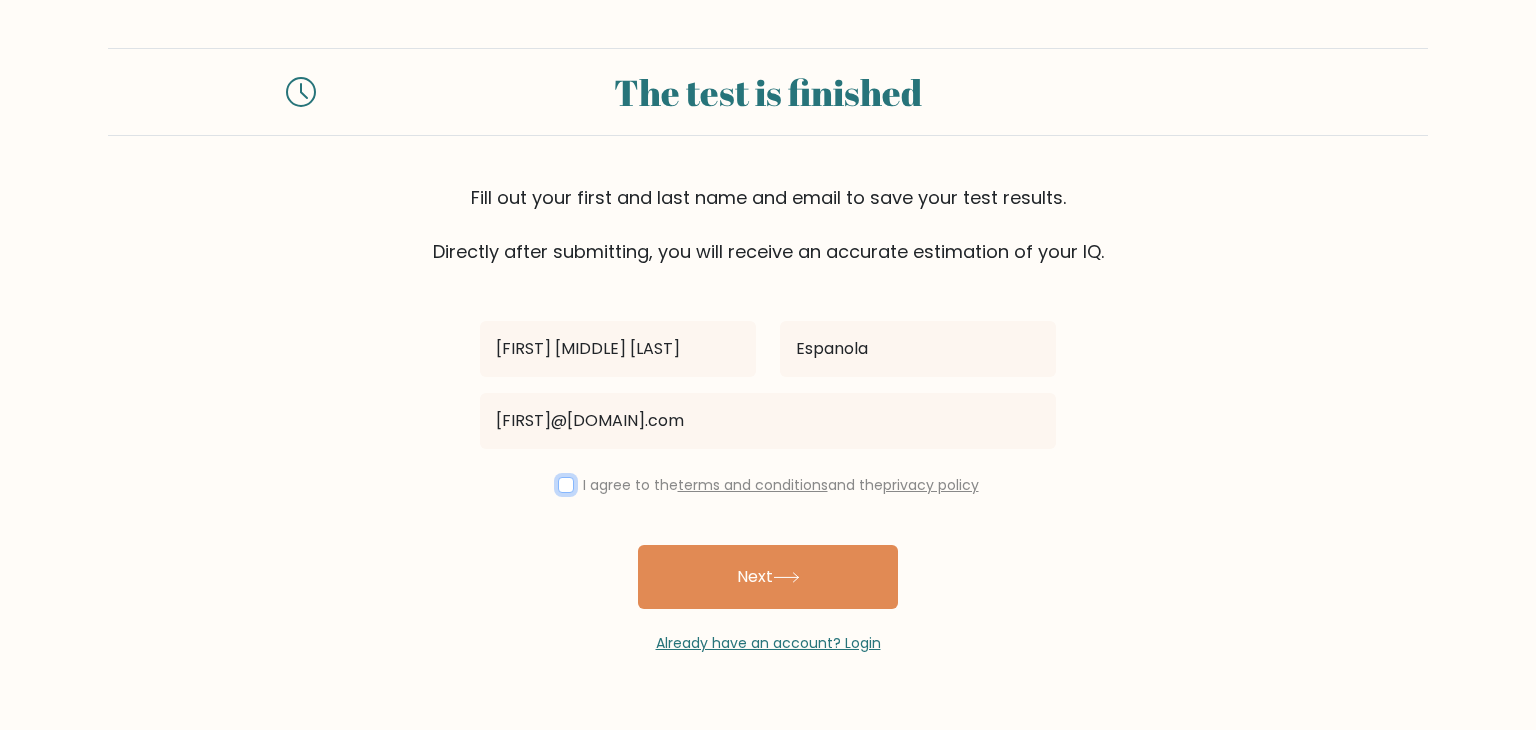 click at bounding box center [566, 485] 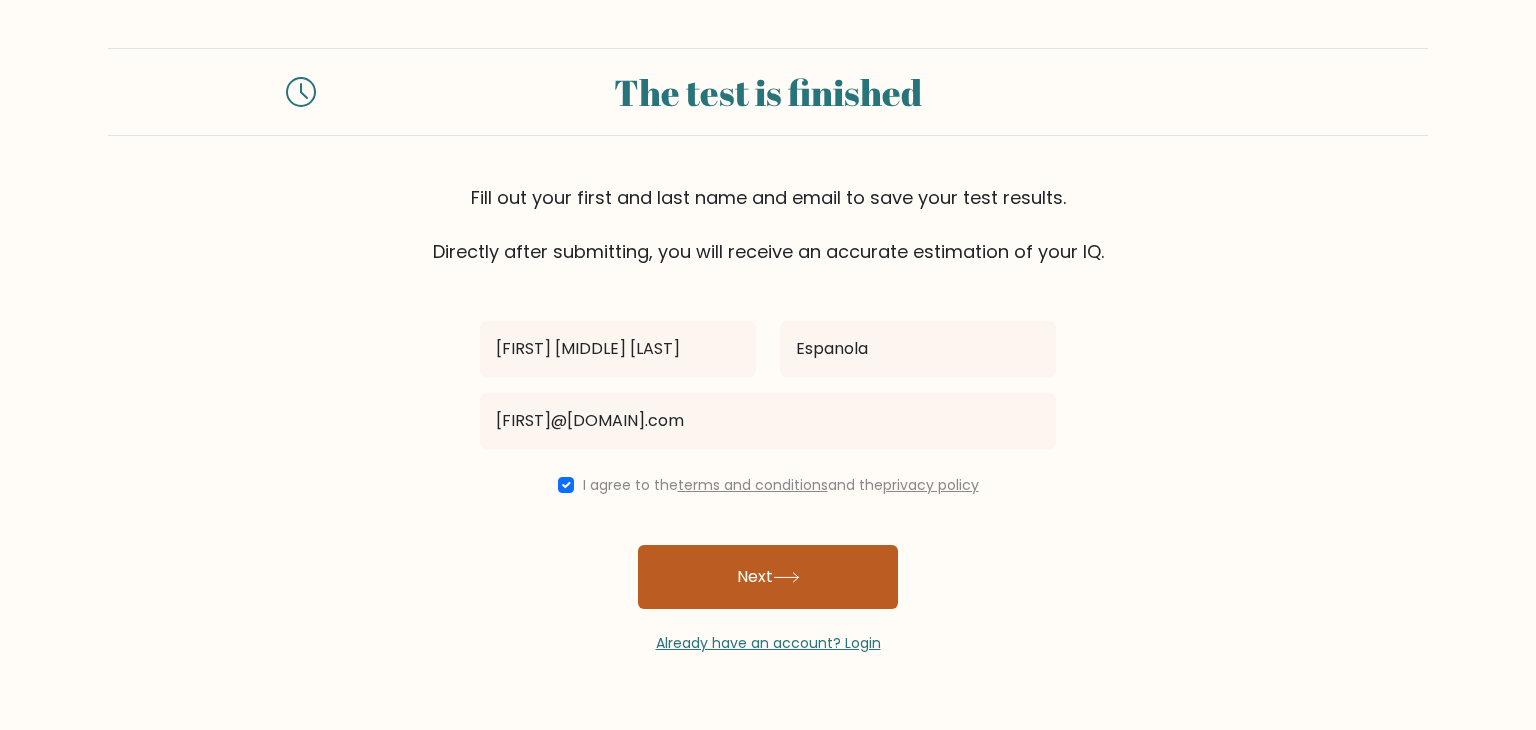 click on "Next" at bounding box center [768, 577] 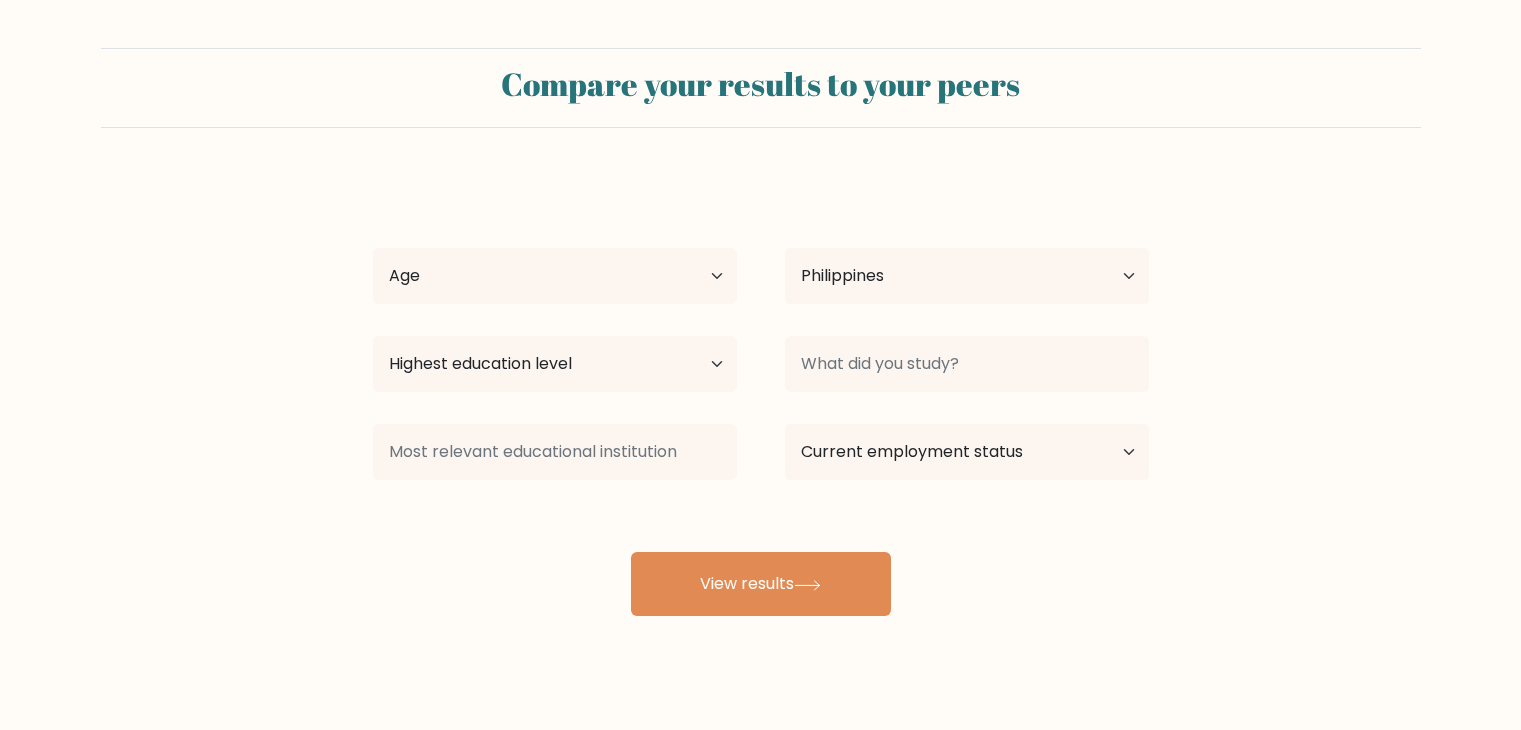 select on "PH" 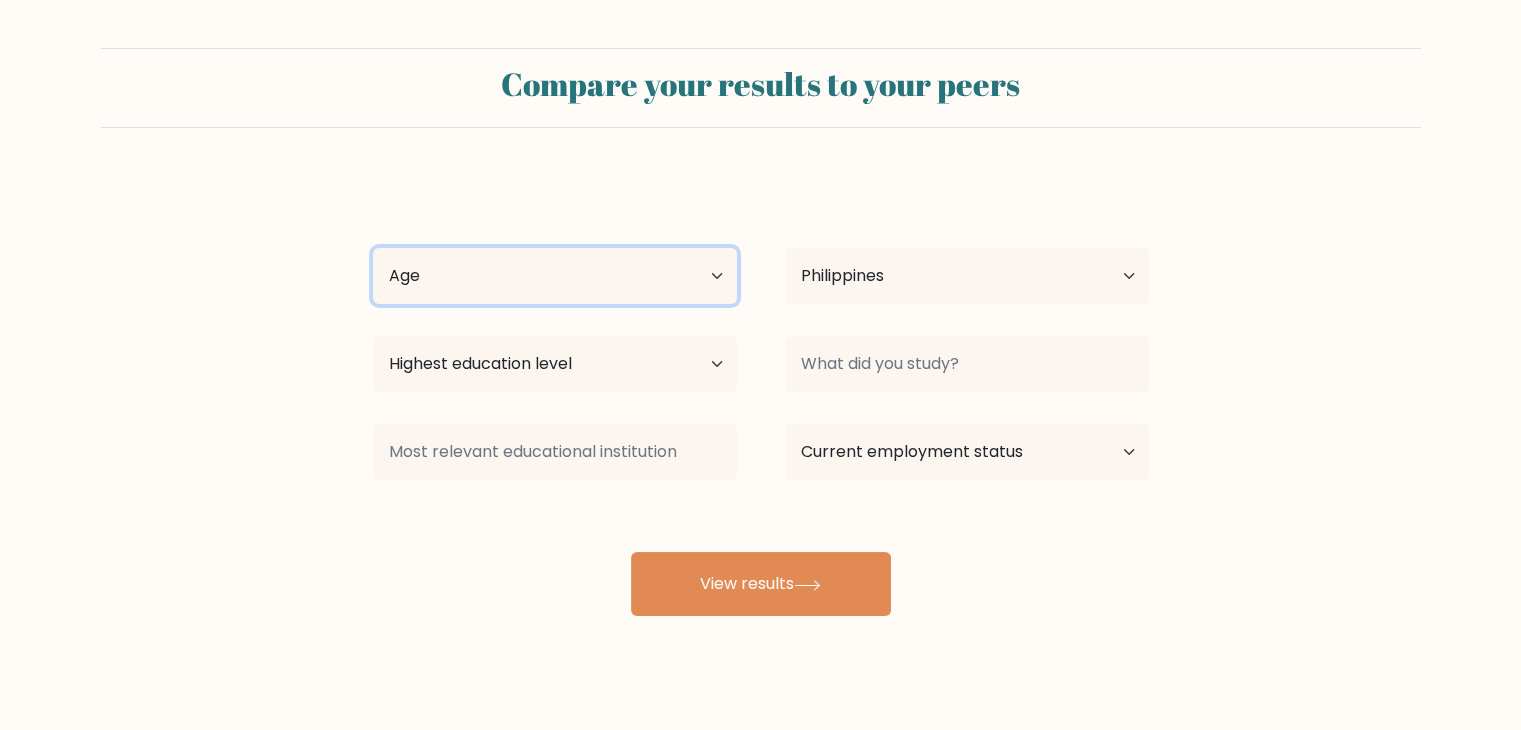 click on "Age
Under 18 years old
18-24 years old
25-34 years old
35-44 years old
45-54 years old
55-64 years old
65 years old and above" at bounding box center (555, 276) 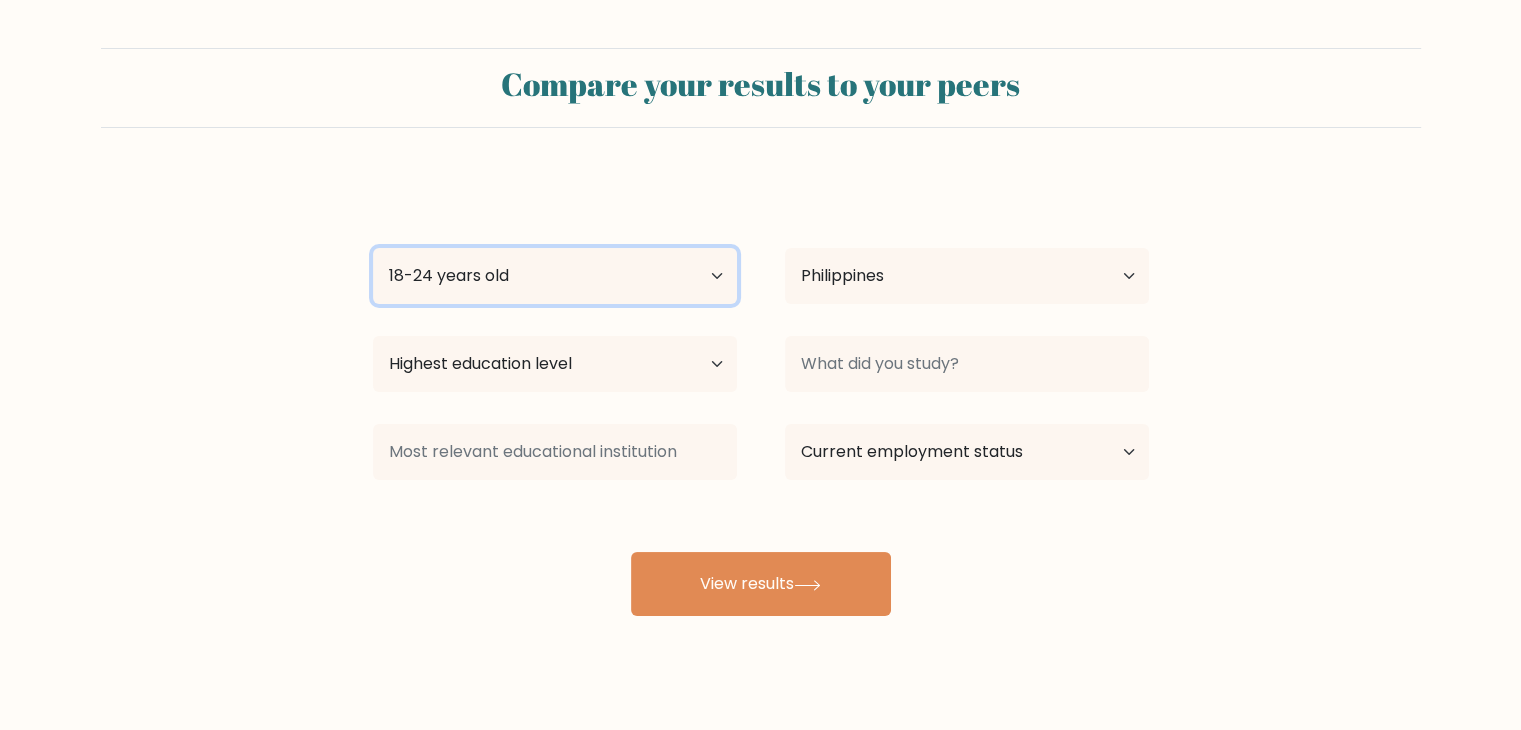 click on "Age
Under 18 years old
18-24 years old
25-34 years old
35-44 years old
45-54 years old
55-64 years old
65 years old and above" at bounding box center (555, 276) 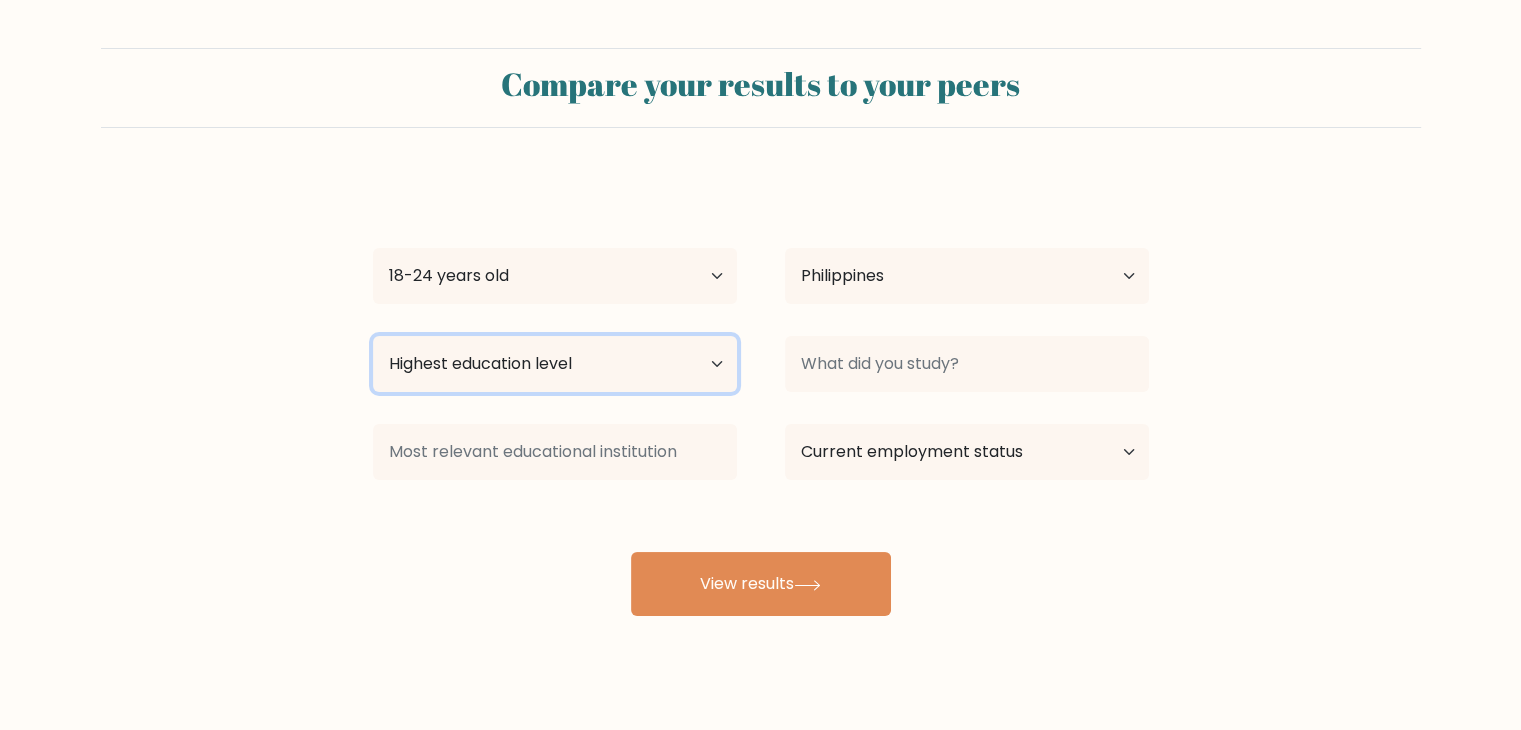 click on "Highest education level
No schooling
Primary
Lower Secondary
Upper Secondary
Occupation Specific
Bachelor's degree
Master's degree
Doctoral degree" at bounding box center (555, 364) 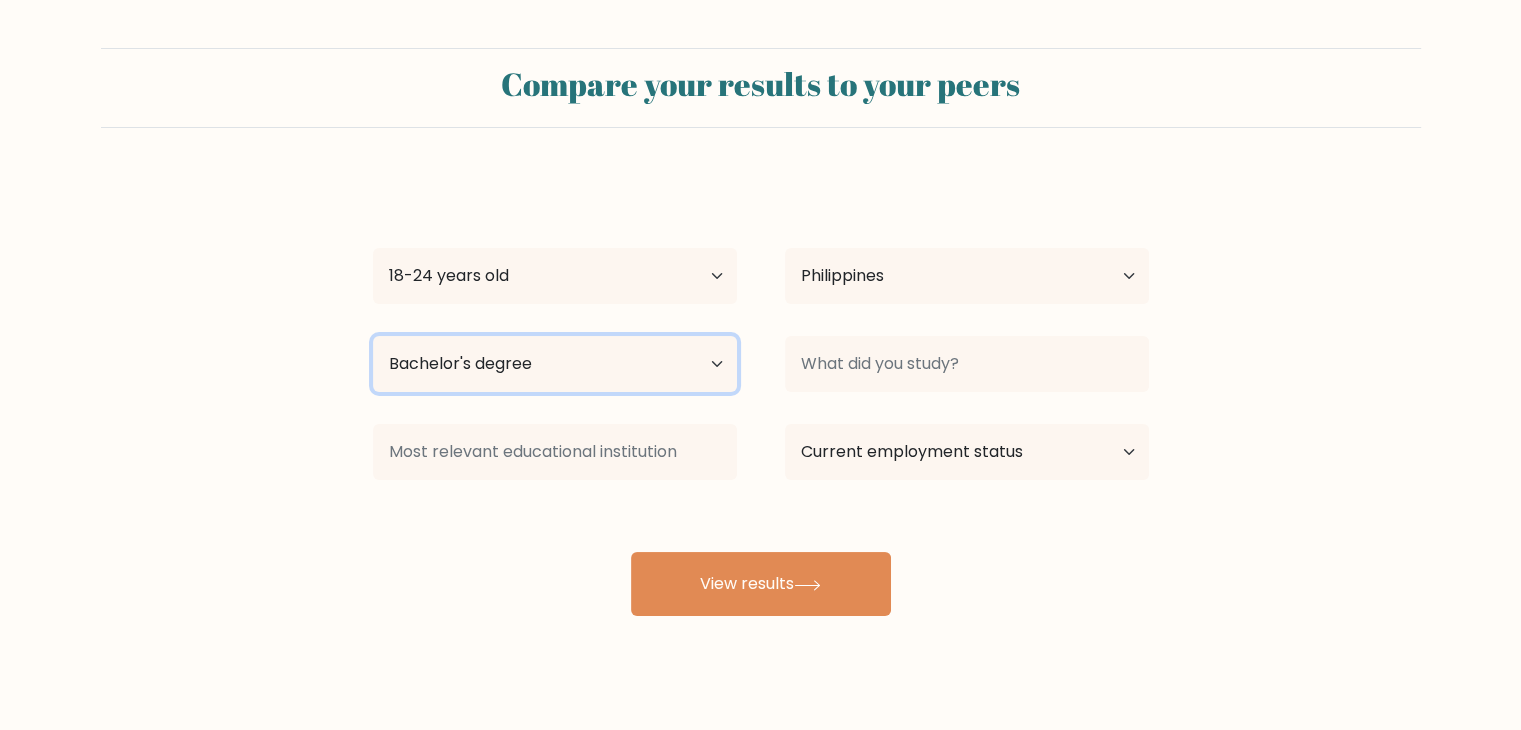 click on "Highest education level
No schooling
Primary
Lower Secondary
Upper Secondary
Occupation Specific
Bachelor's degree
Master's degree
Doctoral degree" at bounding box center (555, 364) 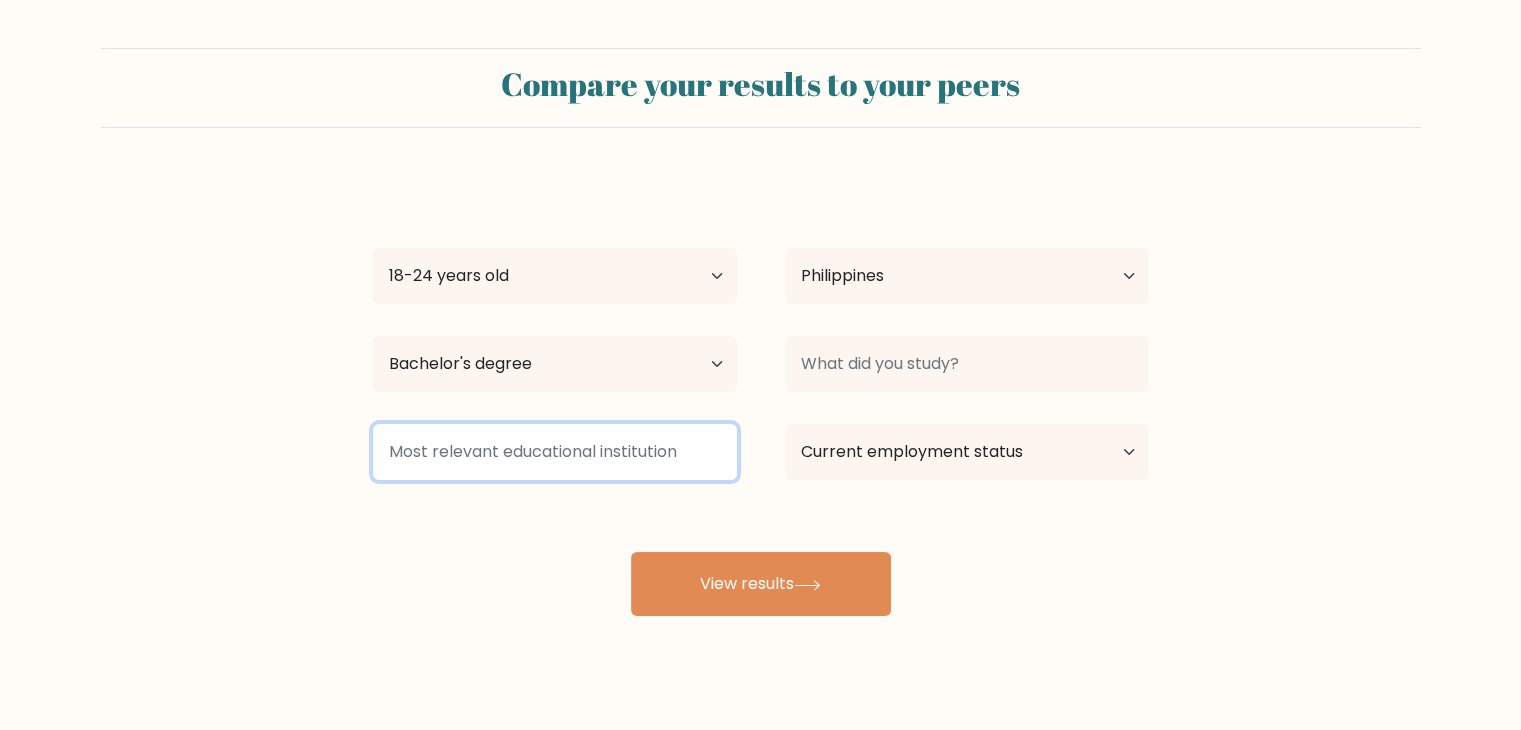 click at bounding box center (555, 452) 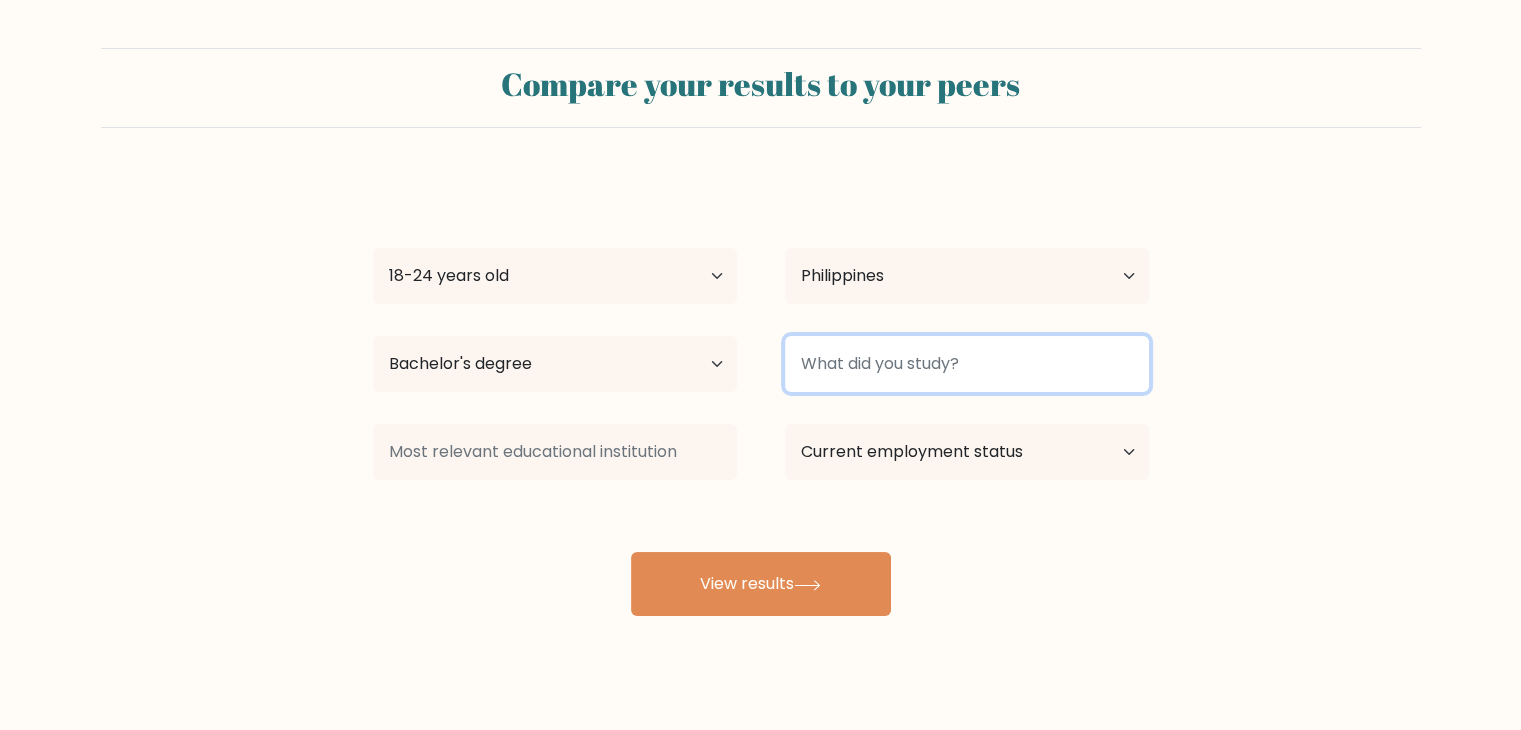 click at bounding box center [967, 364] 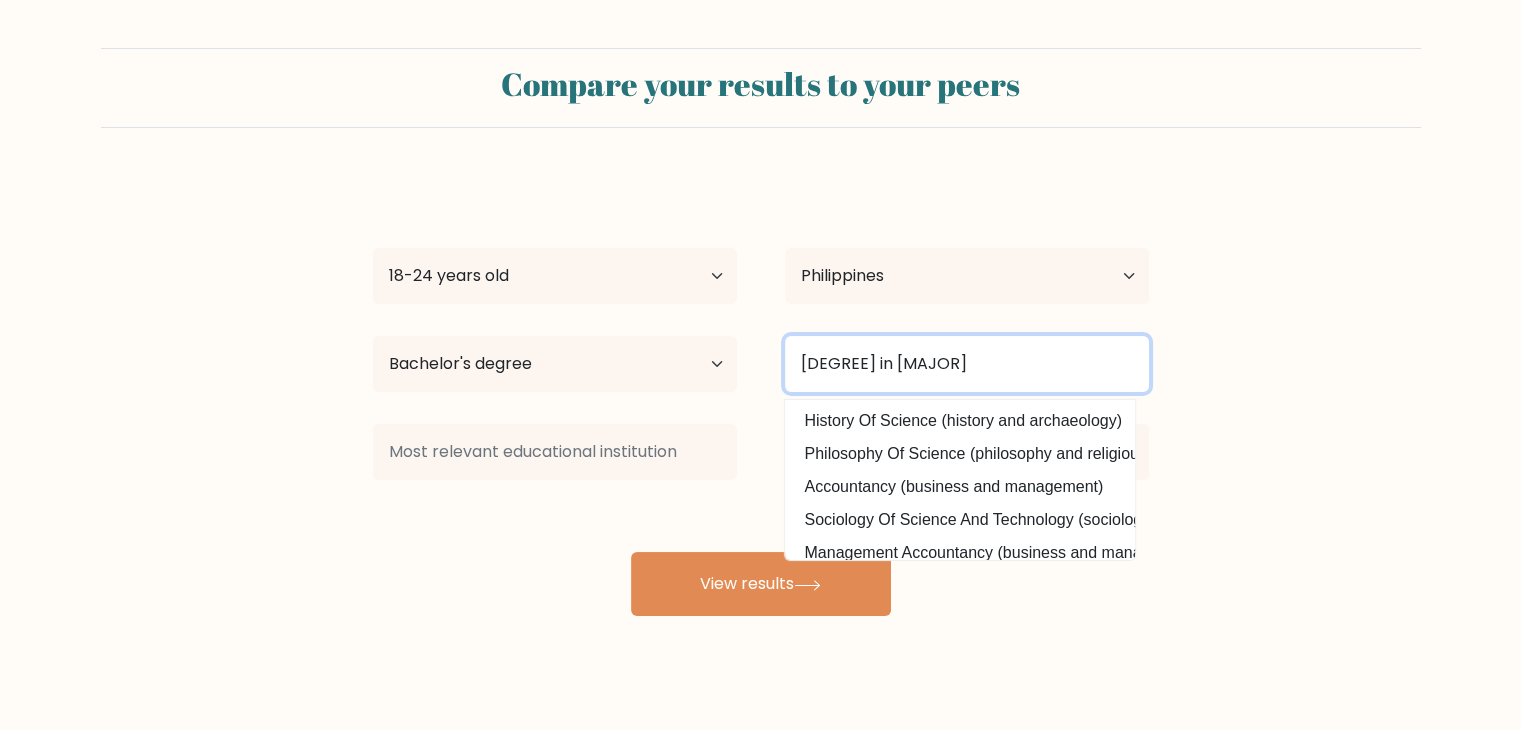 click on "[DEGREE] in [MAJOR]" at bounding box center (967, 364) 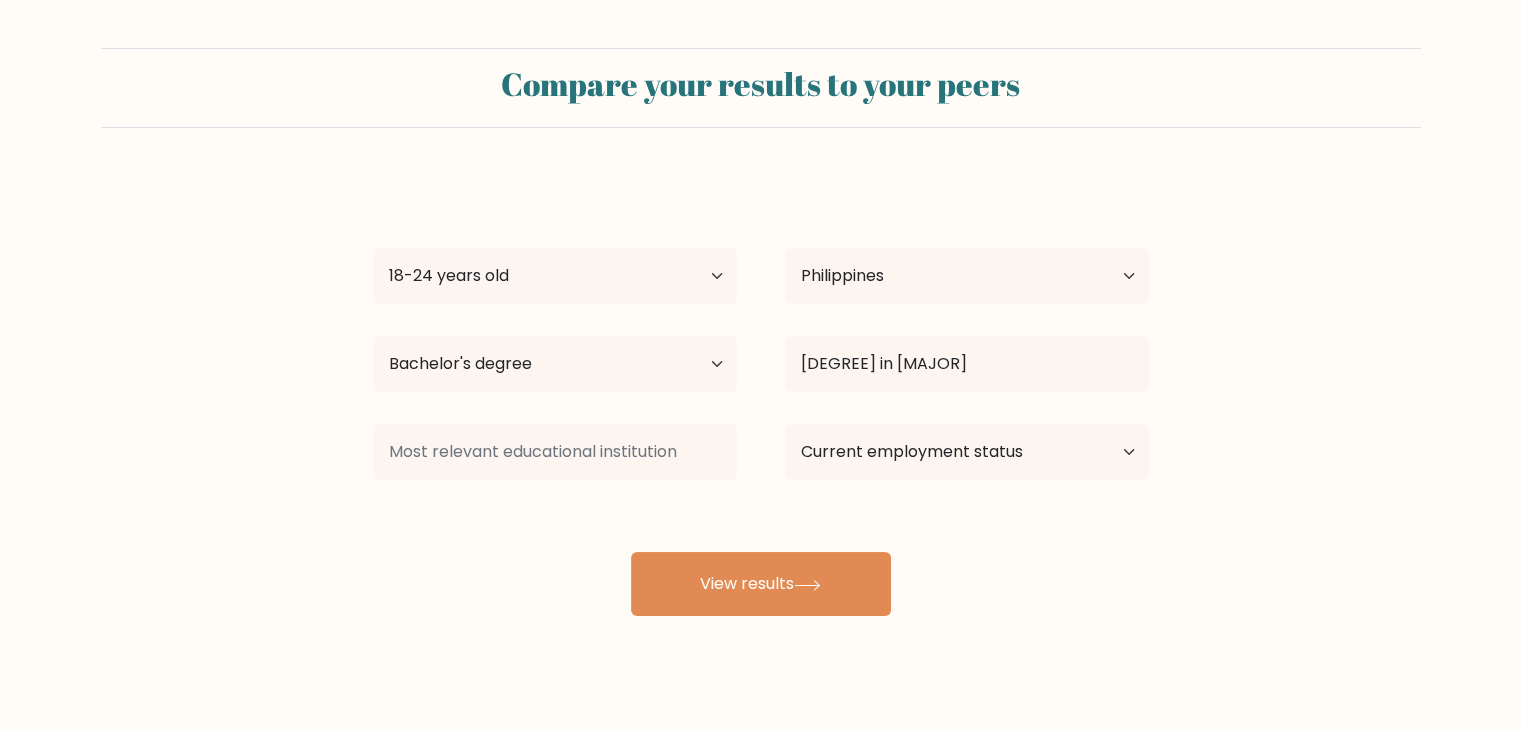 click at bounding box center [555, 452] 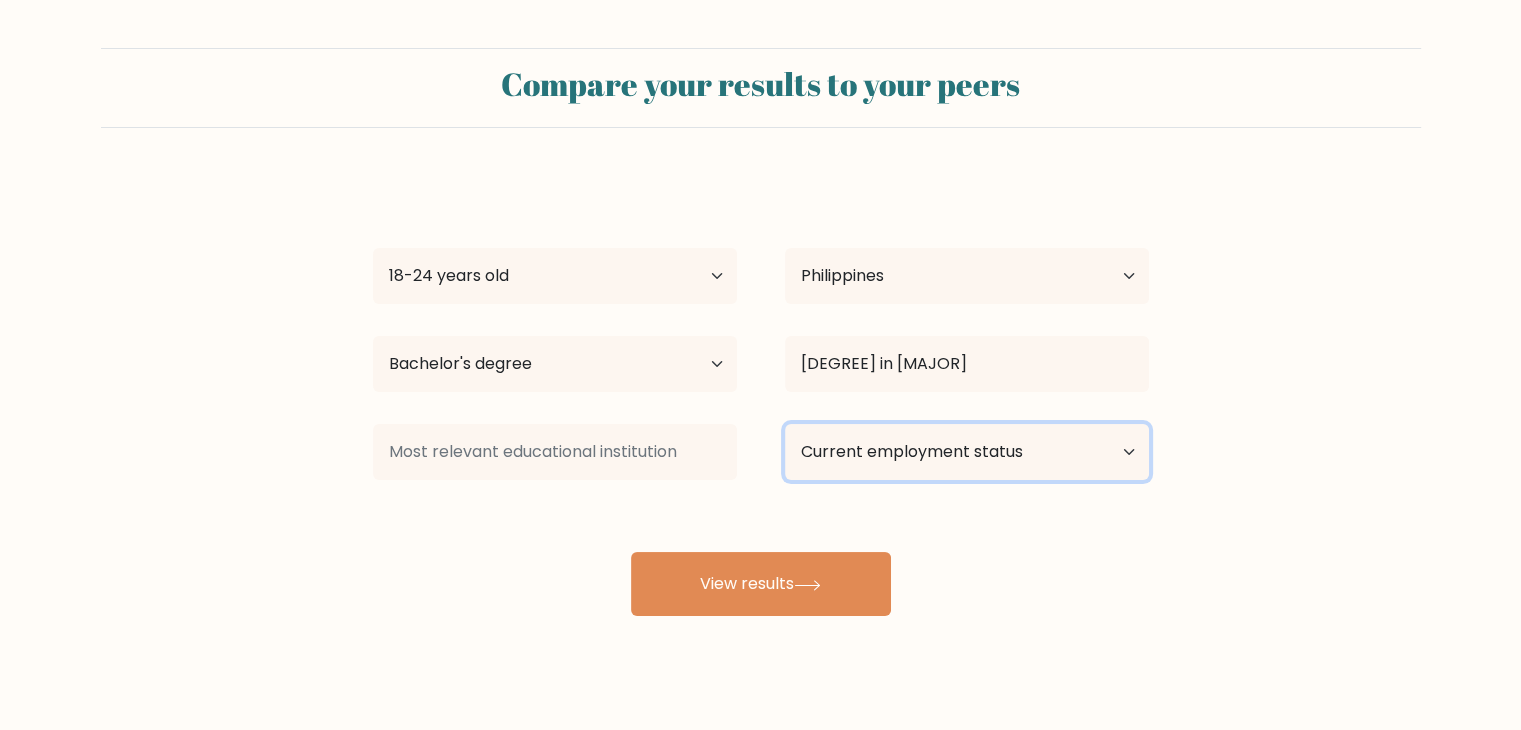 click on "Current employment status
Employed
Student
Retired
Other / prefer not to answer" at bounding box center (967, 452) 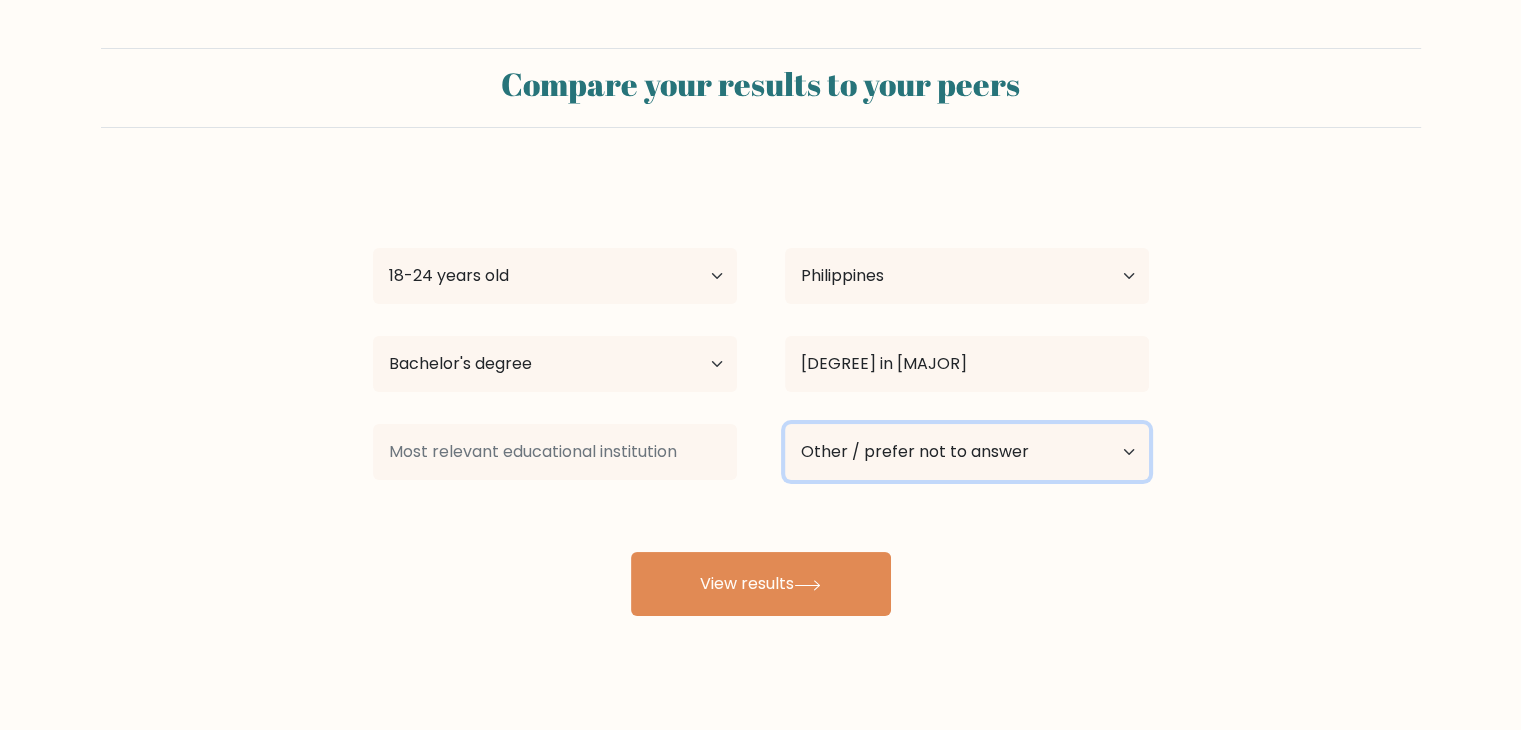 click on "Current employment status
Employed
Student
Retired
Other / prefer not to answer" at bounding box center (967, 452) 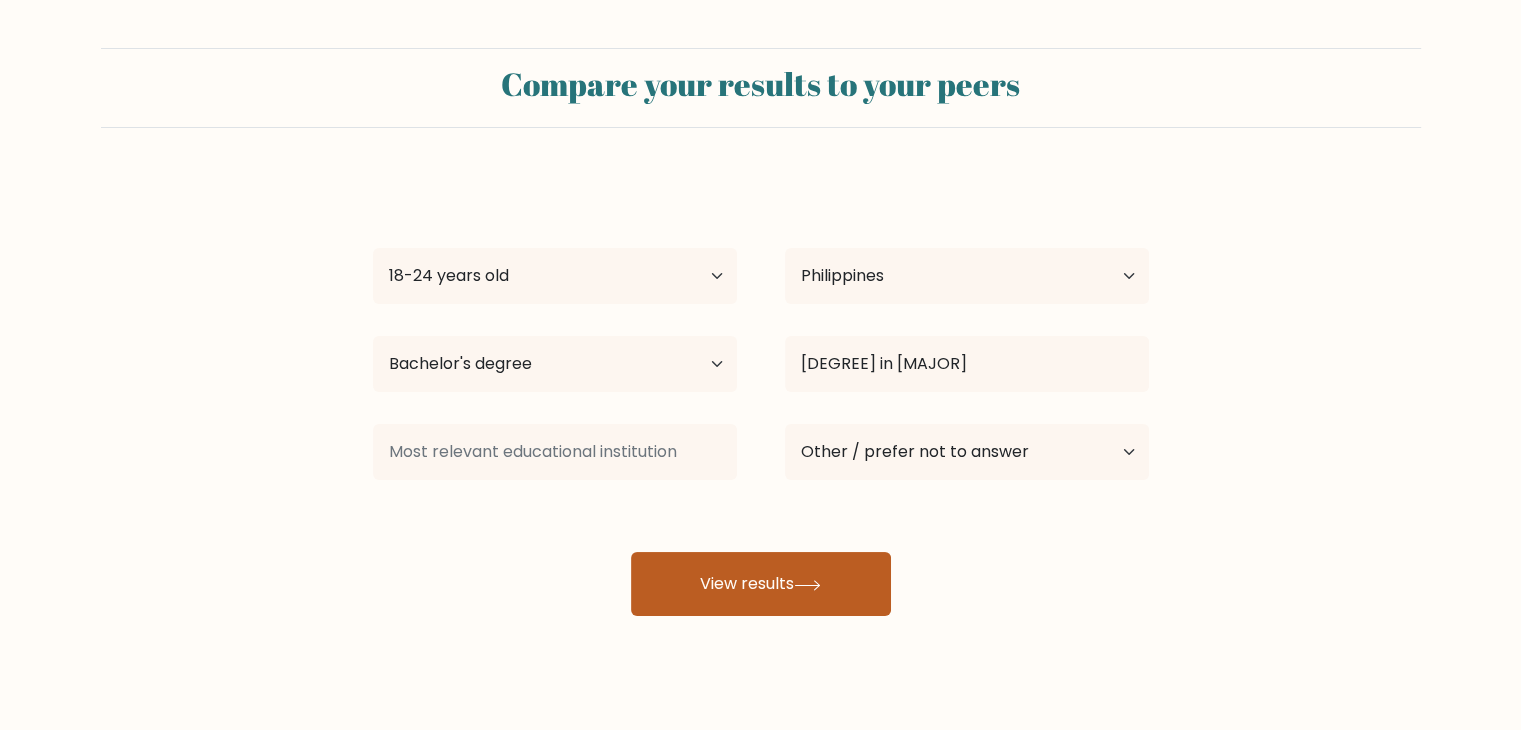 click on "View results" at bounding box center [761, 584] 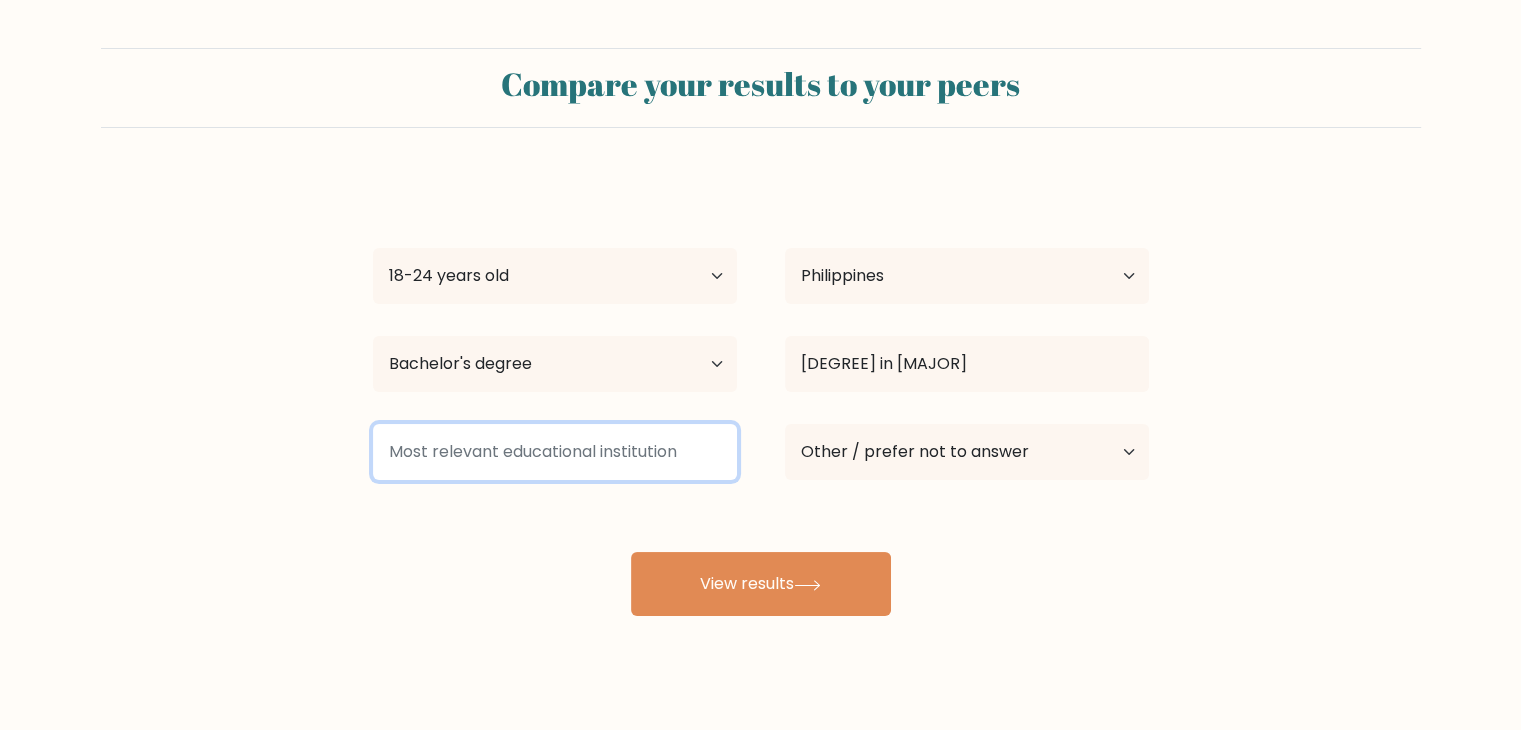 type on "b" 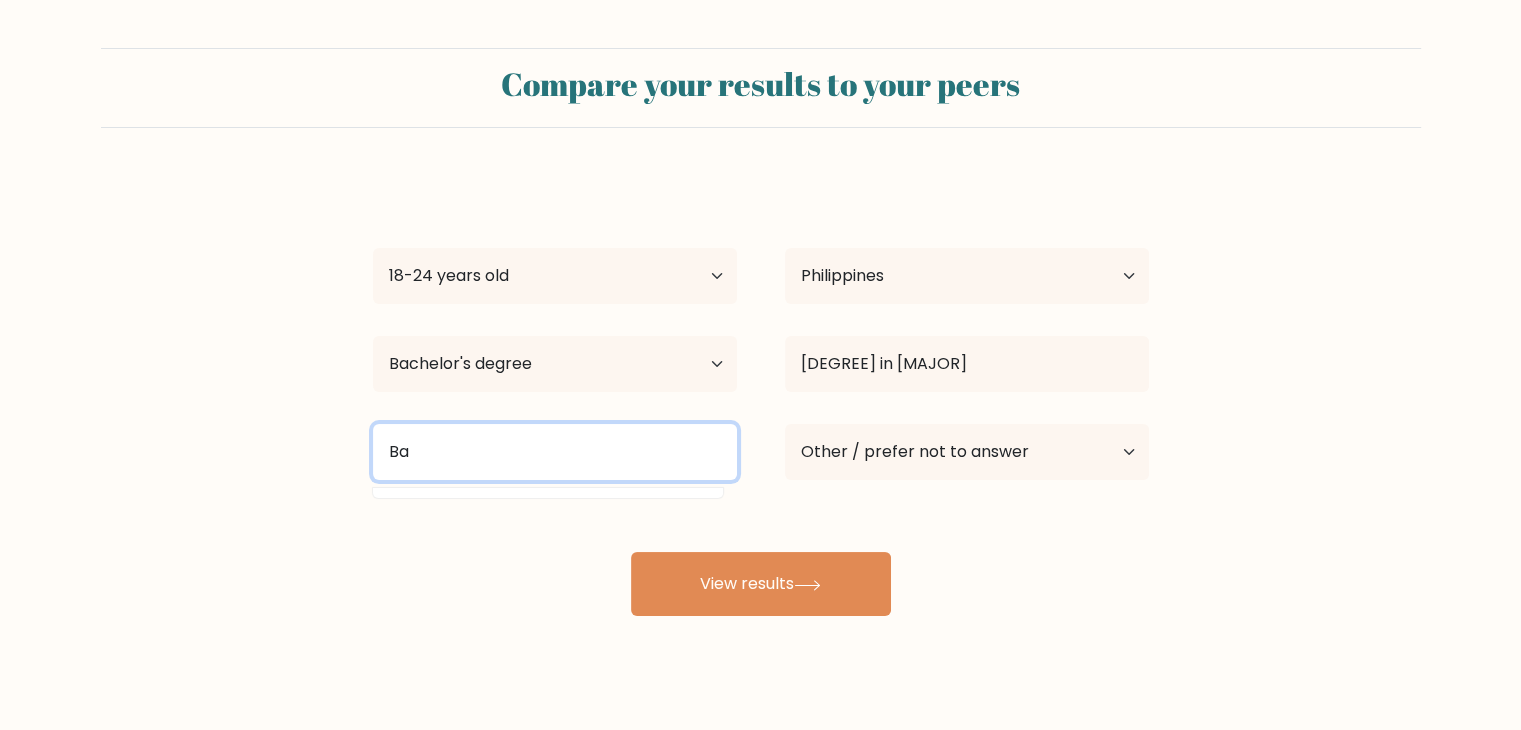type on "B" 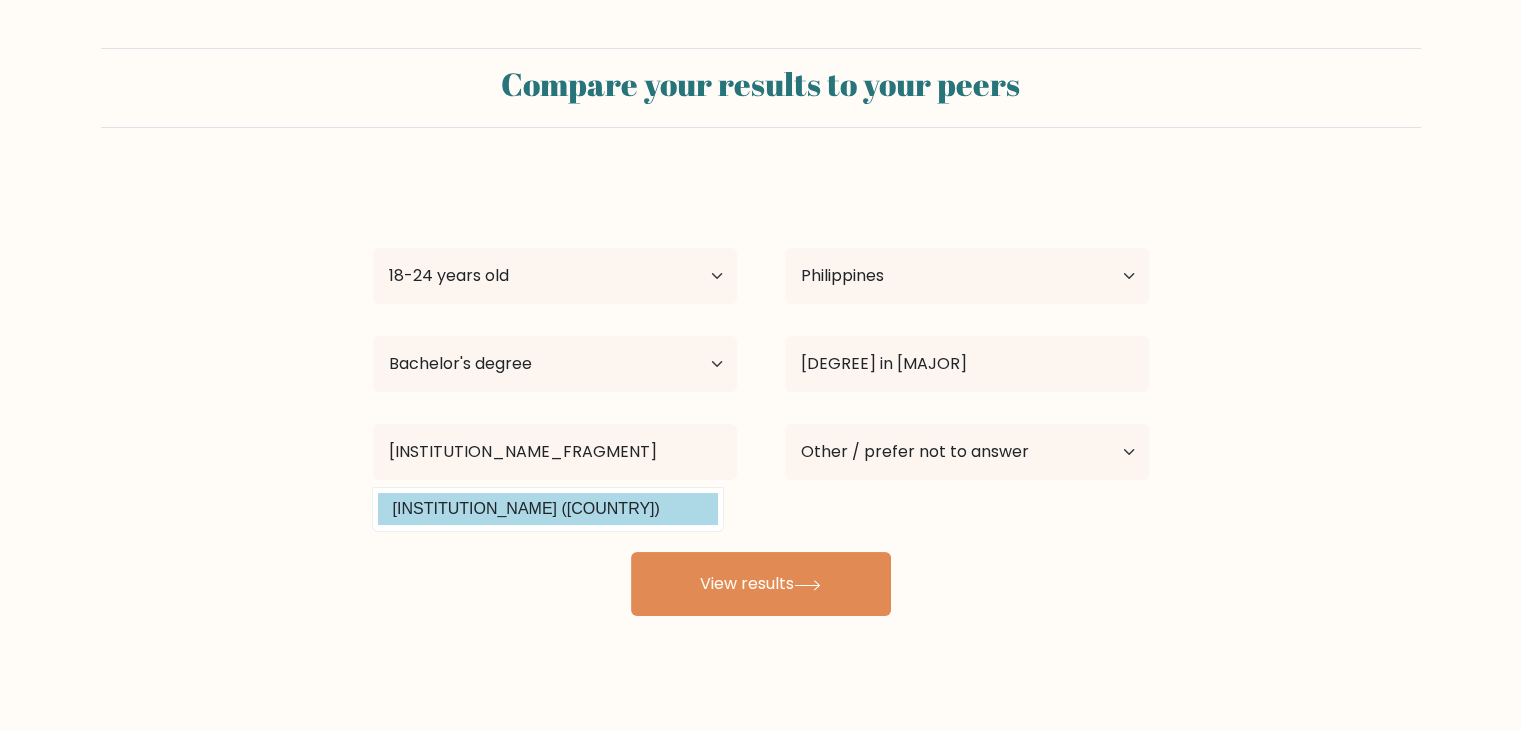 click on "[FIRST] [LAST]
Age
Under 18 years old
18-24 years old
25-34 years old
35-44 years old
45-54 years old
55-64 years old
65 years old and above
Country
Afghanistan
Albania
Algeria
American Samoa
Andorra
Angola
Anguilla
Antarctica
Antigua and Barbuda
Argentina
Armenia
Aruba
Australia
Austria
Azerbaijan
Bahamas
Bahrain
Bangladesh
Barbados
Belarus
Belgium
Belize
Benin
Bermuda
Bhutan
Bolivia
Bonaire, Sint Eustatius and Saba
Bosnia and Herzegovina
Botswana
Bouvet Island
Brazil" at bounding box center [761, 396] 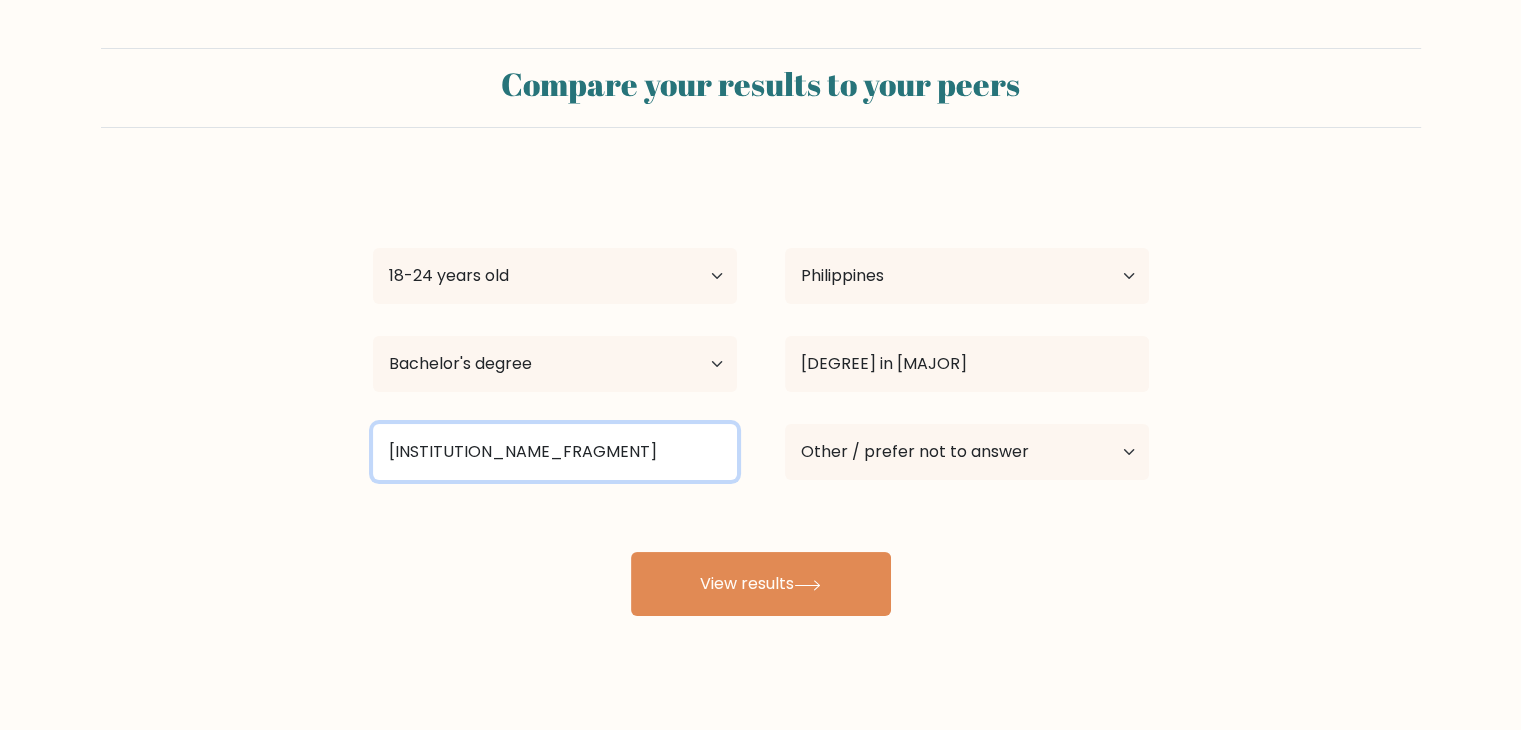 click on "[INSTITUTION_NAME_FRAGMENT]" at bounding box center [555, 452] 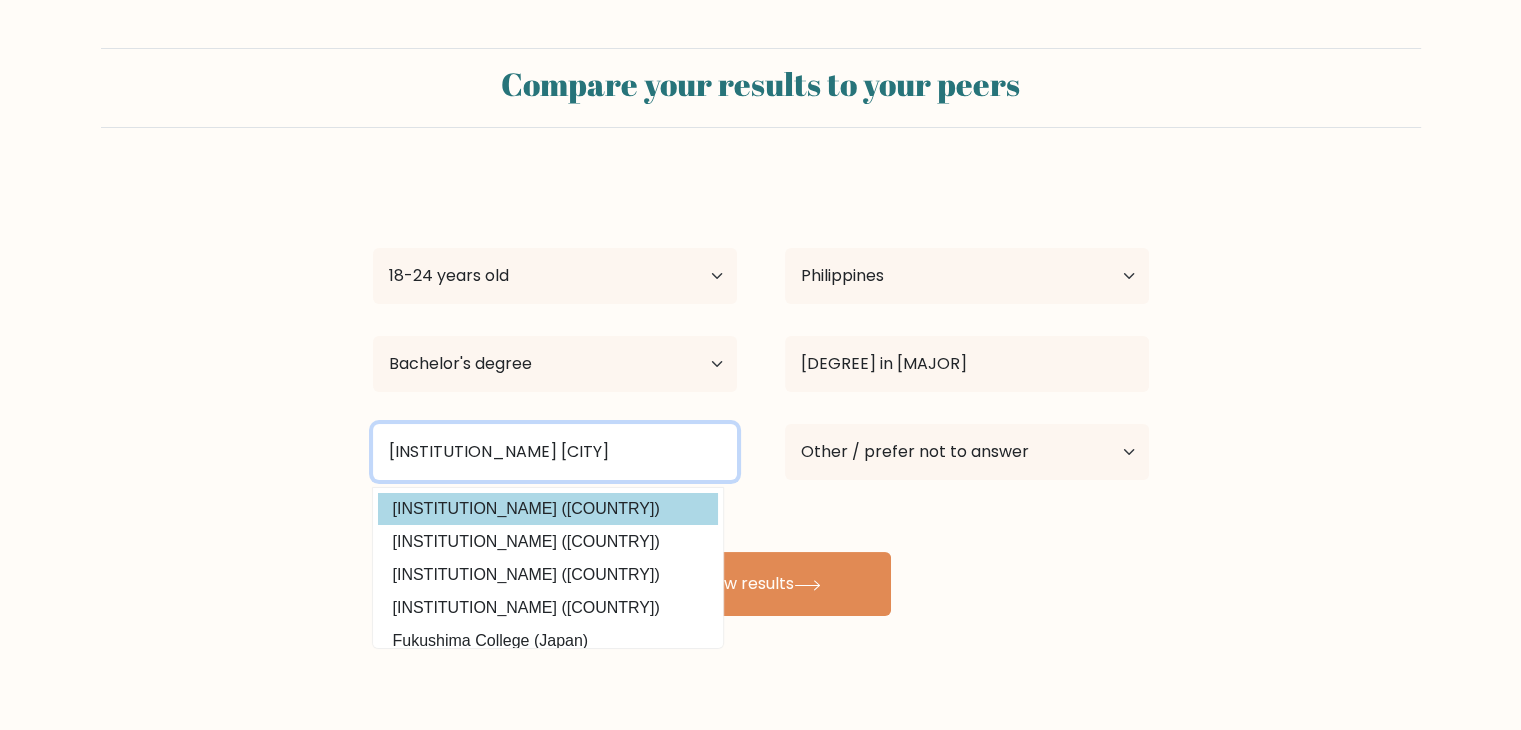 type on "[INSTITUTION_NAME] [CITY]" 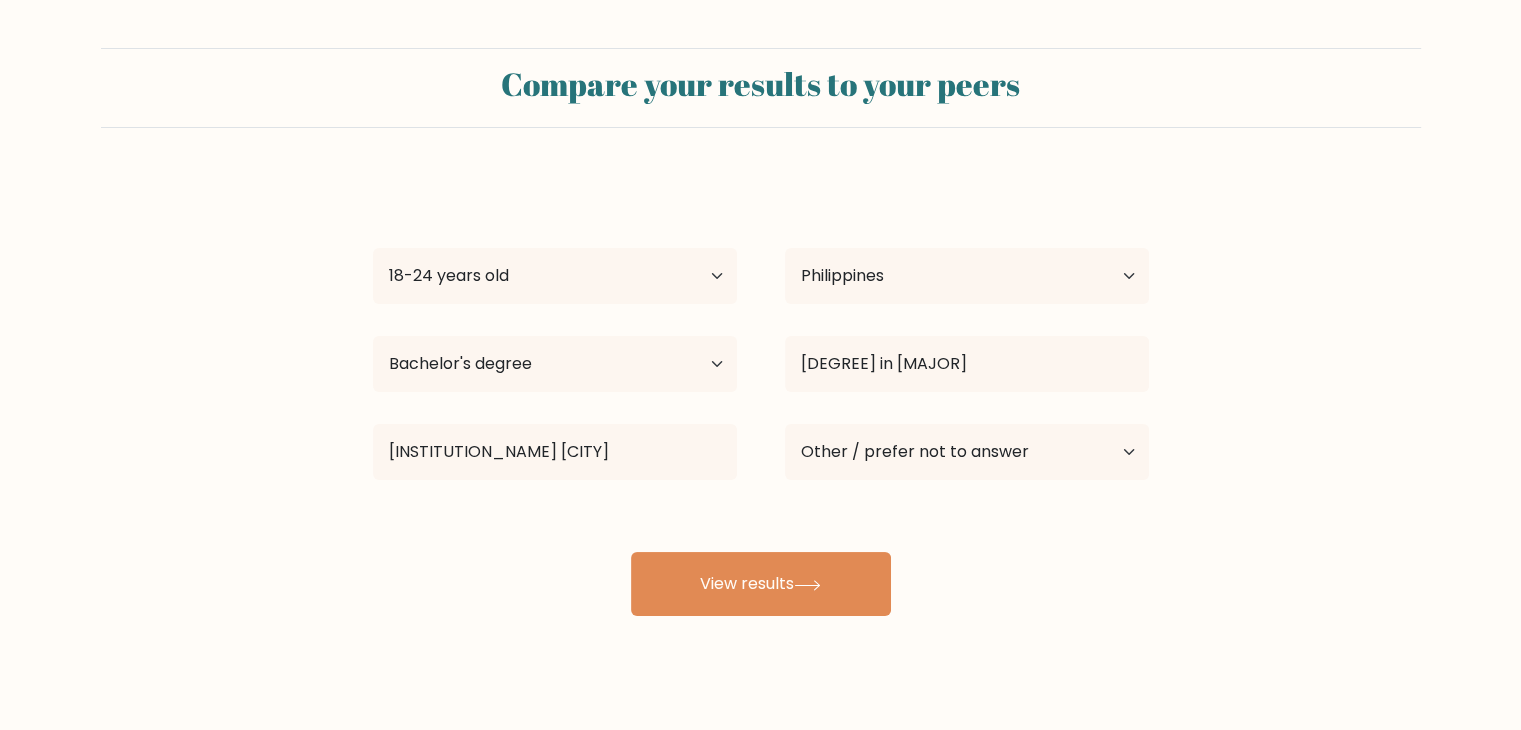 click on "[FIRST] [LAST]
Age
Under 18 years old
18-24 years old
25-34 years old
35-44 years old
45-54 years old
55-64 years old
65 years old and above
Country
Afghanistan
Albania
Algeria
American Samoa
Andorra
Angola
Anguilla
Antarctica
Antigua and Barbuda
Argentina
Armenia
Aruba
Australia
Austria
Azerbaijan
Bahamas
Bahrain
Bangladesh
Barbados
Belarus
Belgium
Belize
Benin
Bermuda
Bhutan
Bolivia
Bonaire, Sint Eustatius and Saba
Bosnia and Herzegovina
Botswana
Bouvet Island
Brazil" at bounding box center [761, 396] 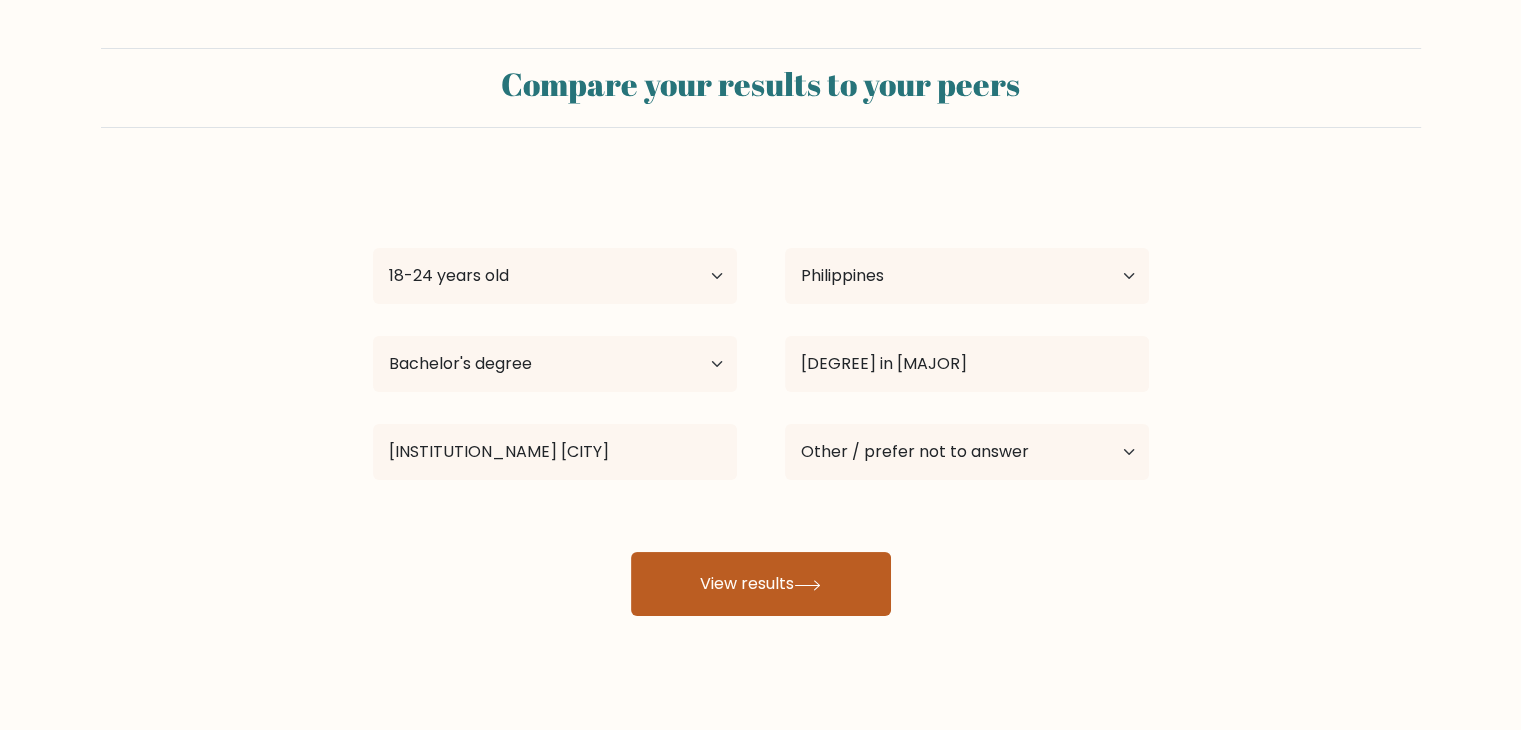 click on "View results" at bounding box center (761, 584) 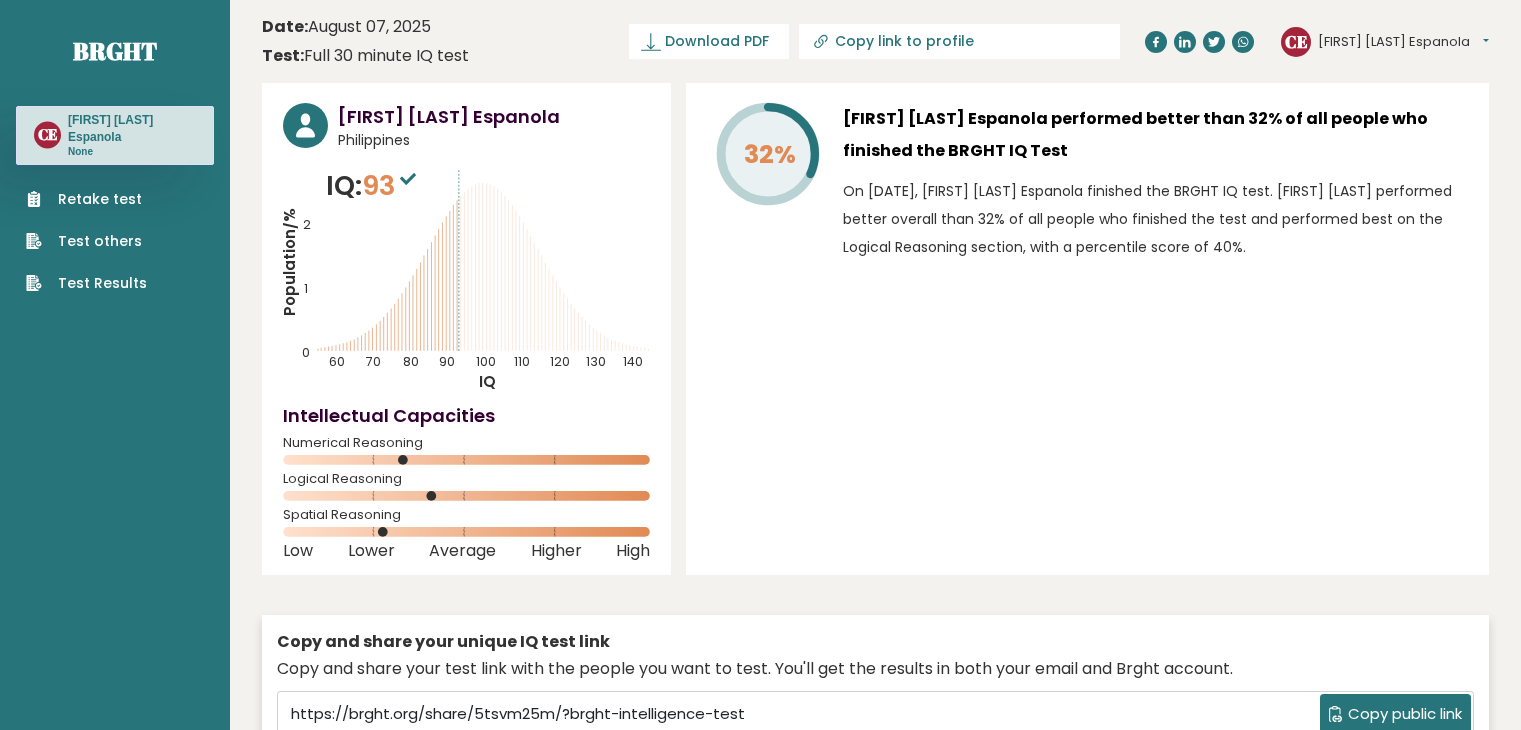 scroll, scrollTop: 0, scrollLeft: 0, axis: both 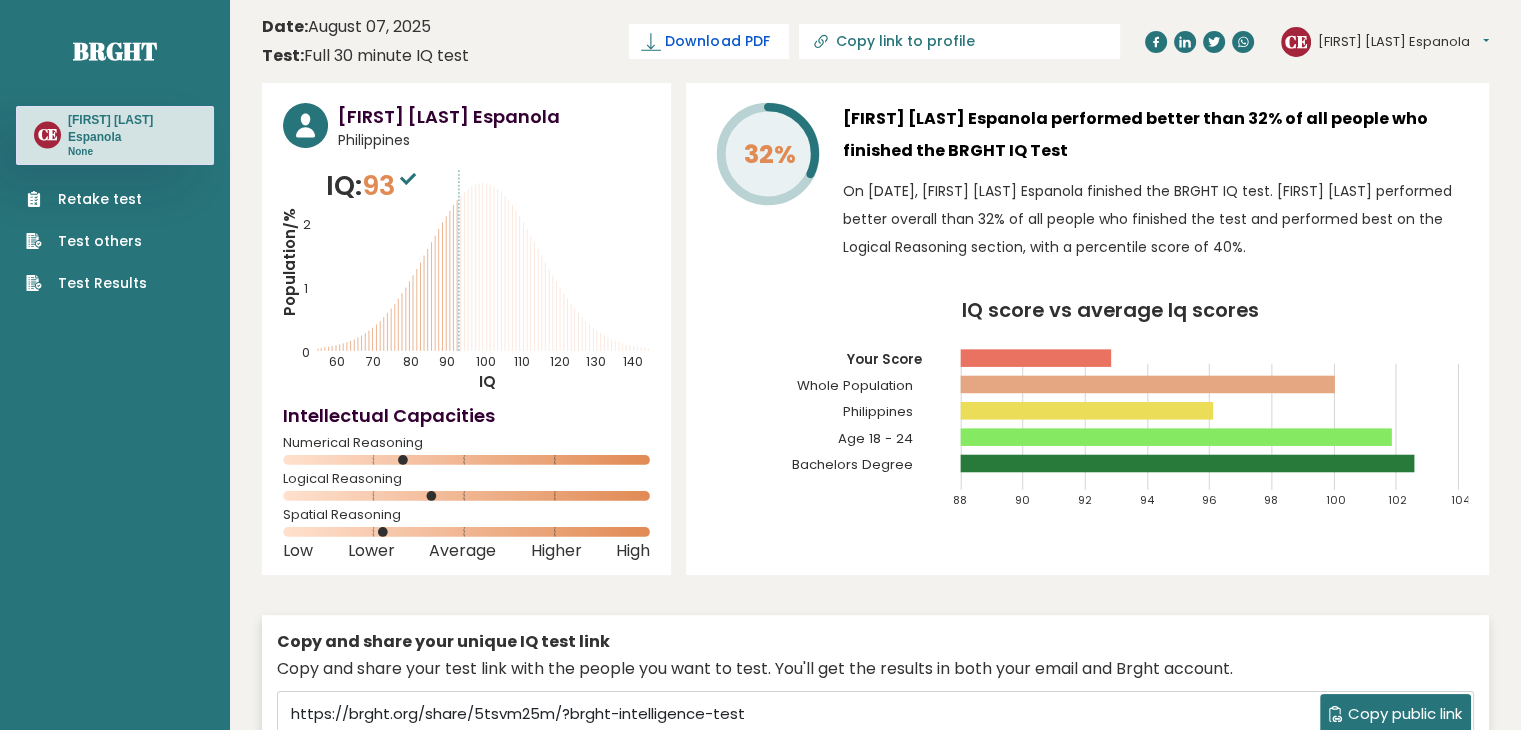 click on "Download PDF" at bounding box center [717, 41] 